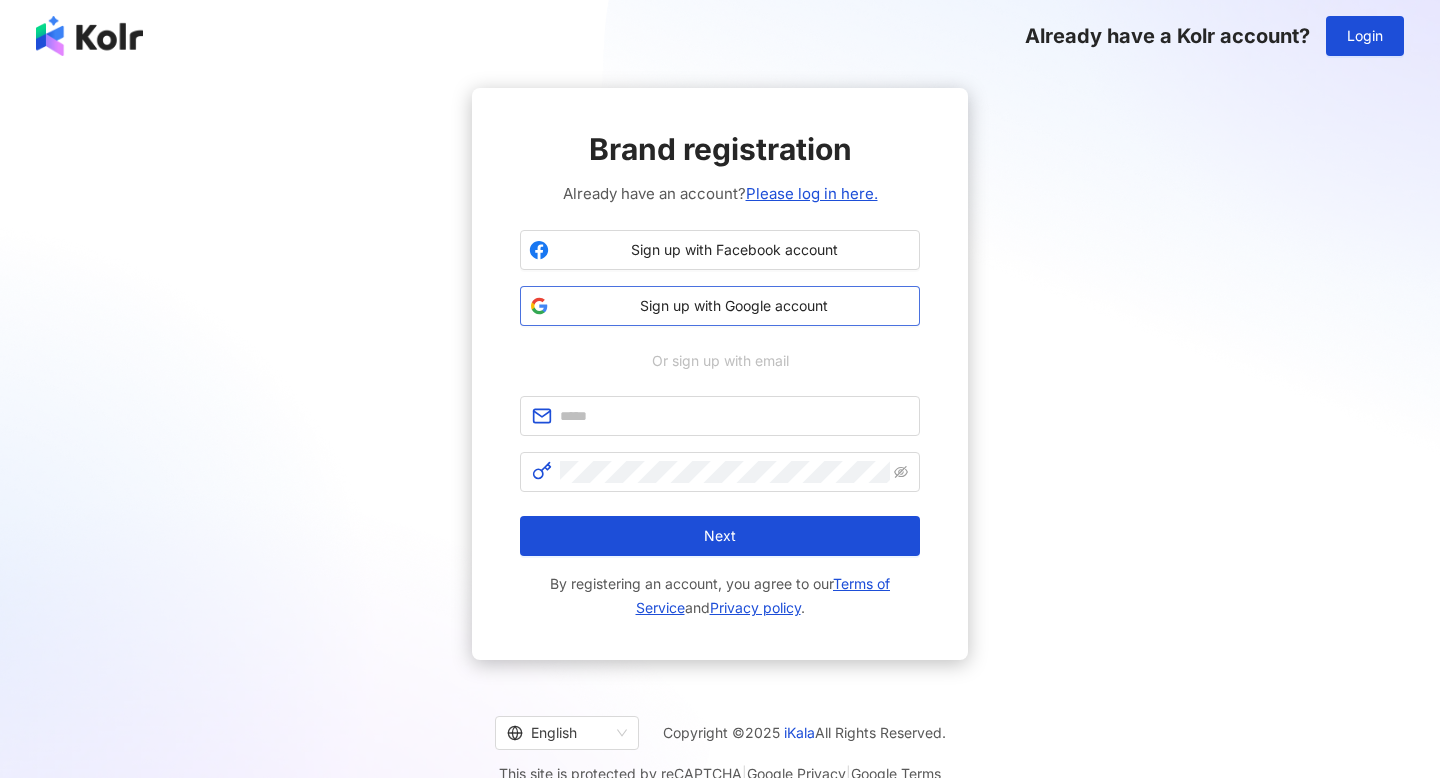 scroll, scrollTop: 0, scrollLeft: 0, axis: both 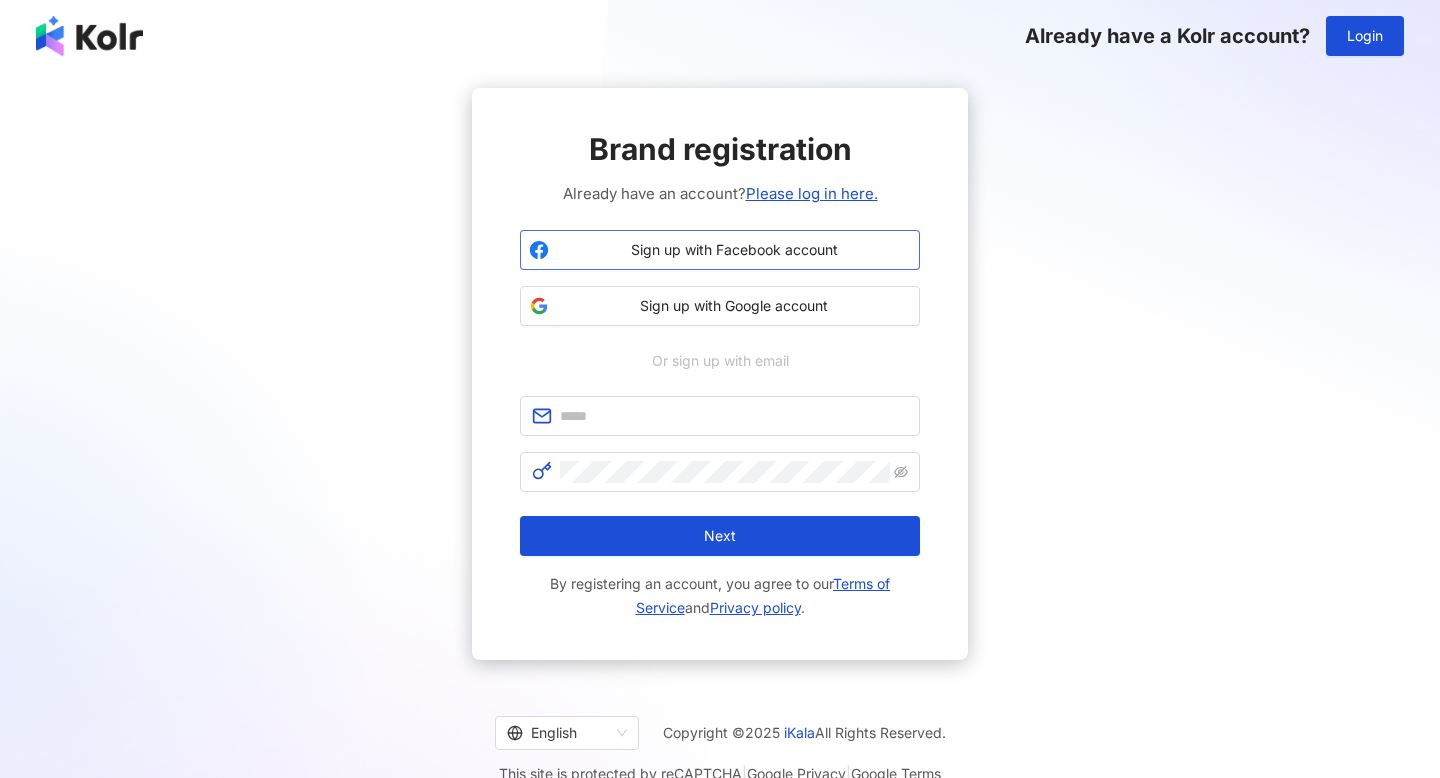 click on "Sign up with Facebook account" at bounding box center (734, 250) 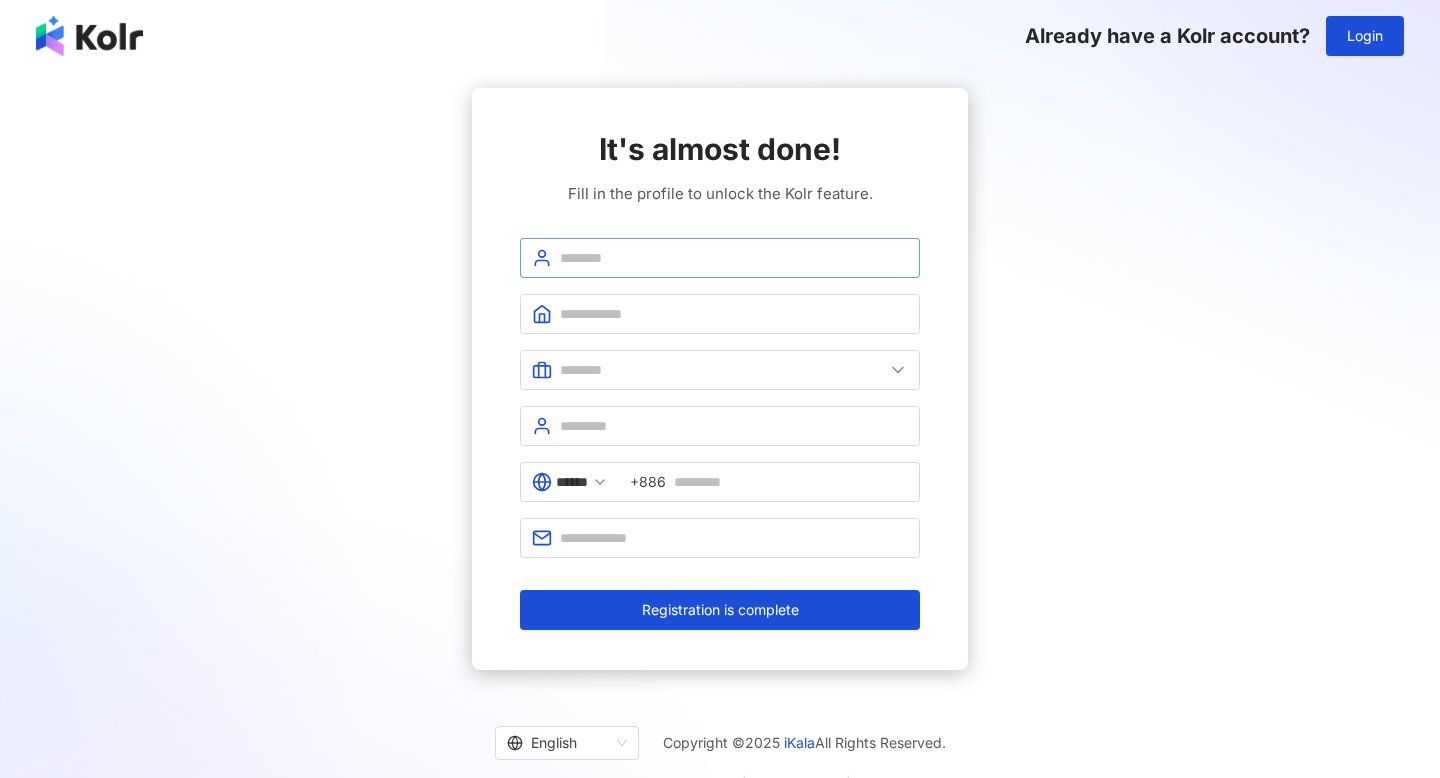 click at bounding box center (720, 258) 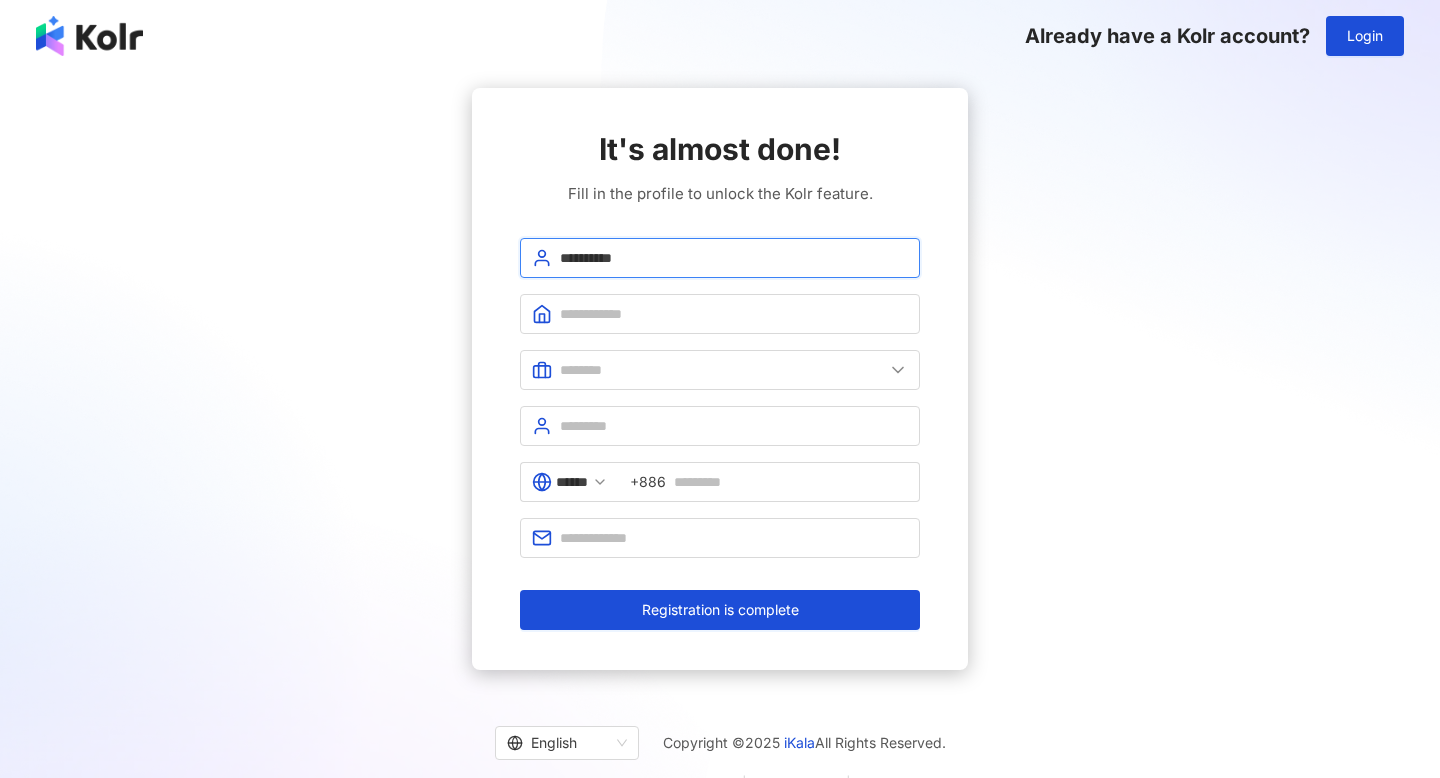 type on "**********" 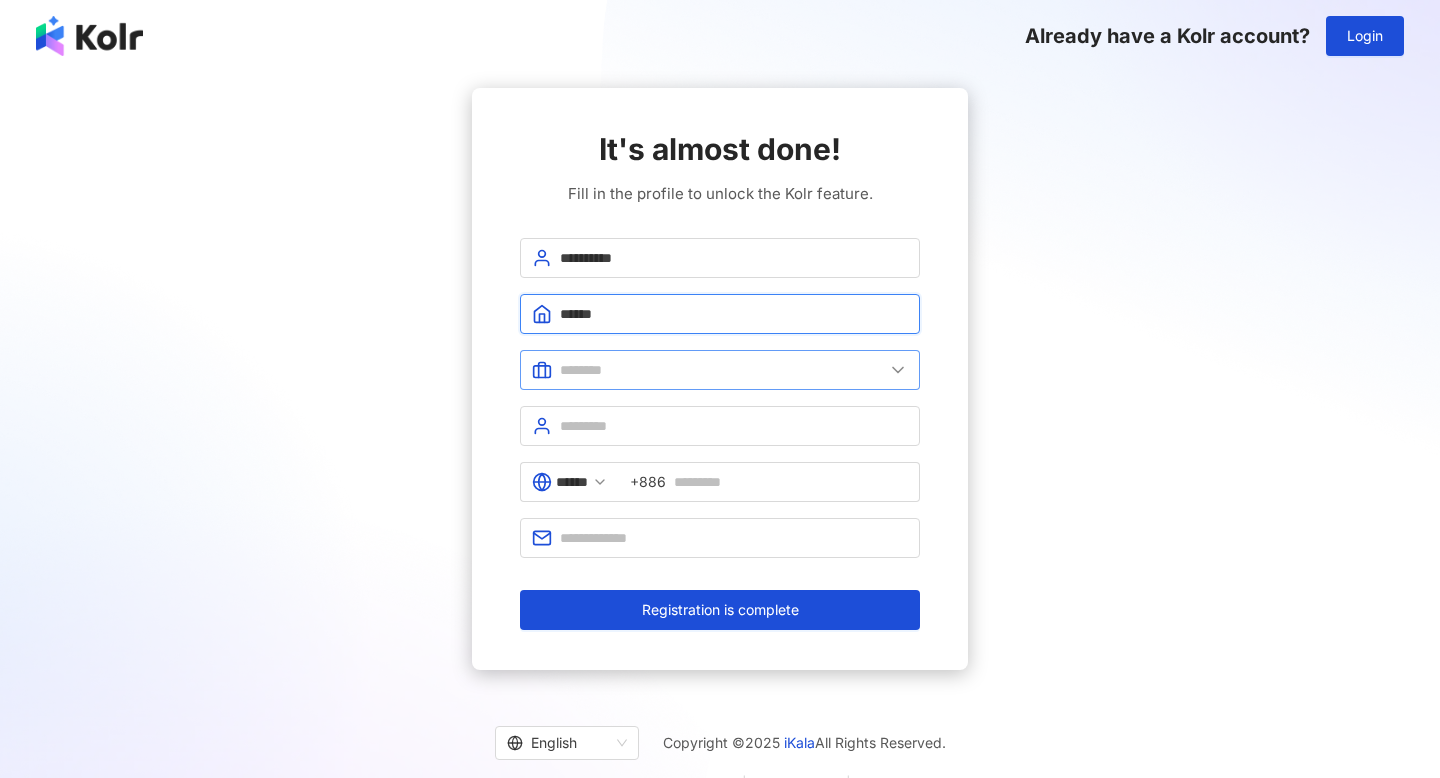 type on "******" 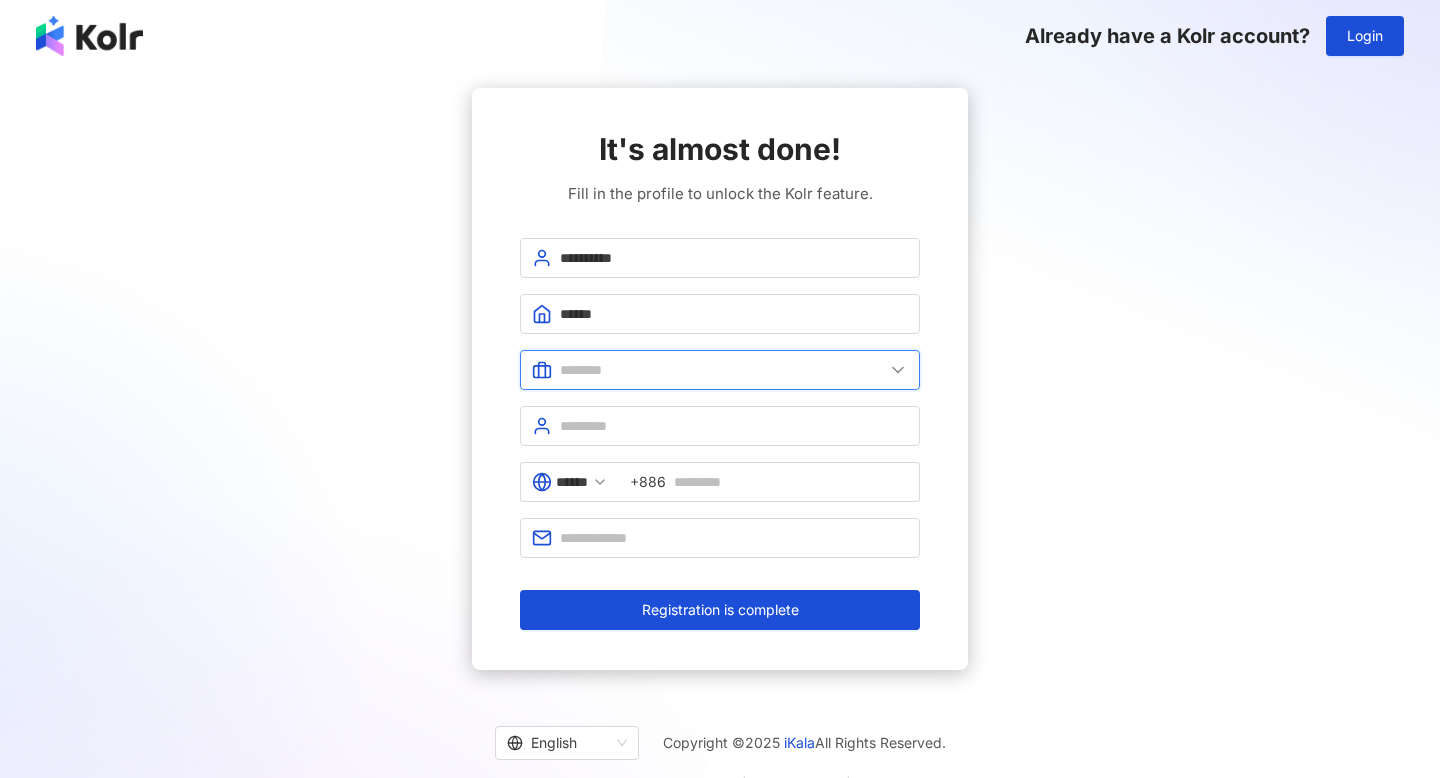 click at bounding box center (722, 370) 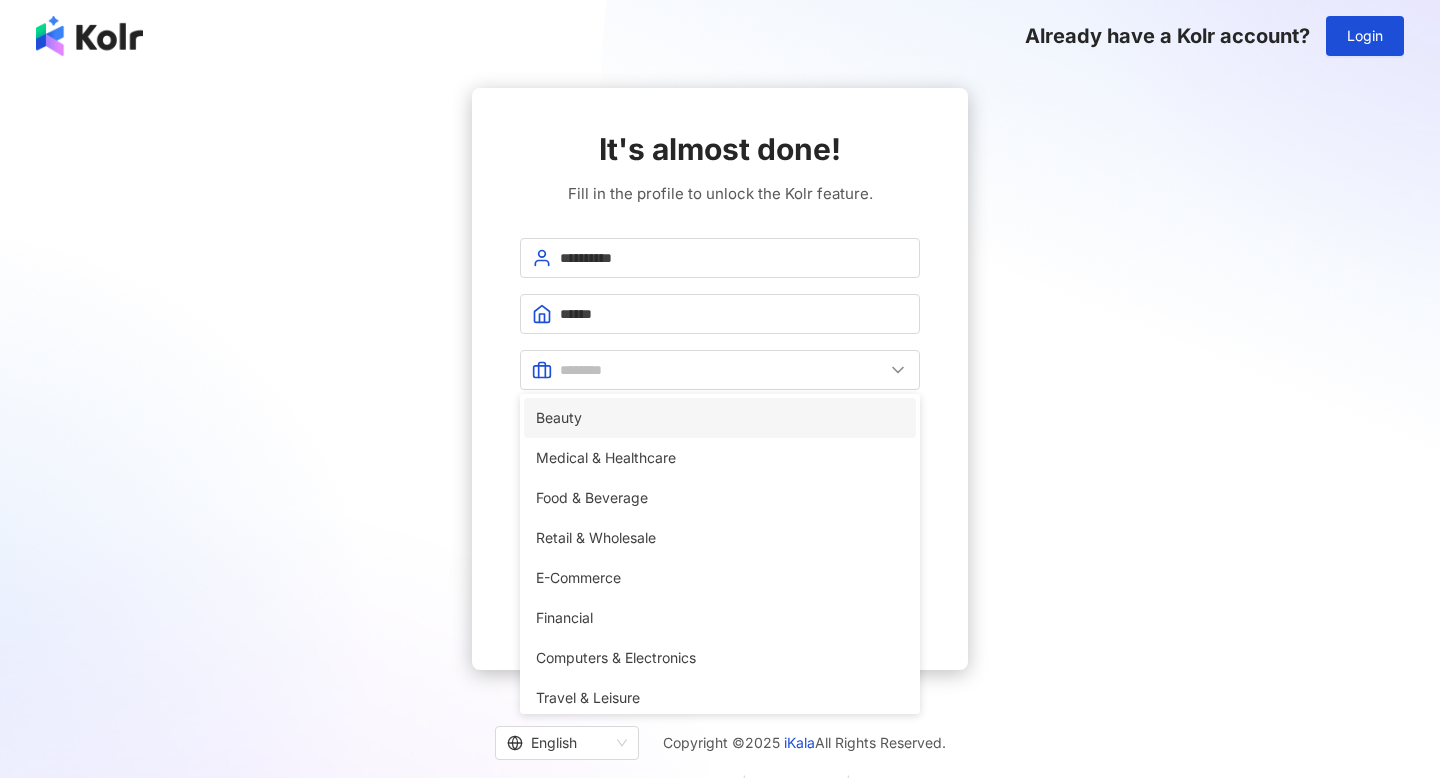 click on "Beauty" at bounding box center (720, 418) 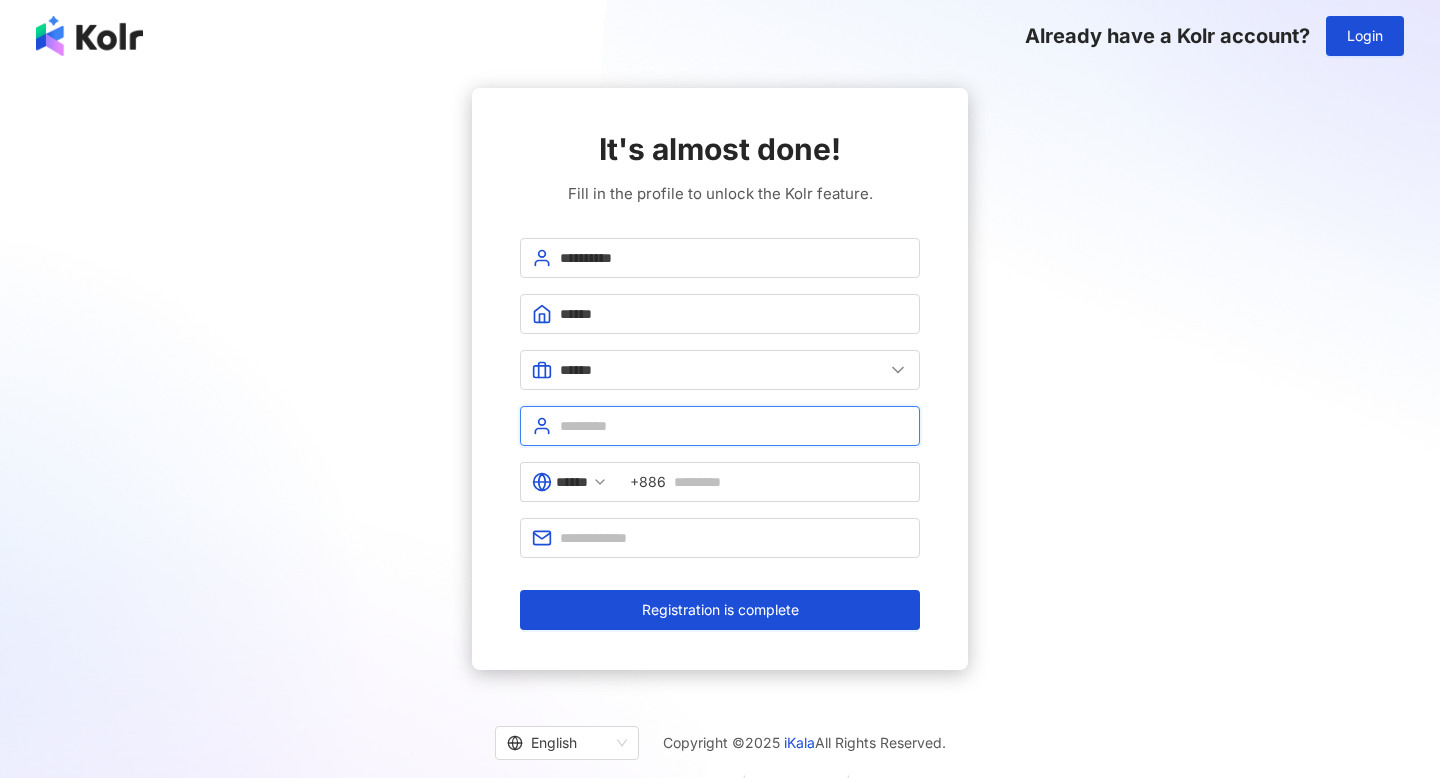 click at bounding box center [734, 426] 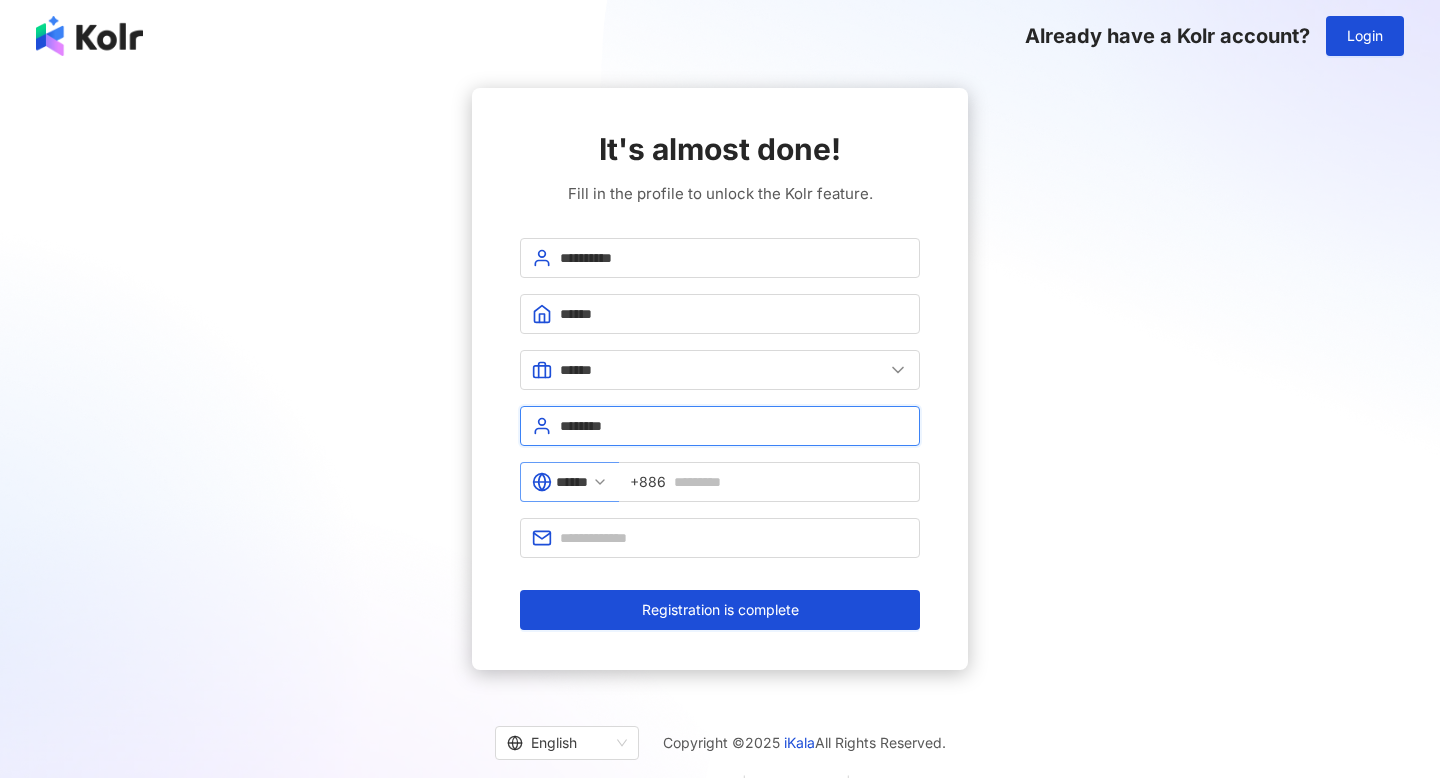 type on "********" 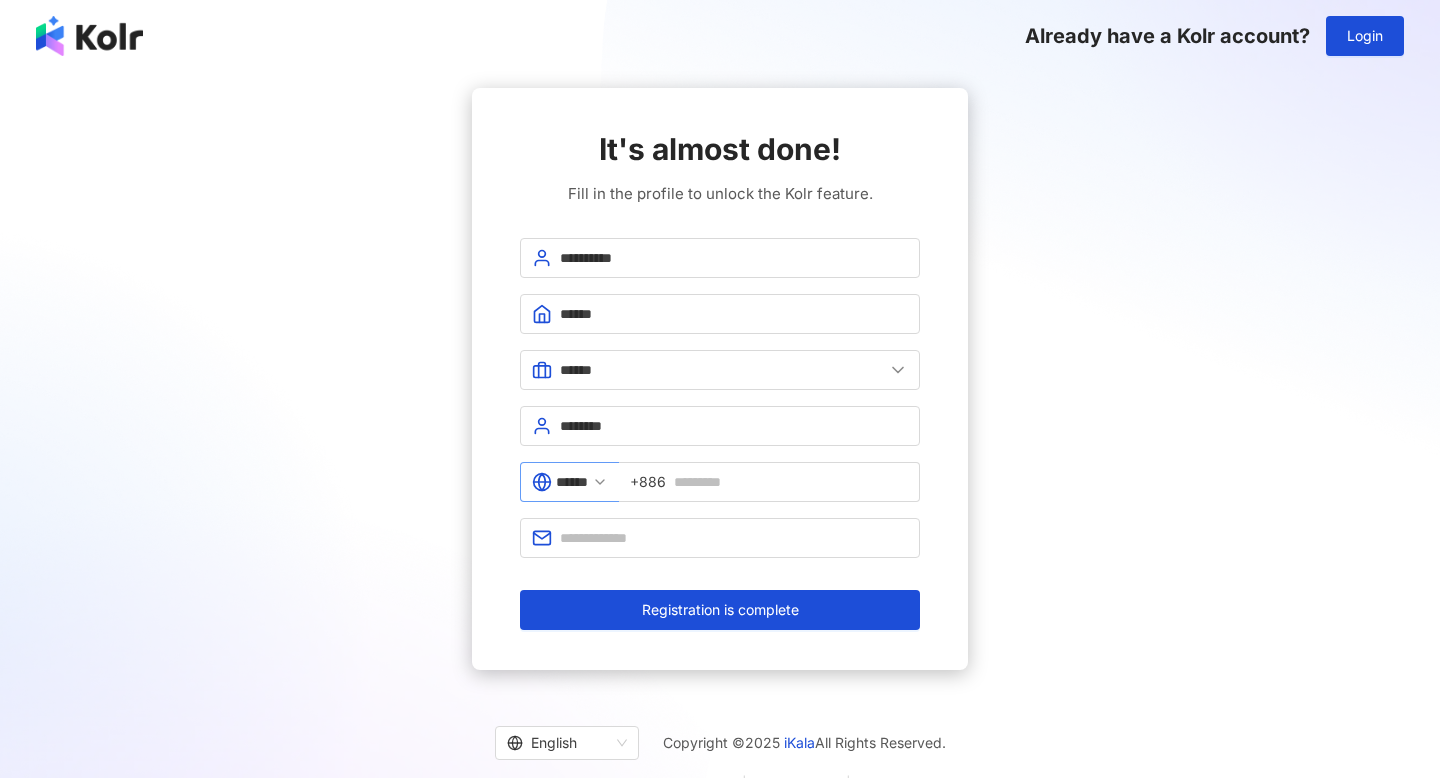 click 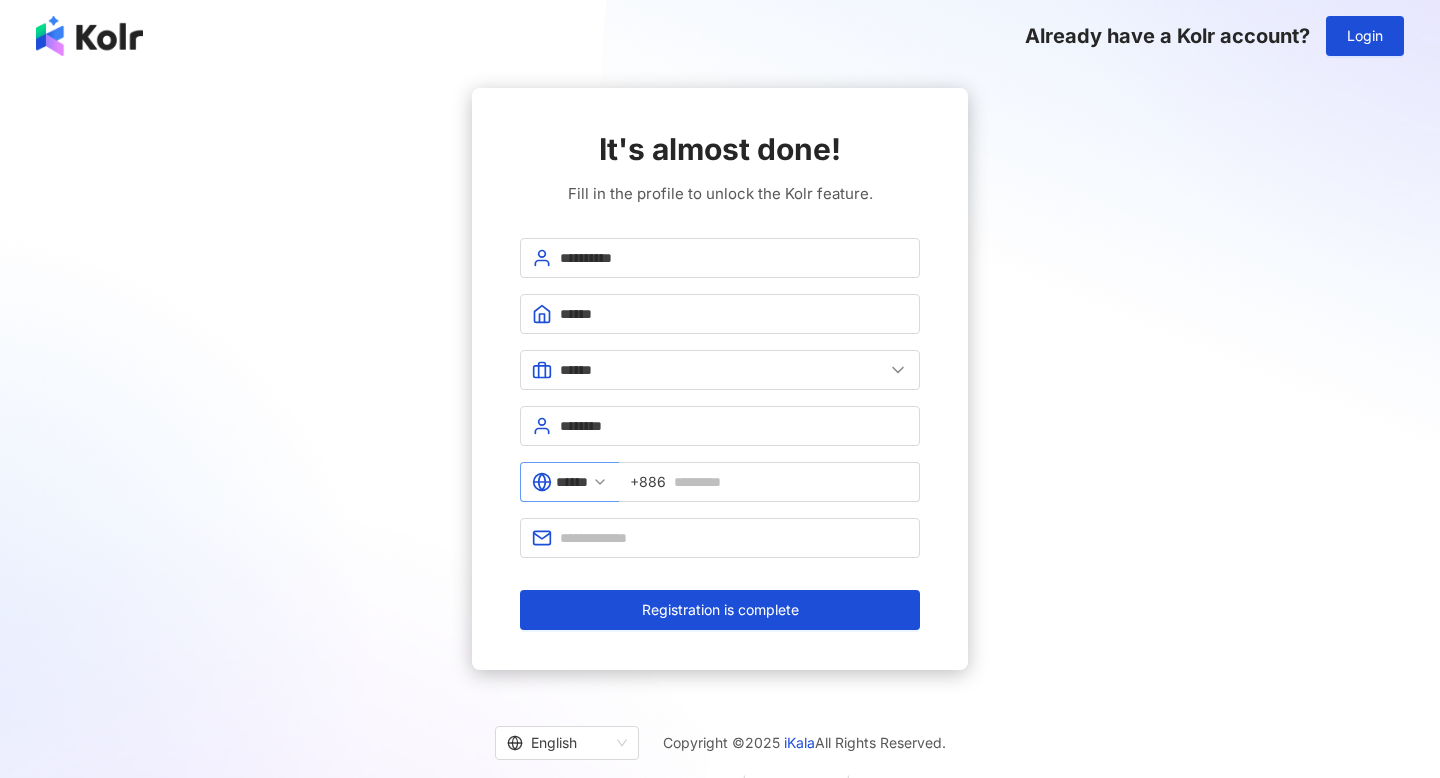 click 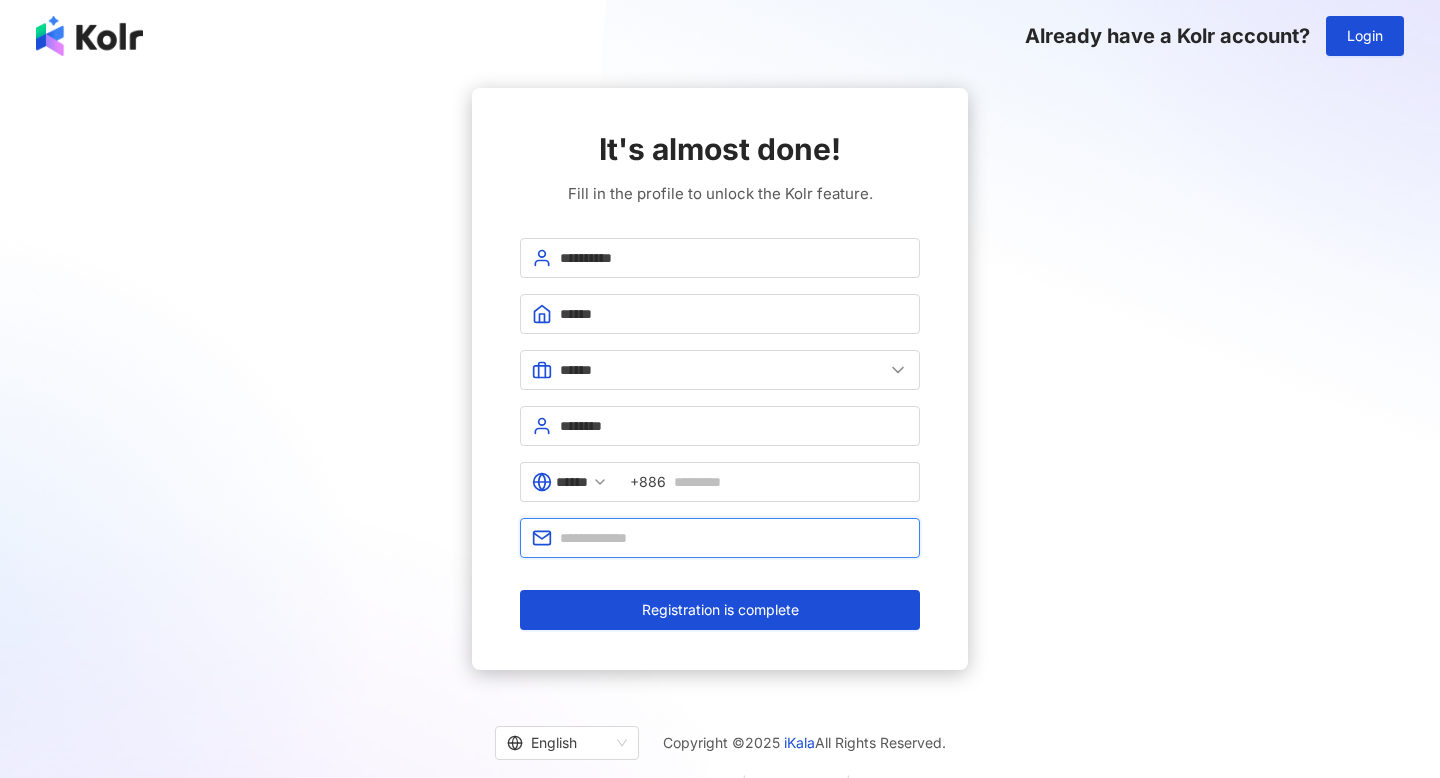click at bounding box center (734, 538) 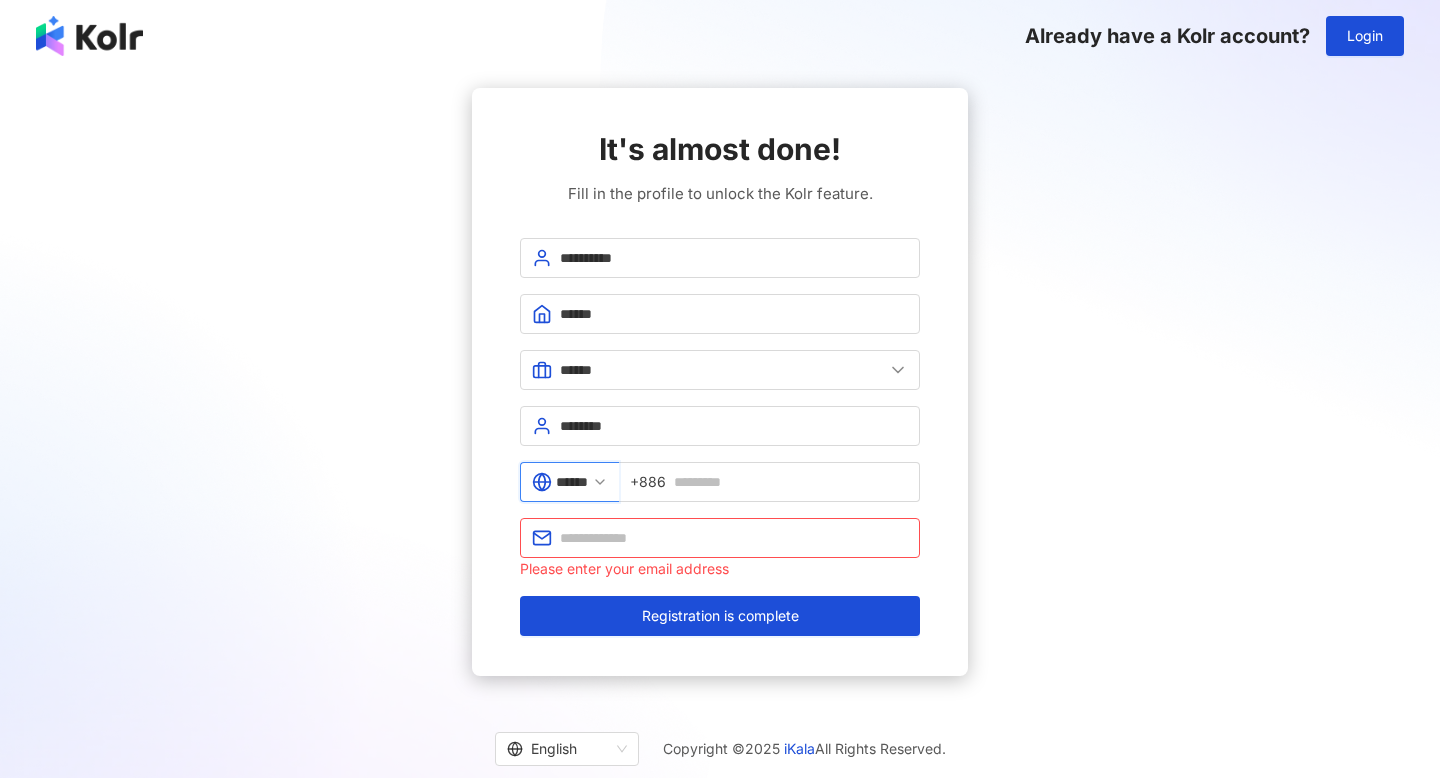 click on "******" at bounding box center (572, 482) 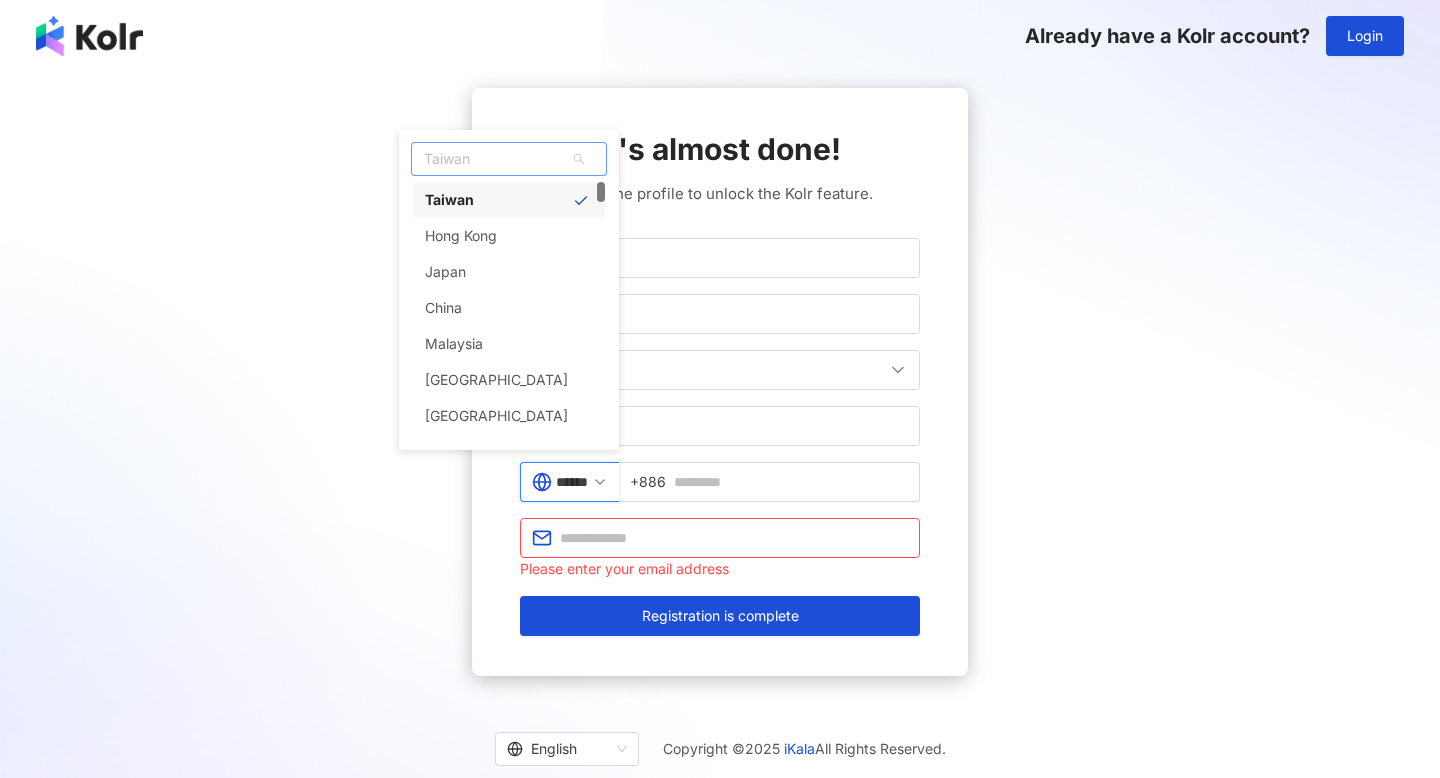 click on "Taiwan" at bounding box center (509, 159) 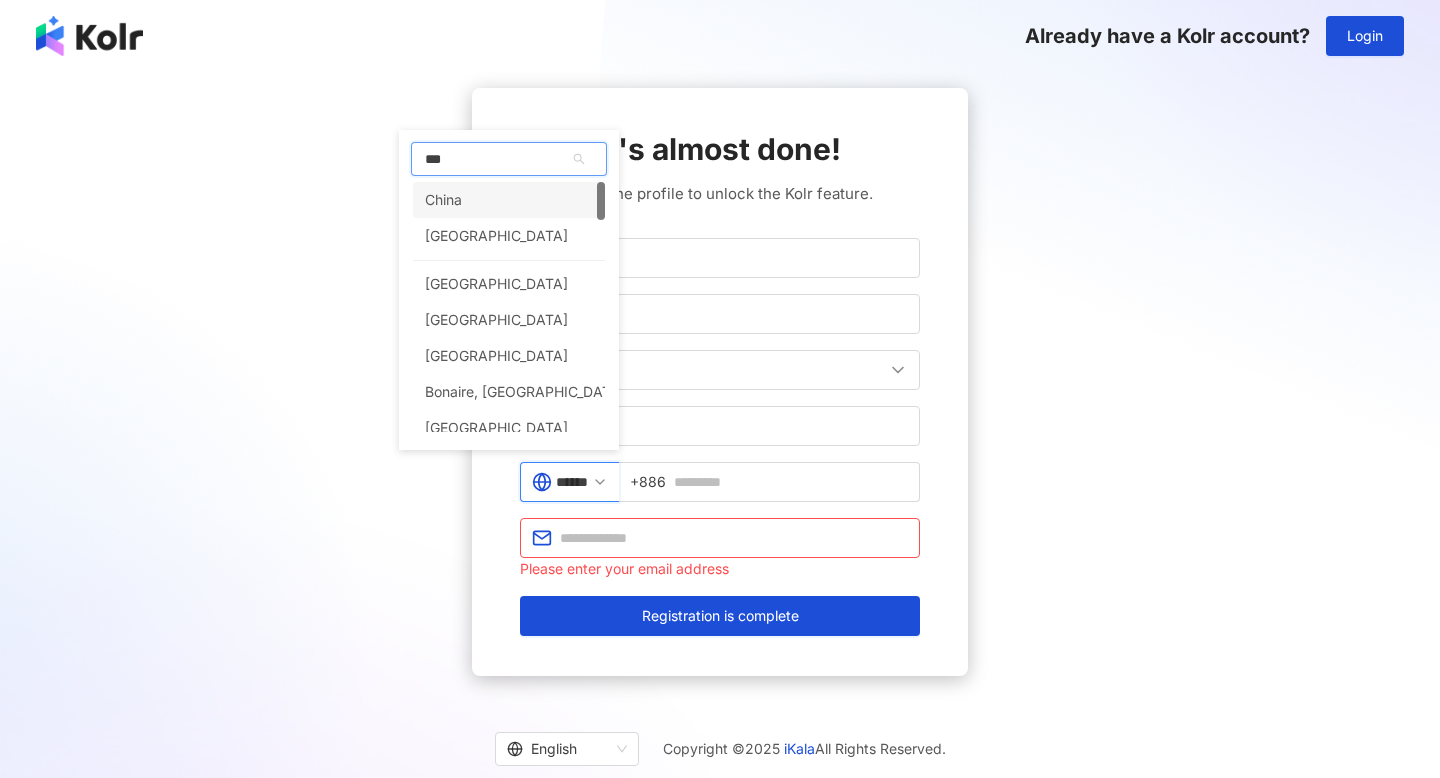 type on "****" 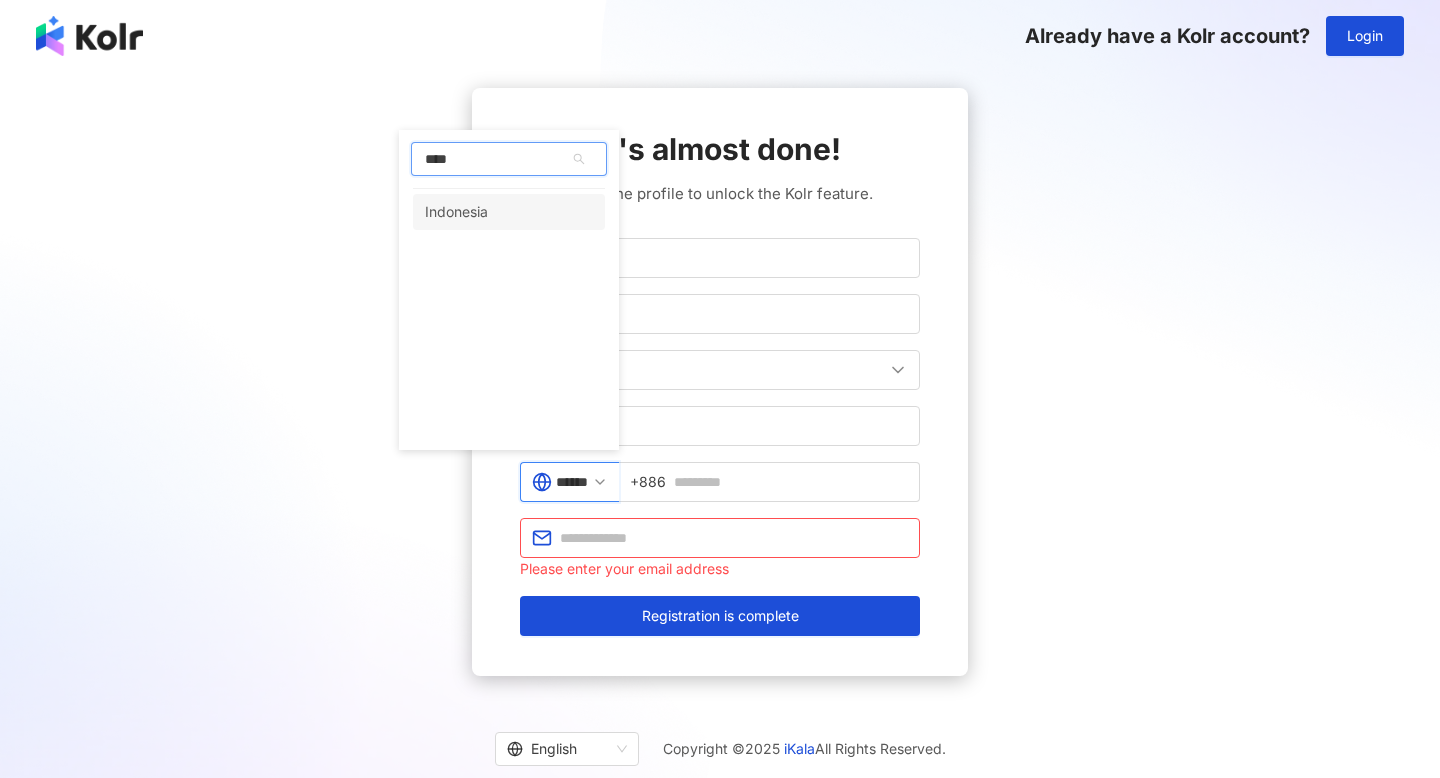 click on "Indonesia" at bounding box center [509, 212] 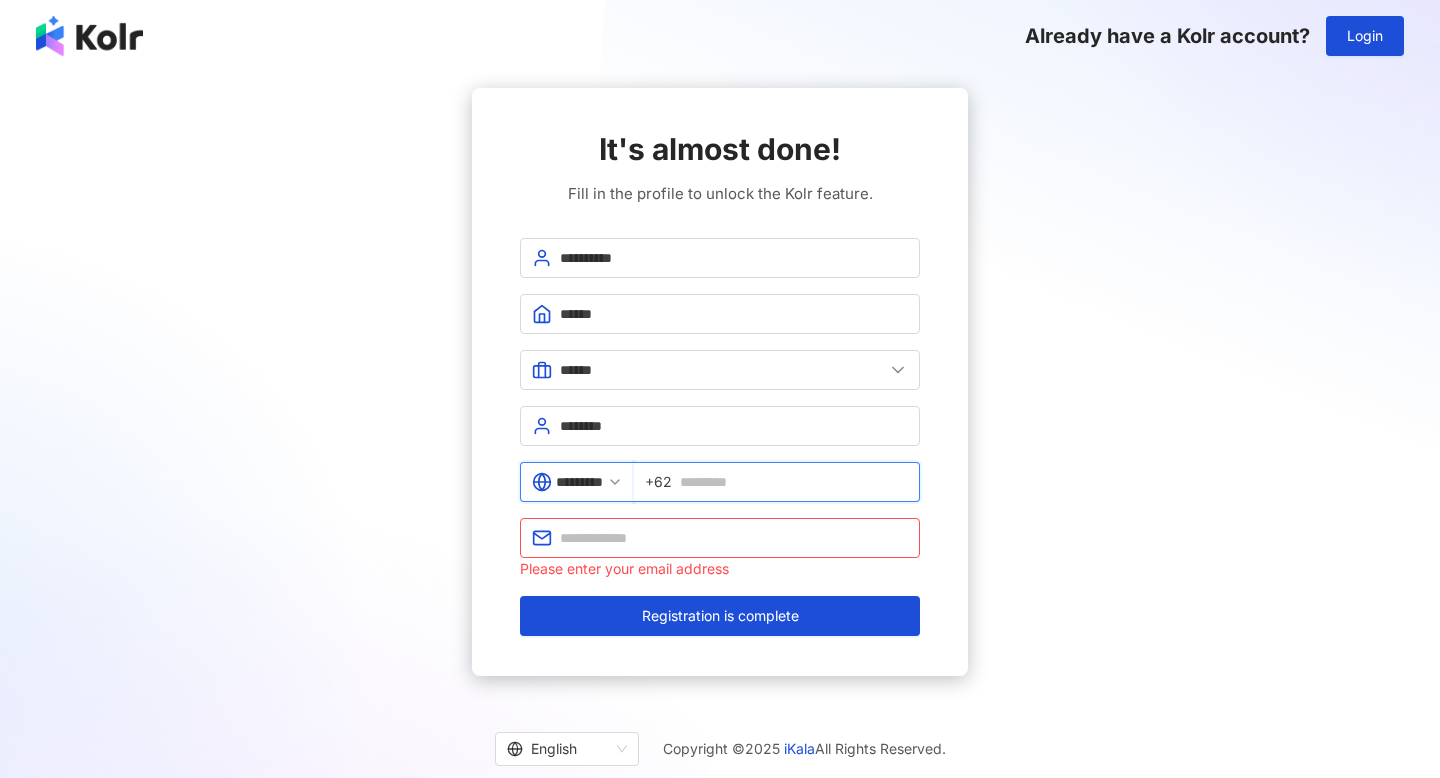 click at bounding box center [794, 482] 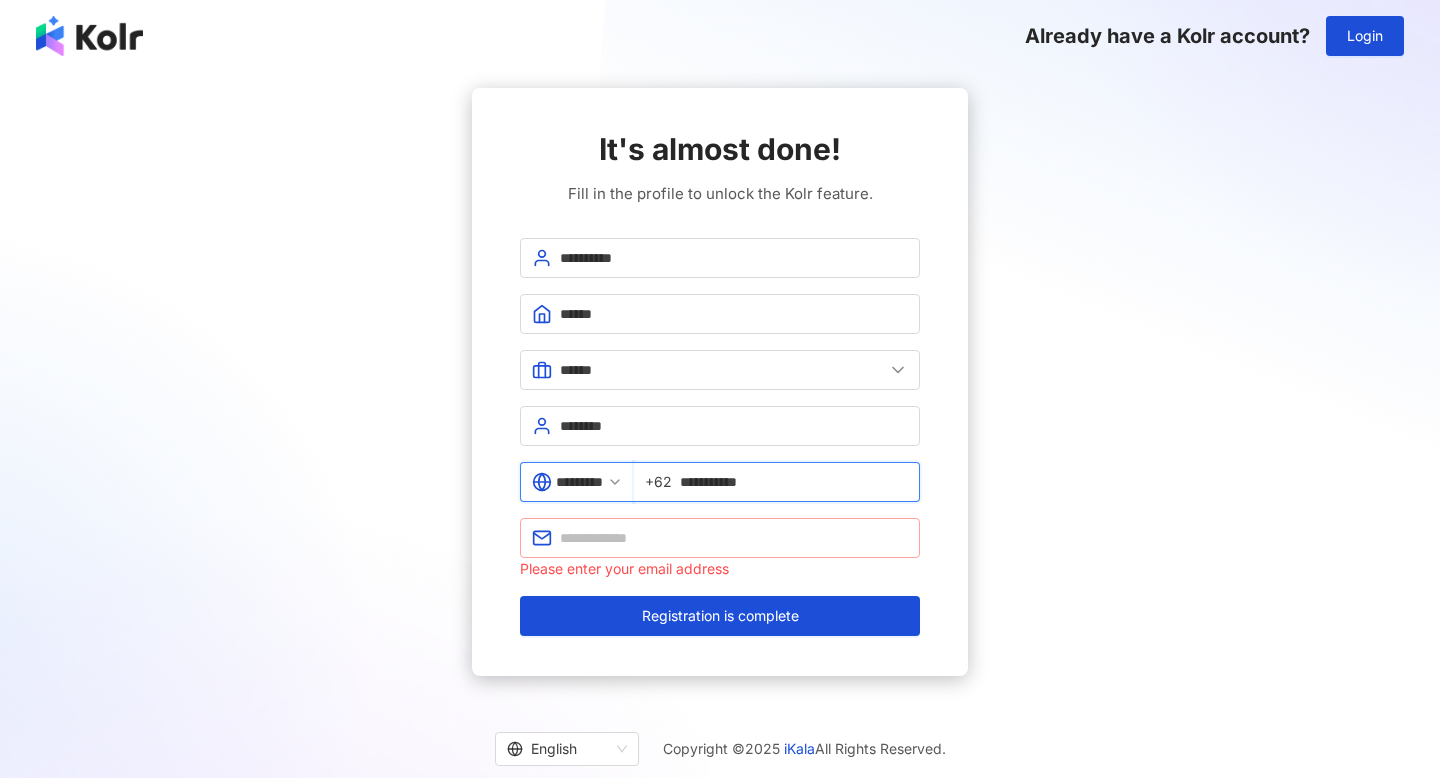 type on "**********" 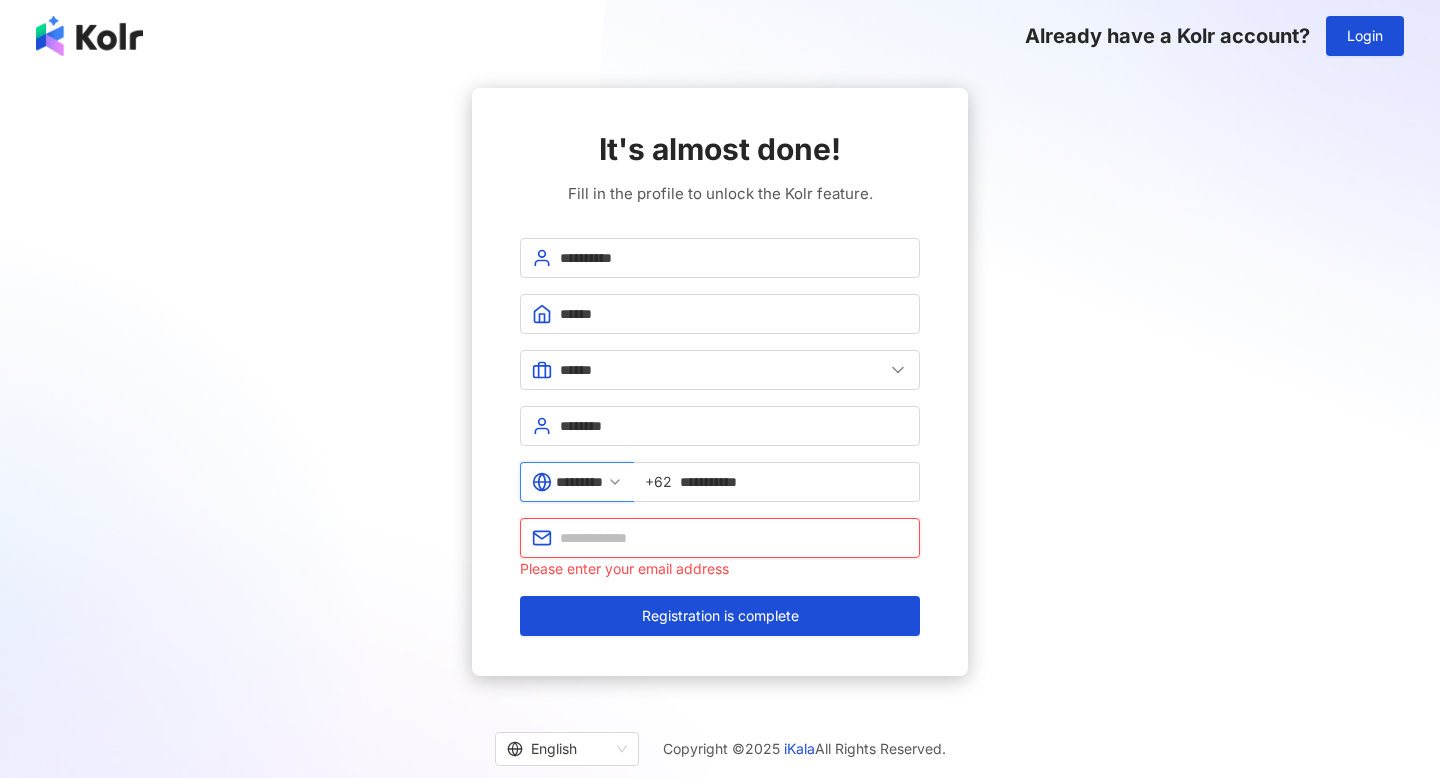 click at bounding box center [734, 538] 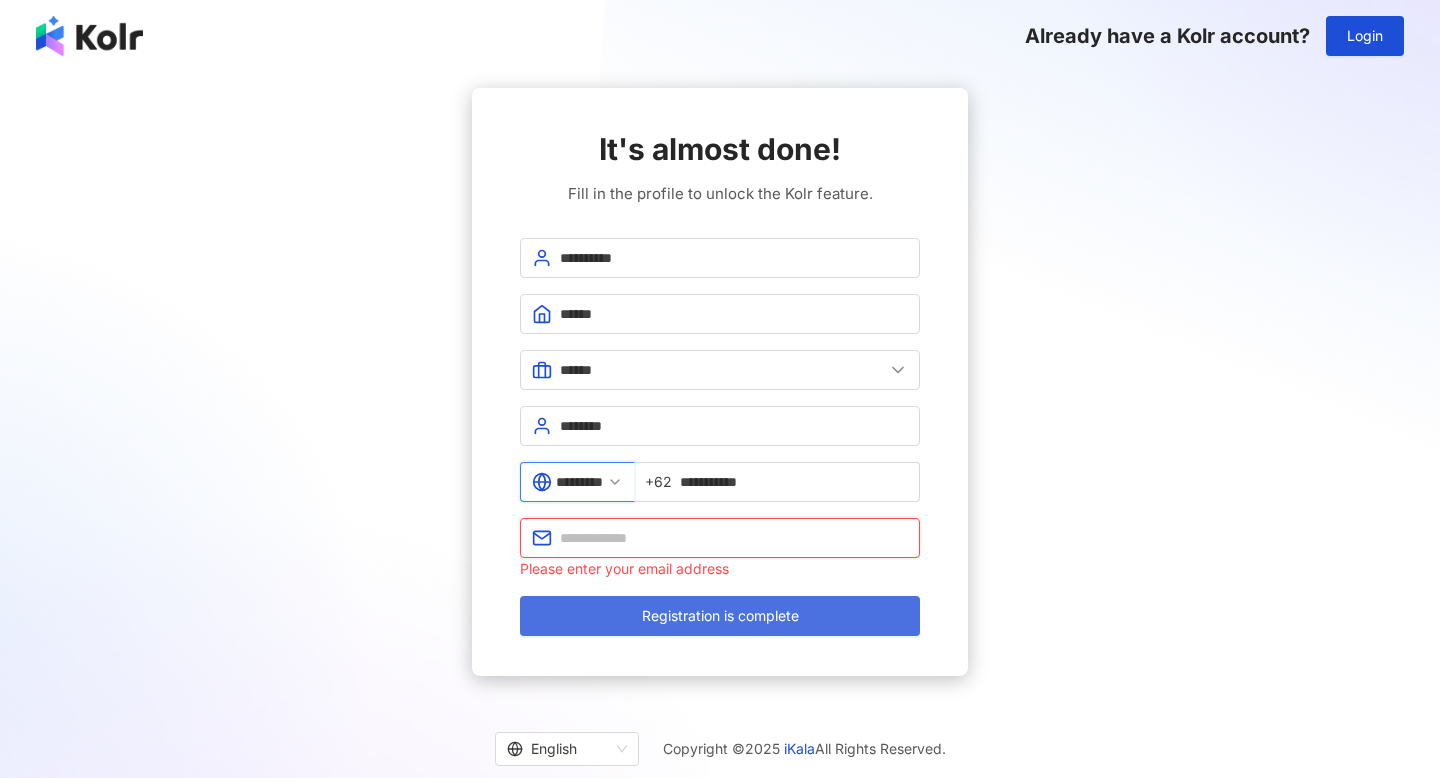 type on "**********" 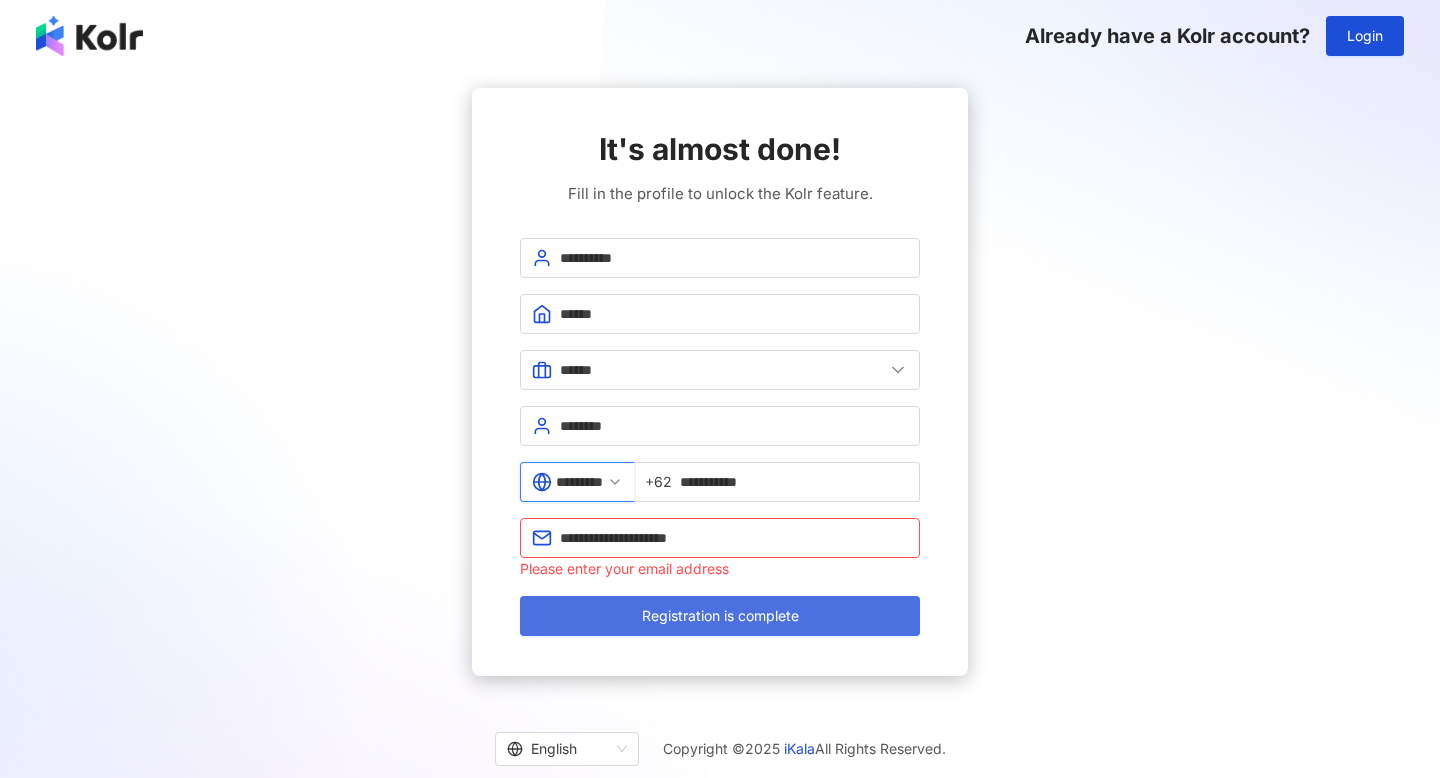 click on "Registration is complete" at bounding box center [720, 616] 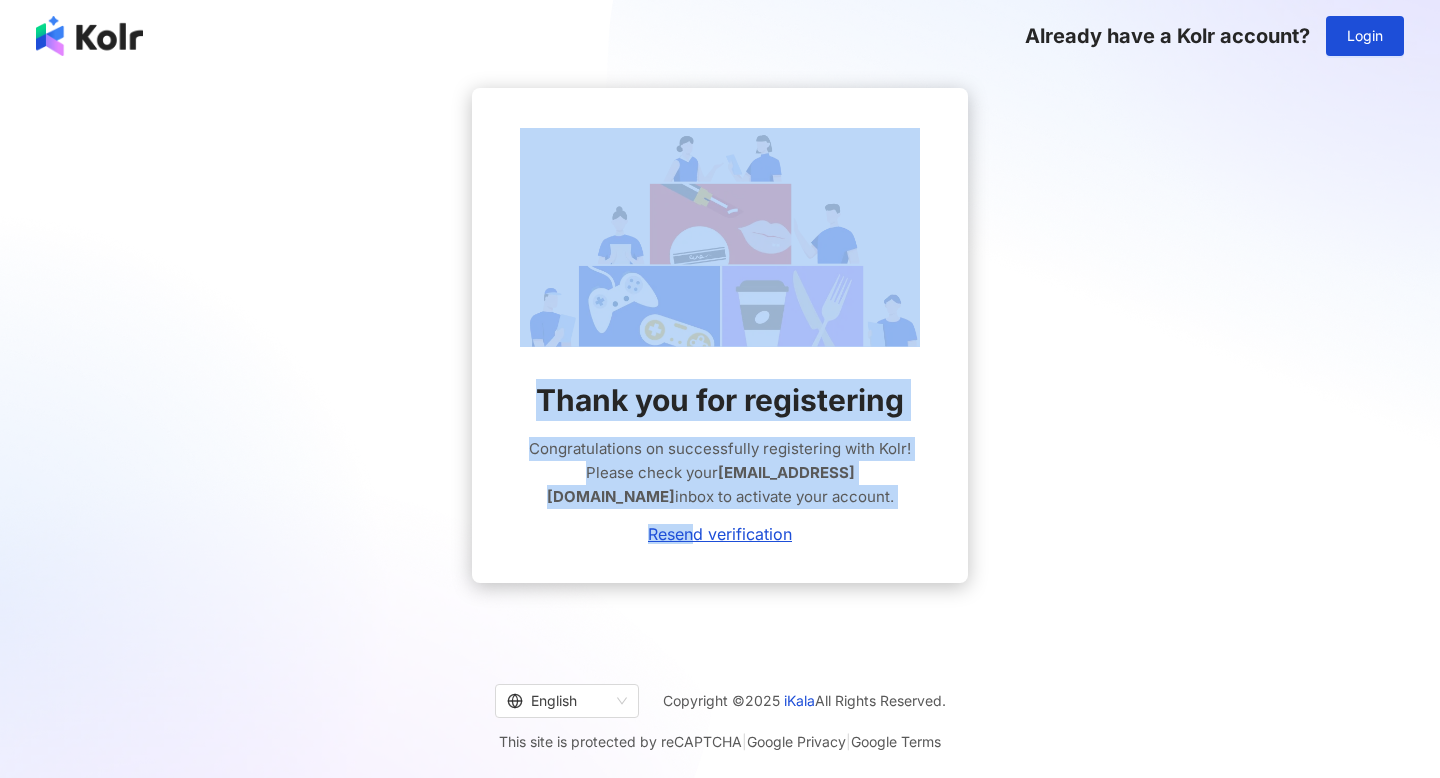 drag, startPoint x: 696, startPoint y: 531, endPoint x: 1353, endPoint y: 361, distance: 678.63763 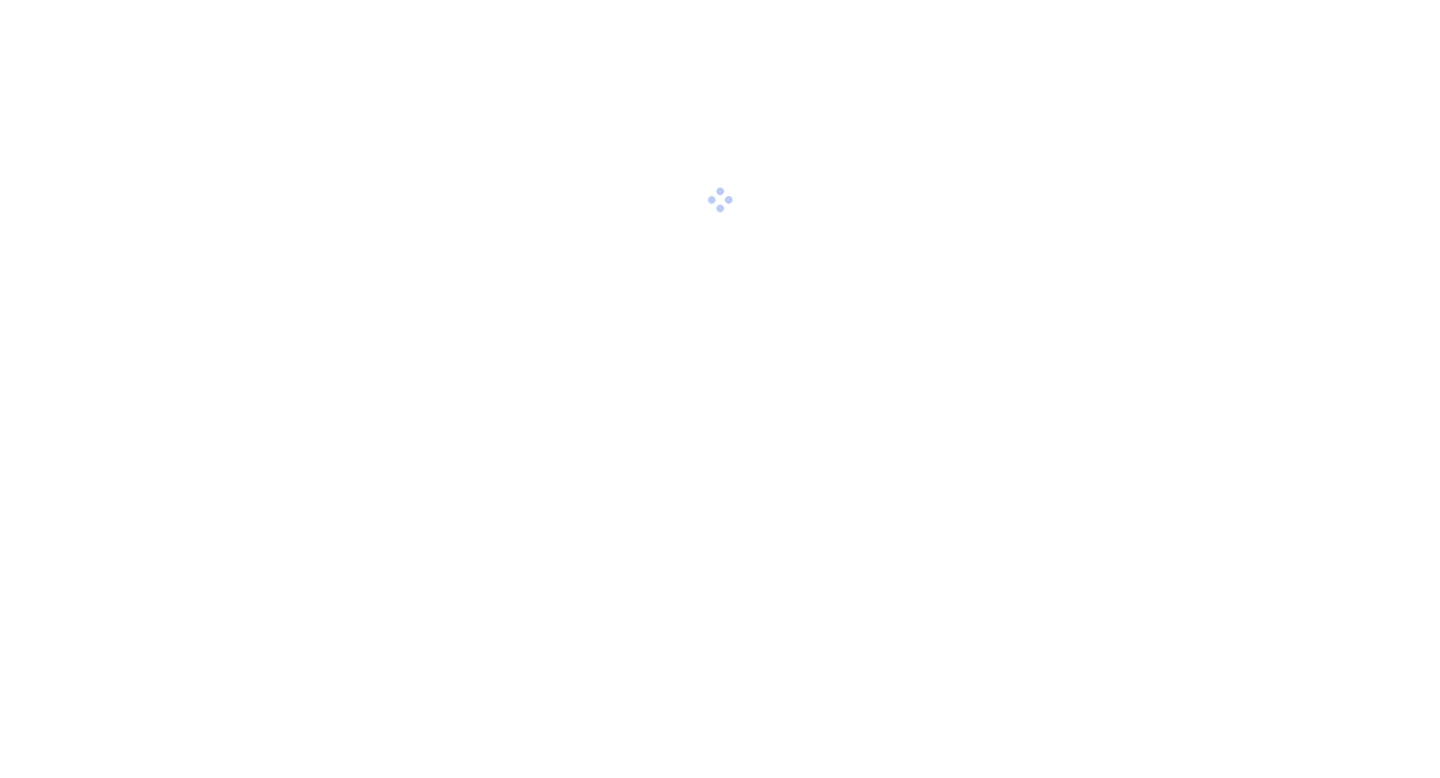 scroll, scrollTop: 0, scrollLeft: 0, axis: both 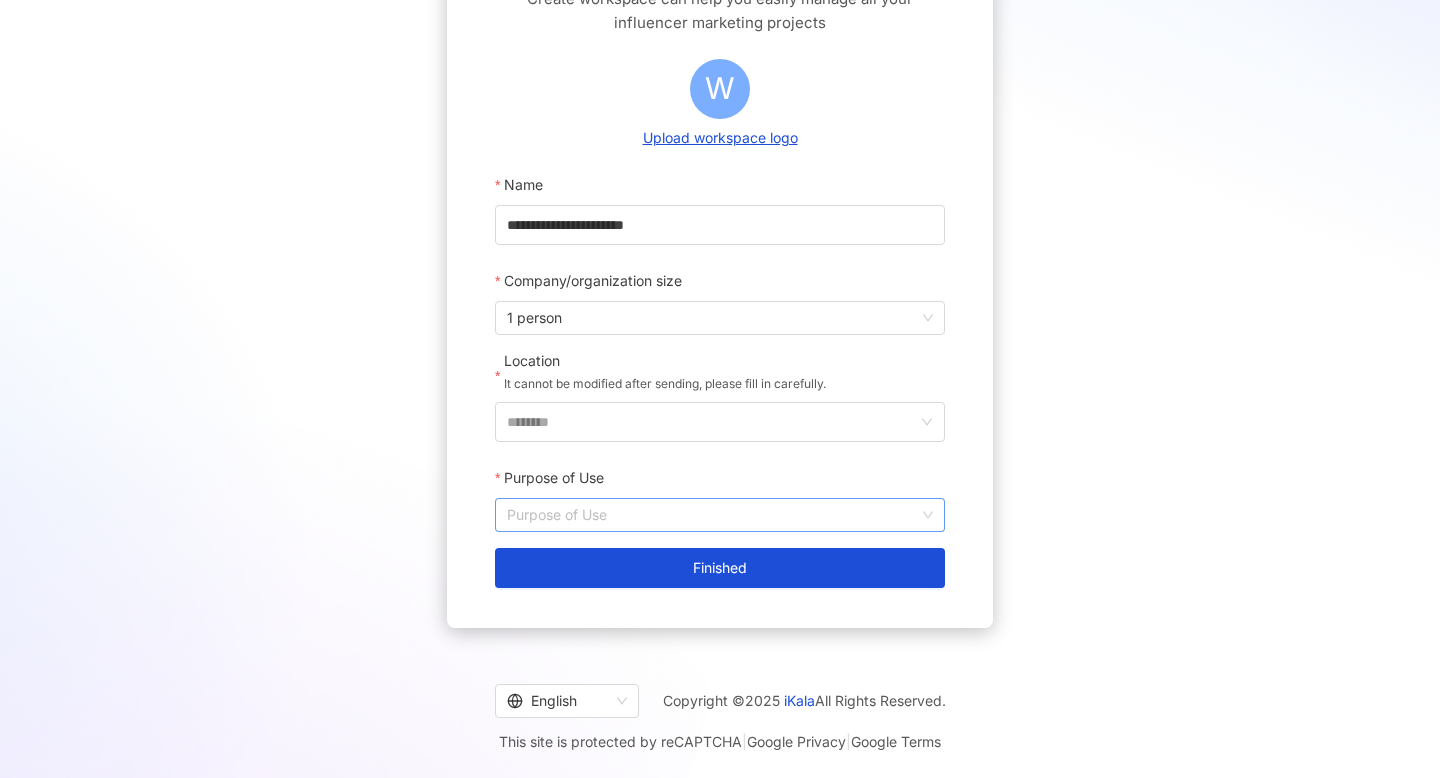 click on "Purpose of Use" at bounding box center [720, 515] 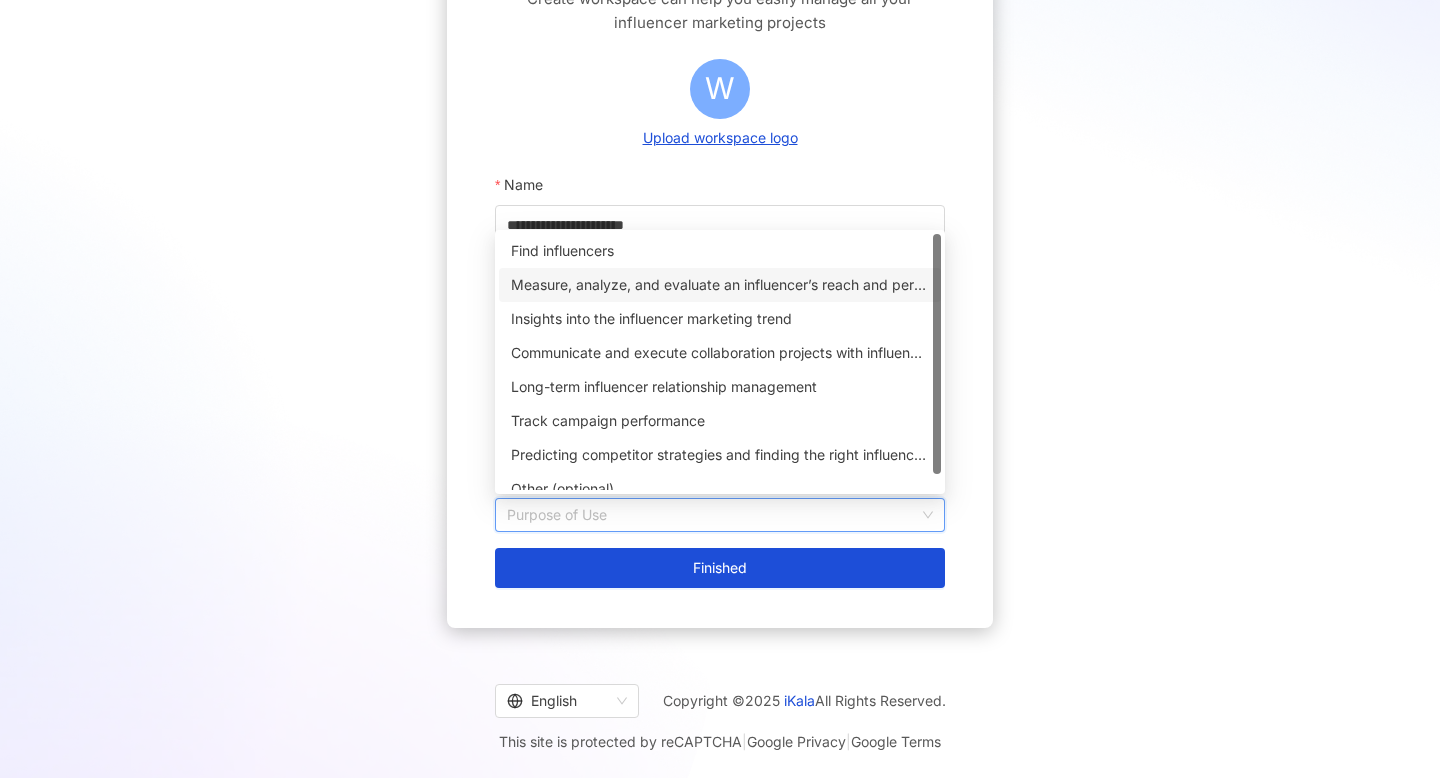 scroll, scrollTop: 16, scrollLeft: 0, axis: vertical 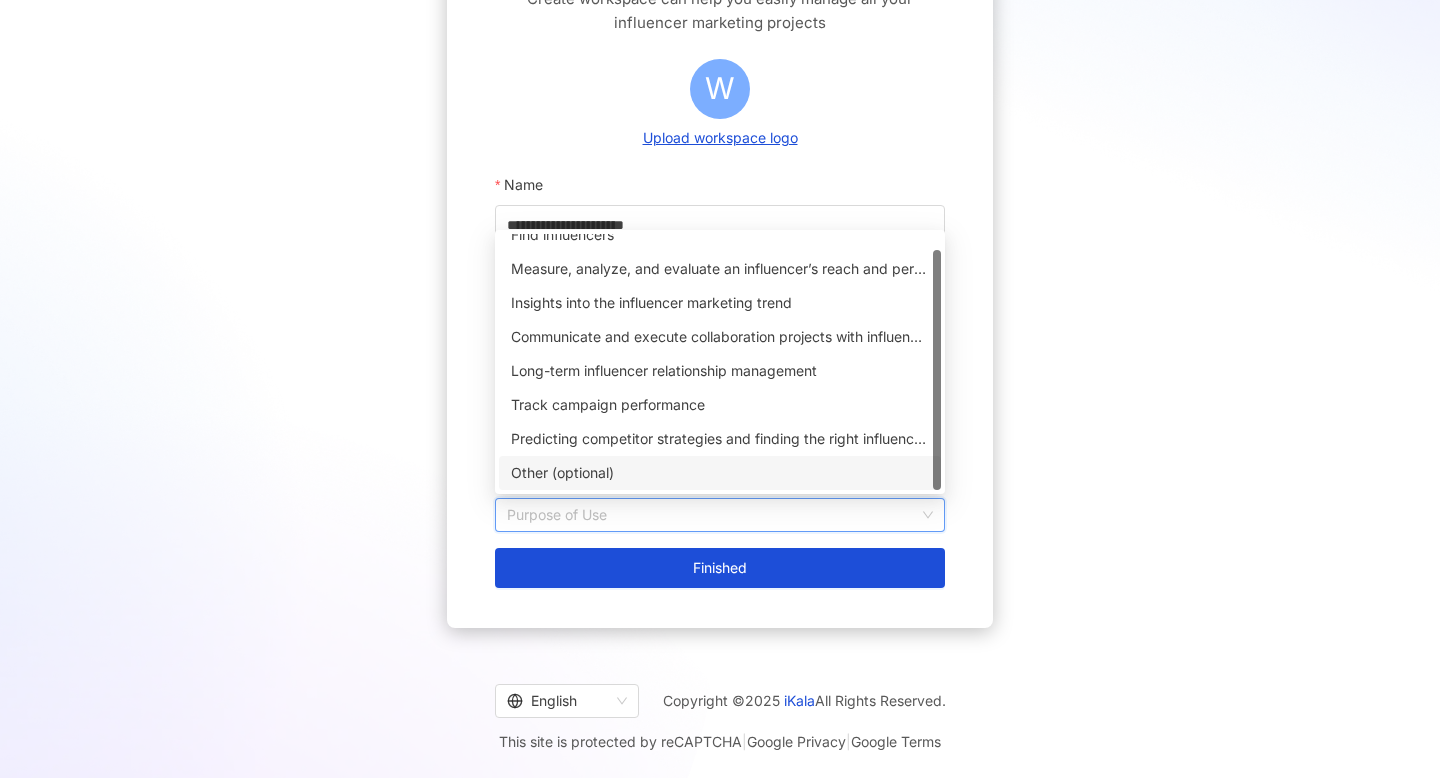 click on "Other (optional)" at bounding box center (720, 473) 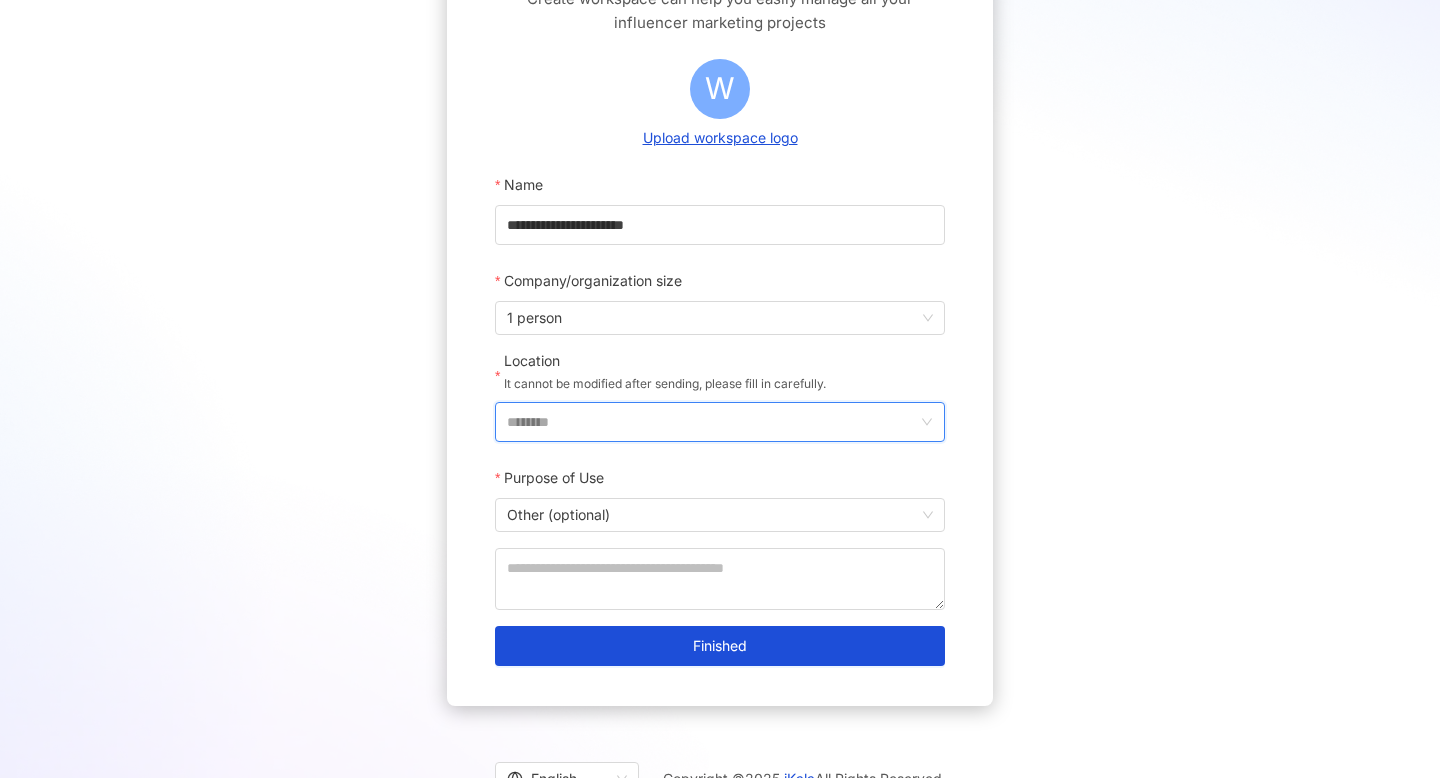 click on "********" at bounding box center [712, 422] 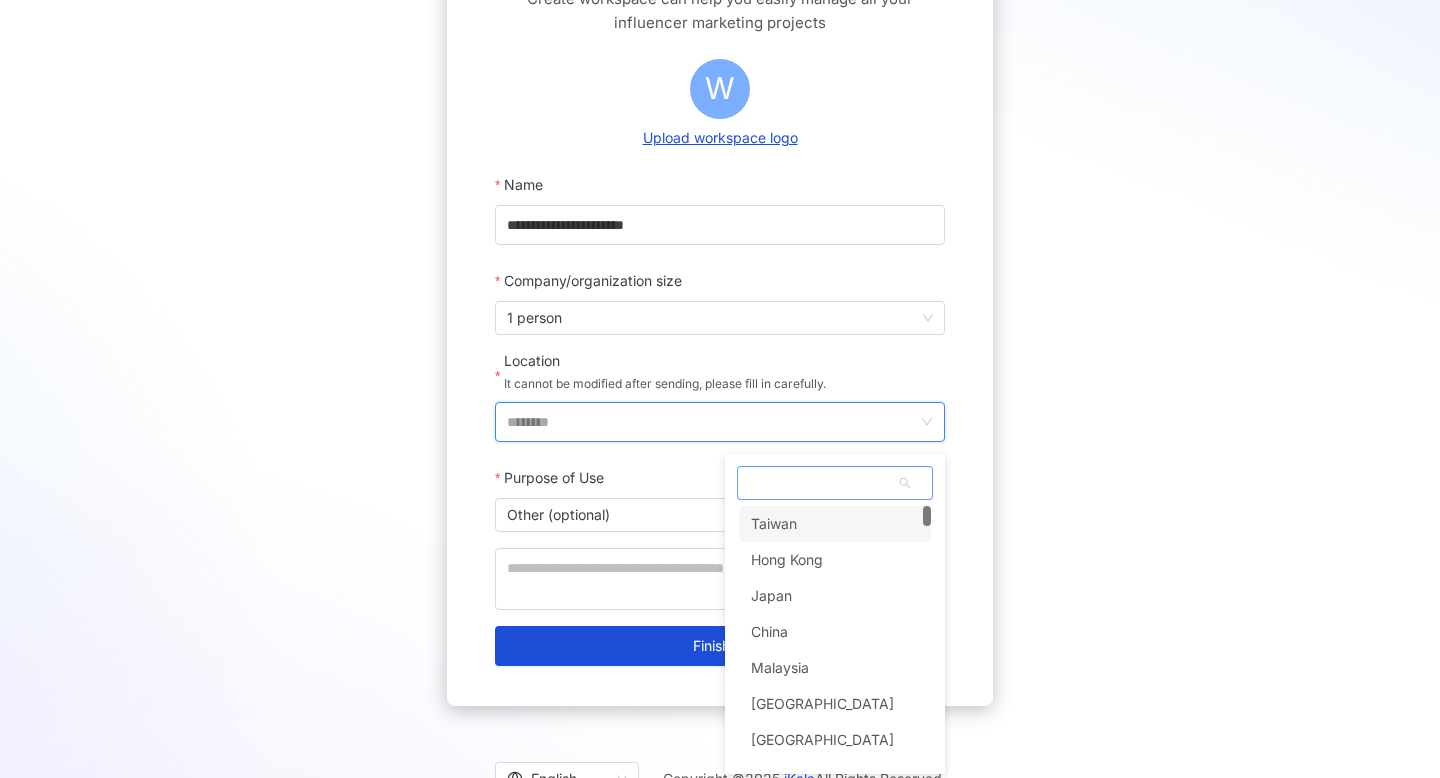click at bounding box center (835, 483) 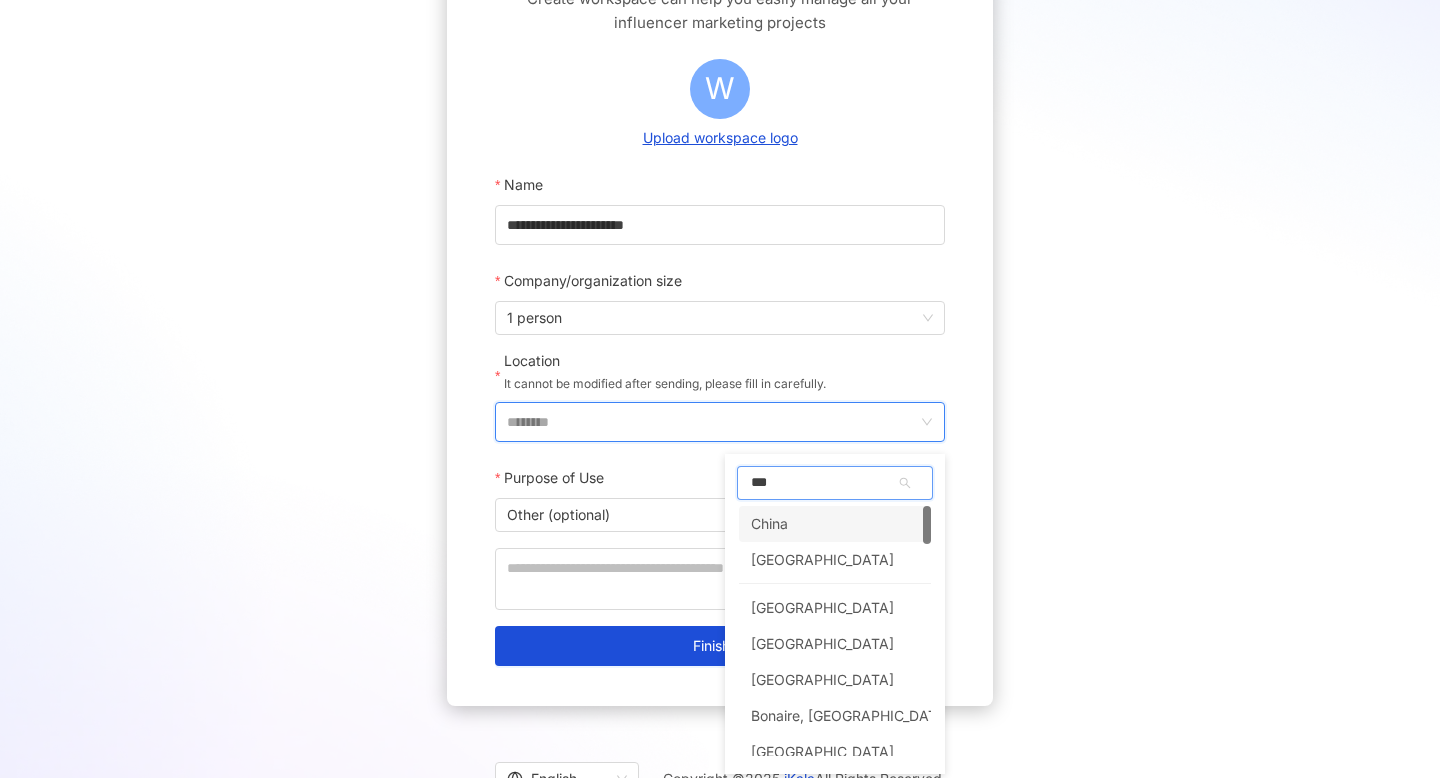 type on "****" 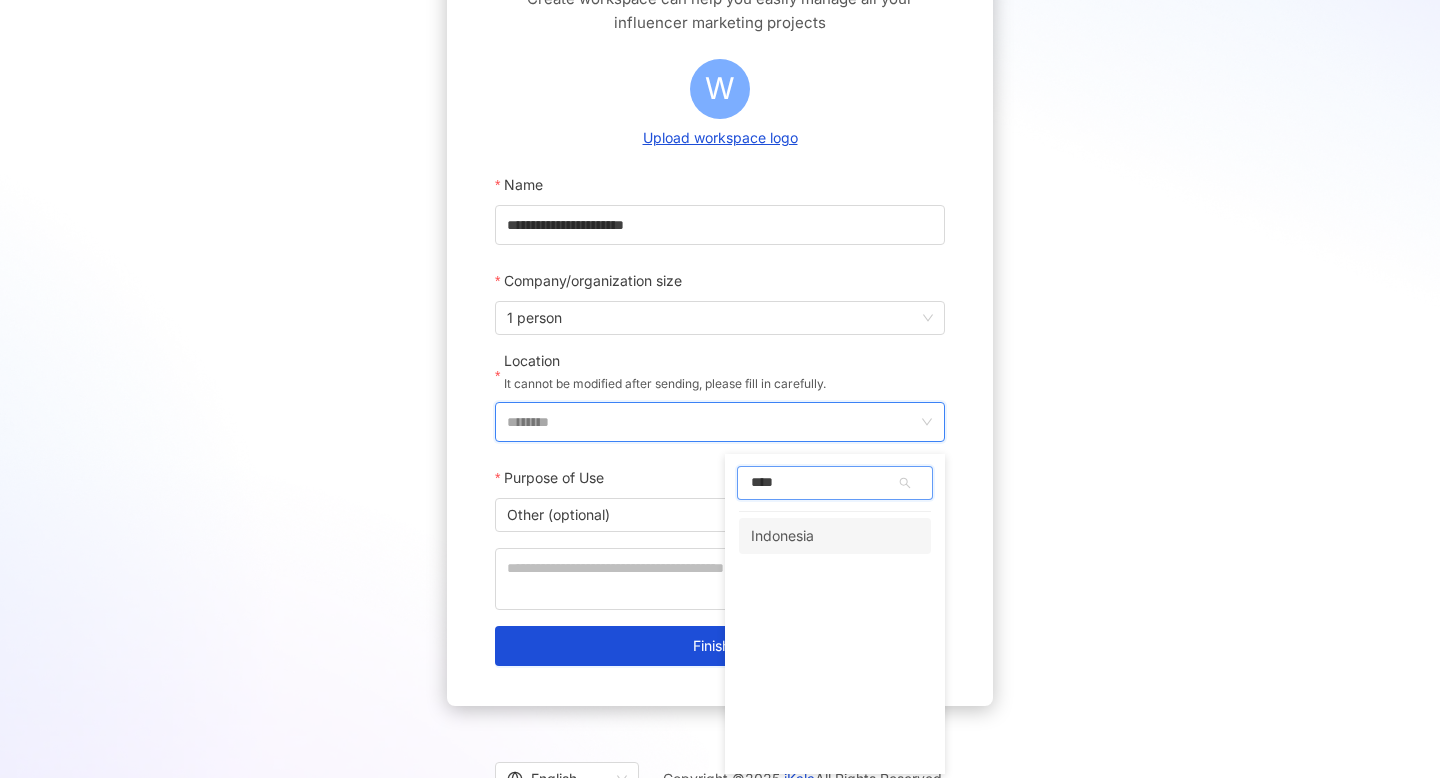click on "Indonesia" at bounding box center [782, 536] 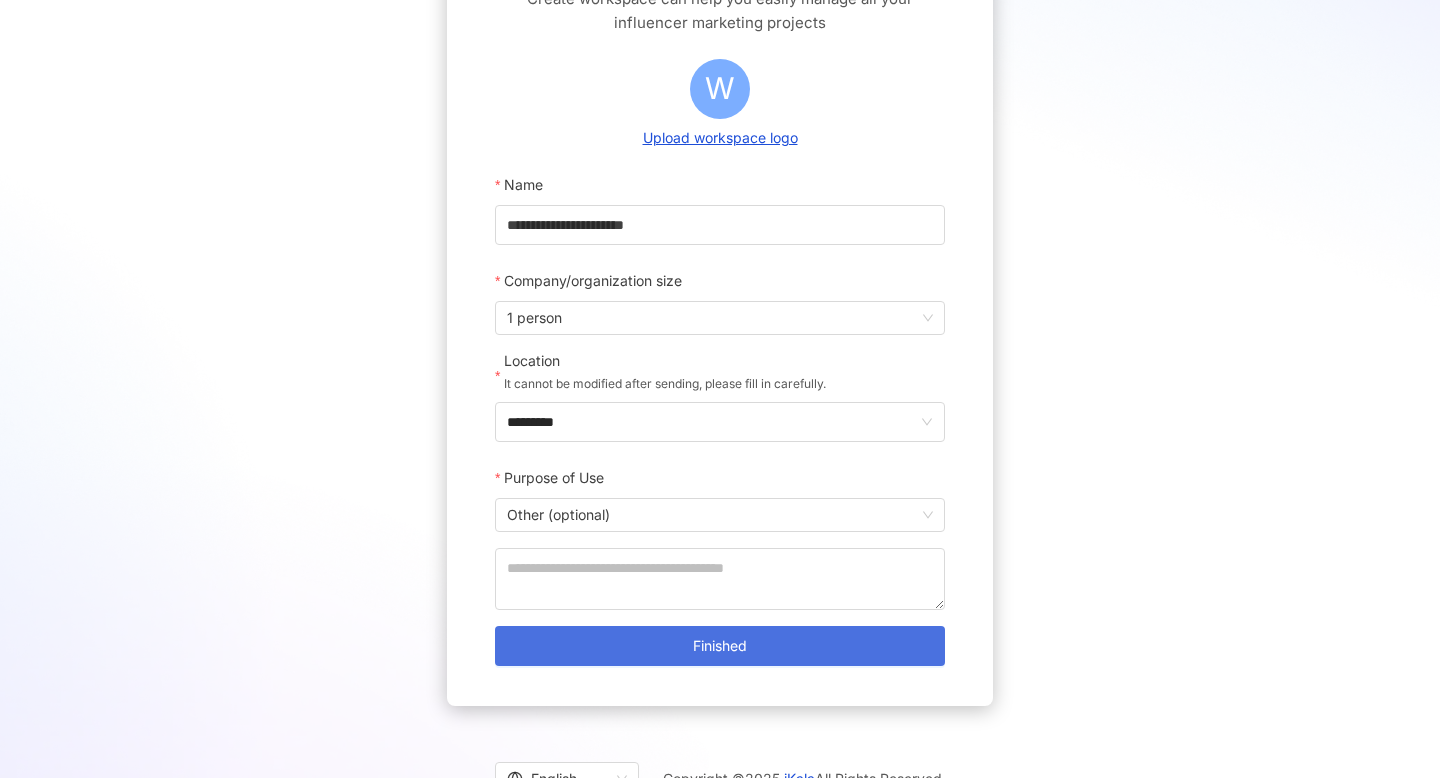 click on "Finished" at bounding box center [720, 646] 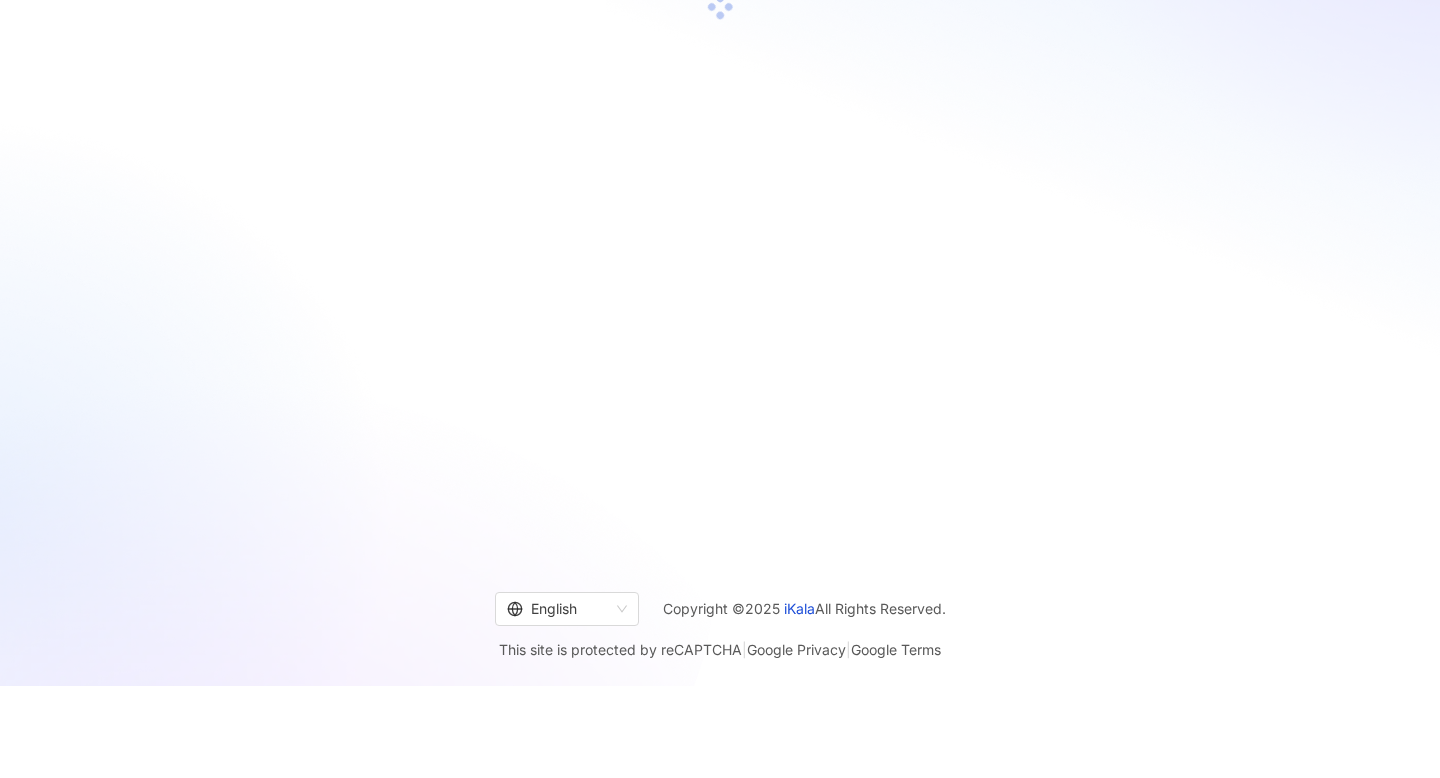scroll, scrollTop: 92, scrollLeft: 0, axis: vertical 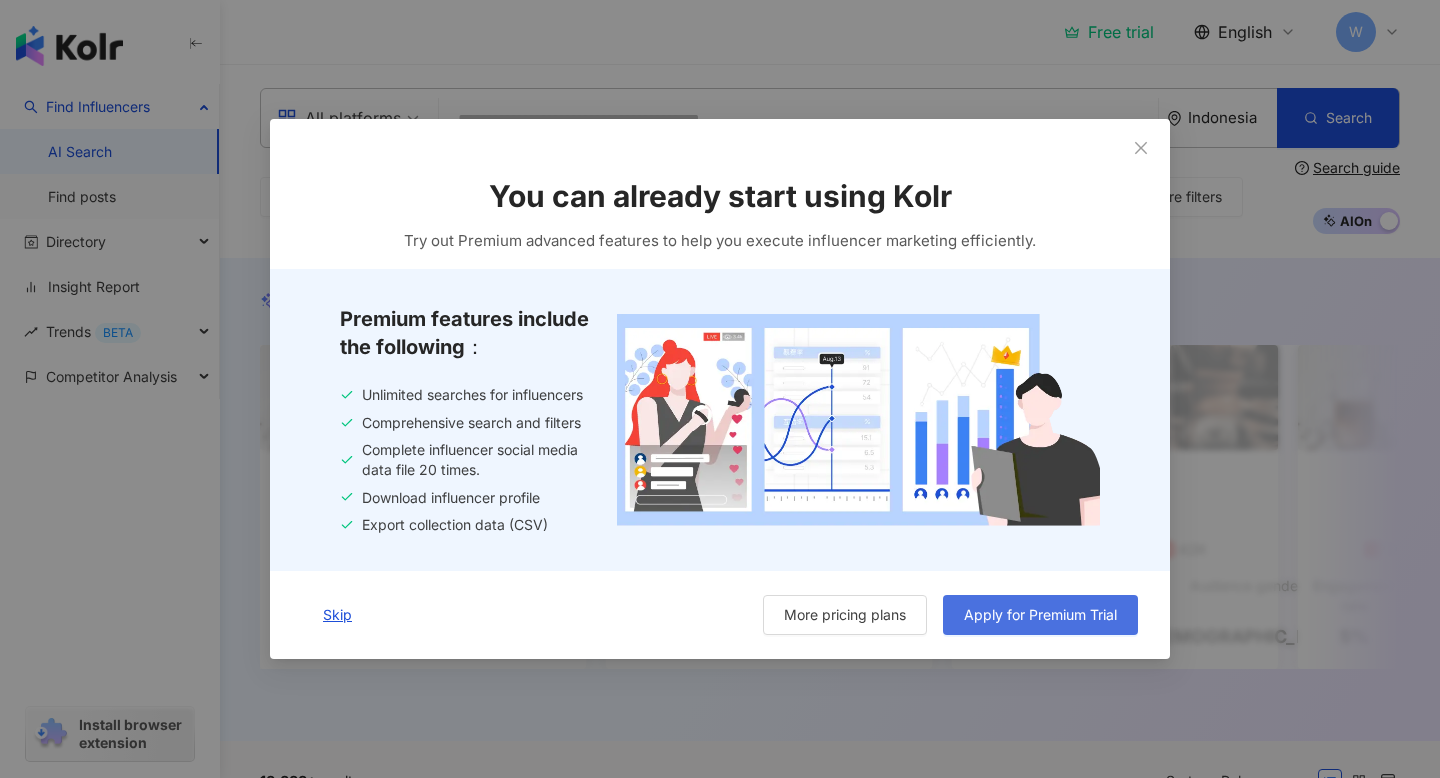 click on "Apply for Premium Trial" at bounding box center [1040, 615] 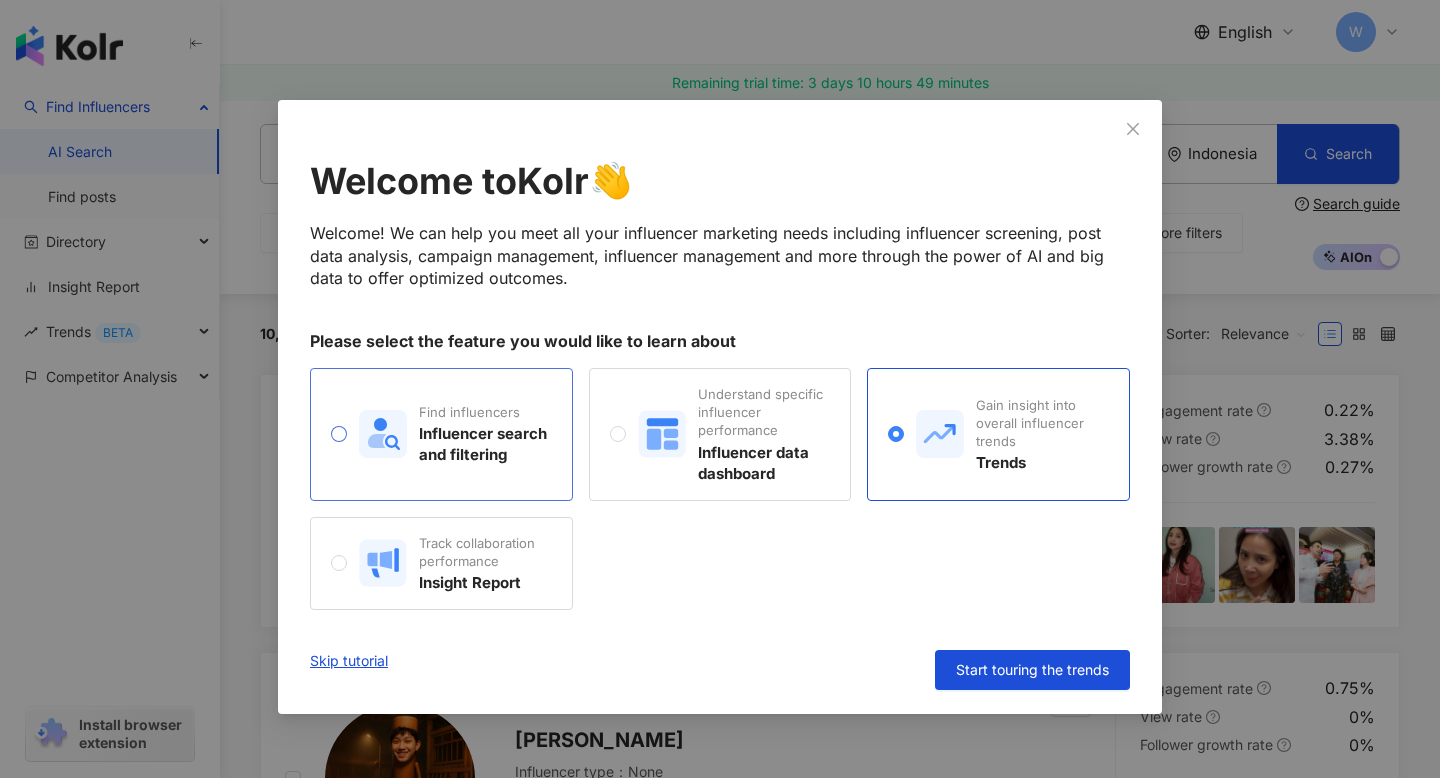 click 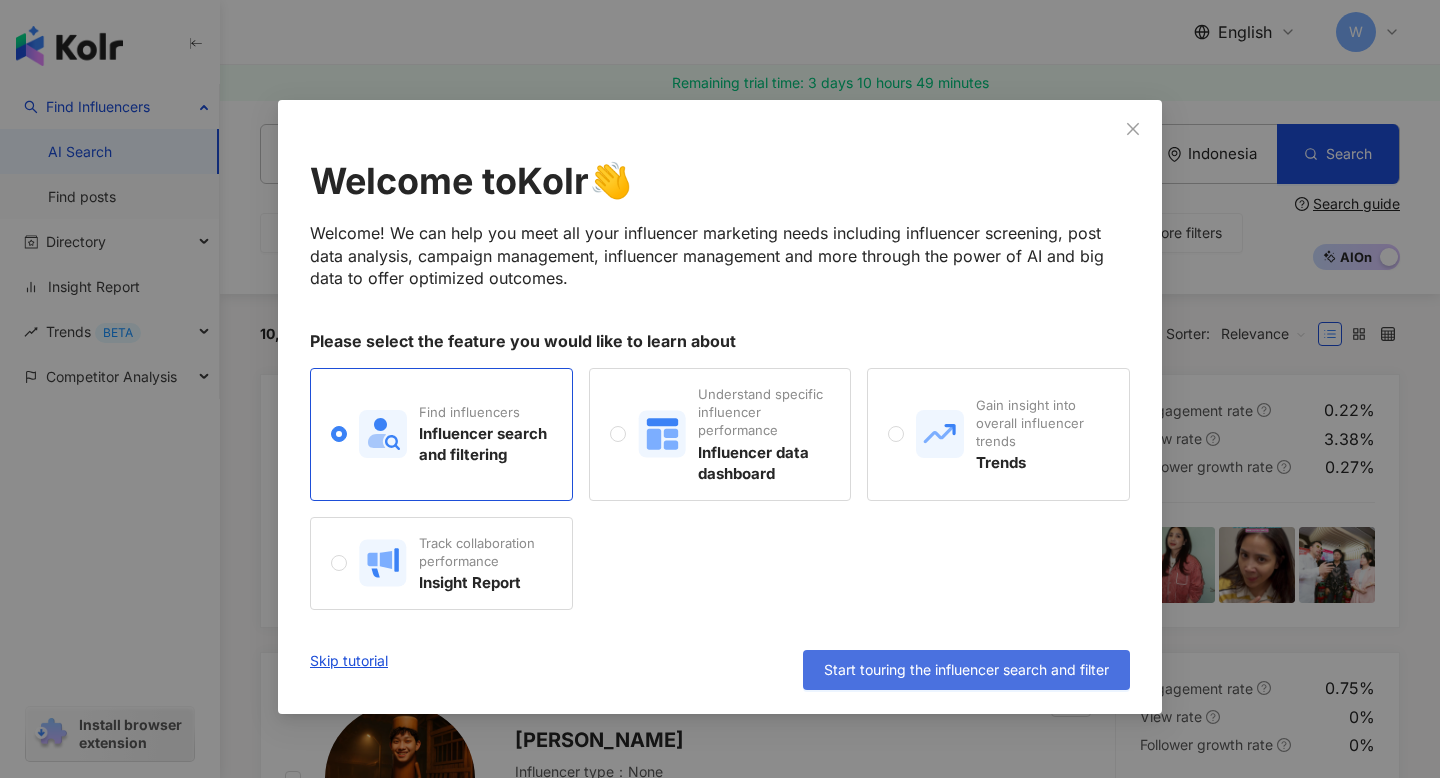 click on "Start touring the influencer search and filter" at bounding box center [966, 670] 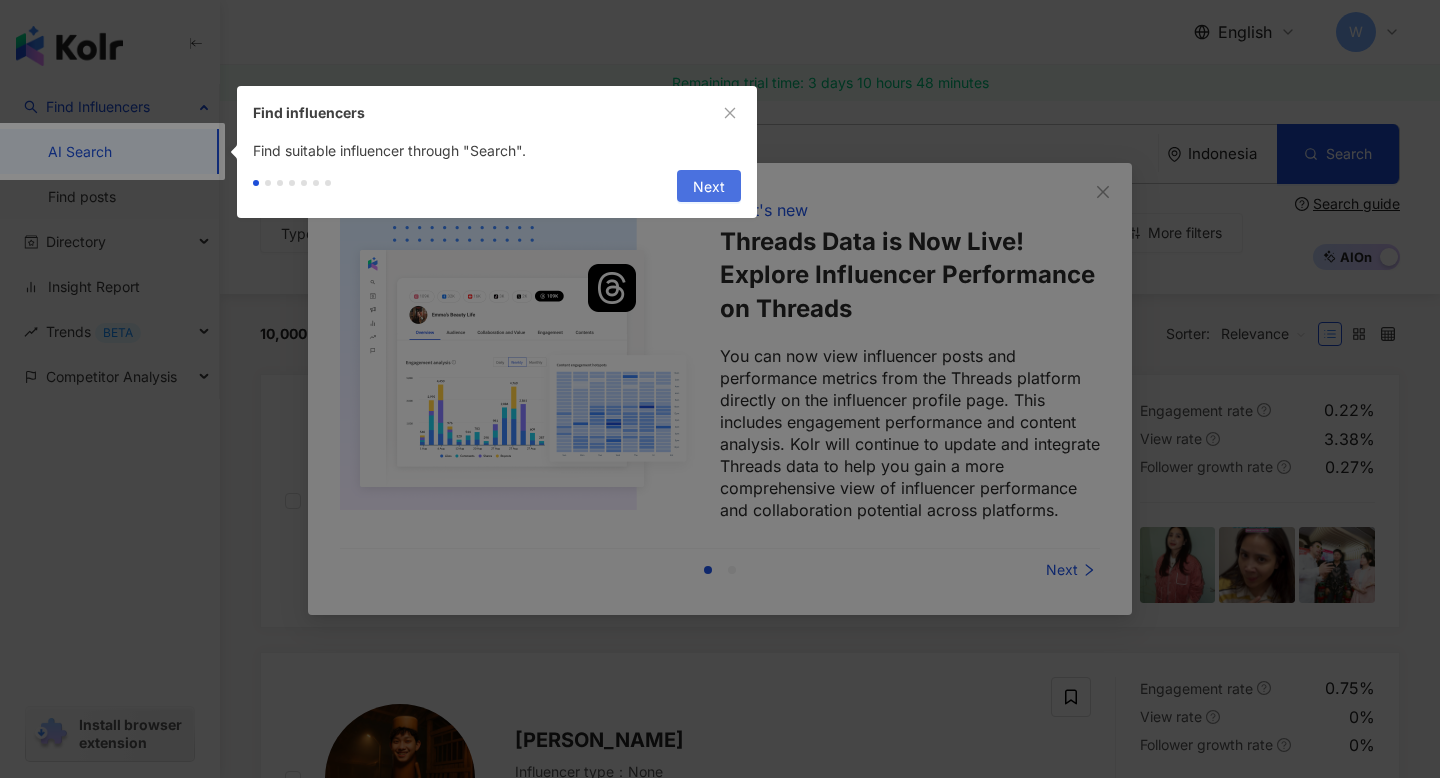 click on "Next" at bounding box center [709, 187] 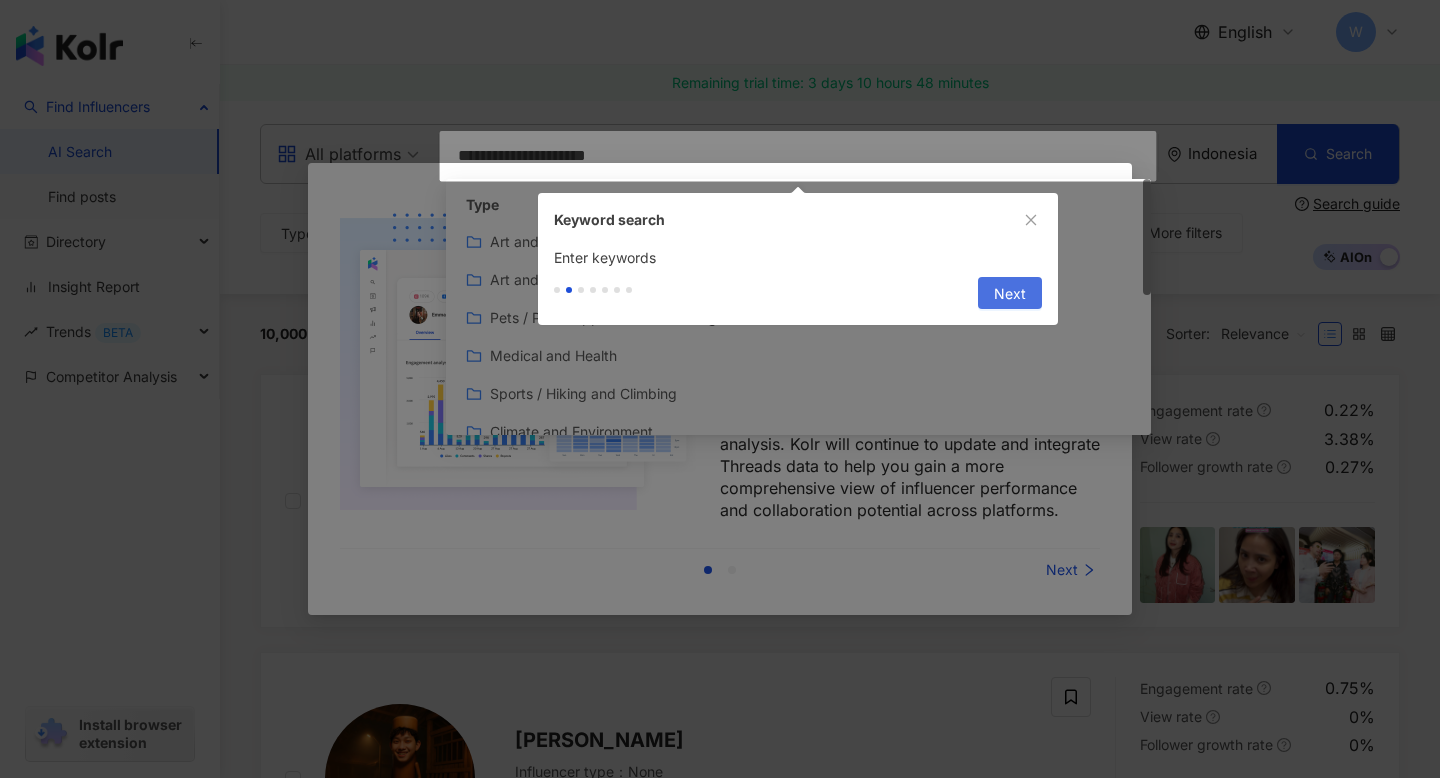 click on "Next" at bounding box center [1010, 294] 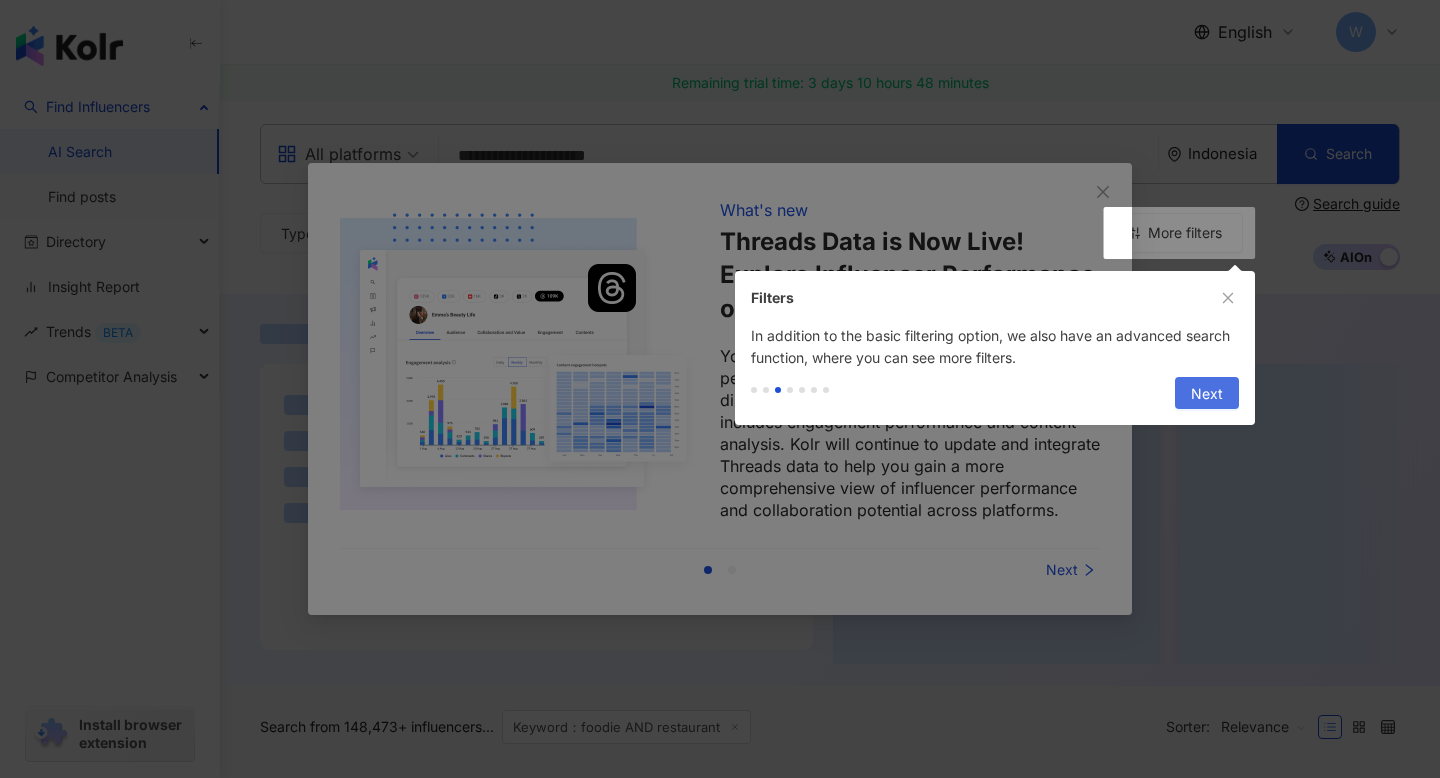 click on "Next" at bounding box center [1207, 394] 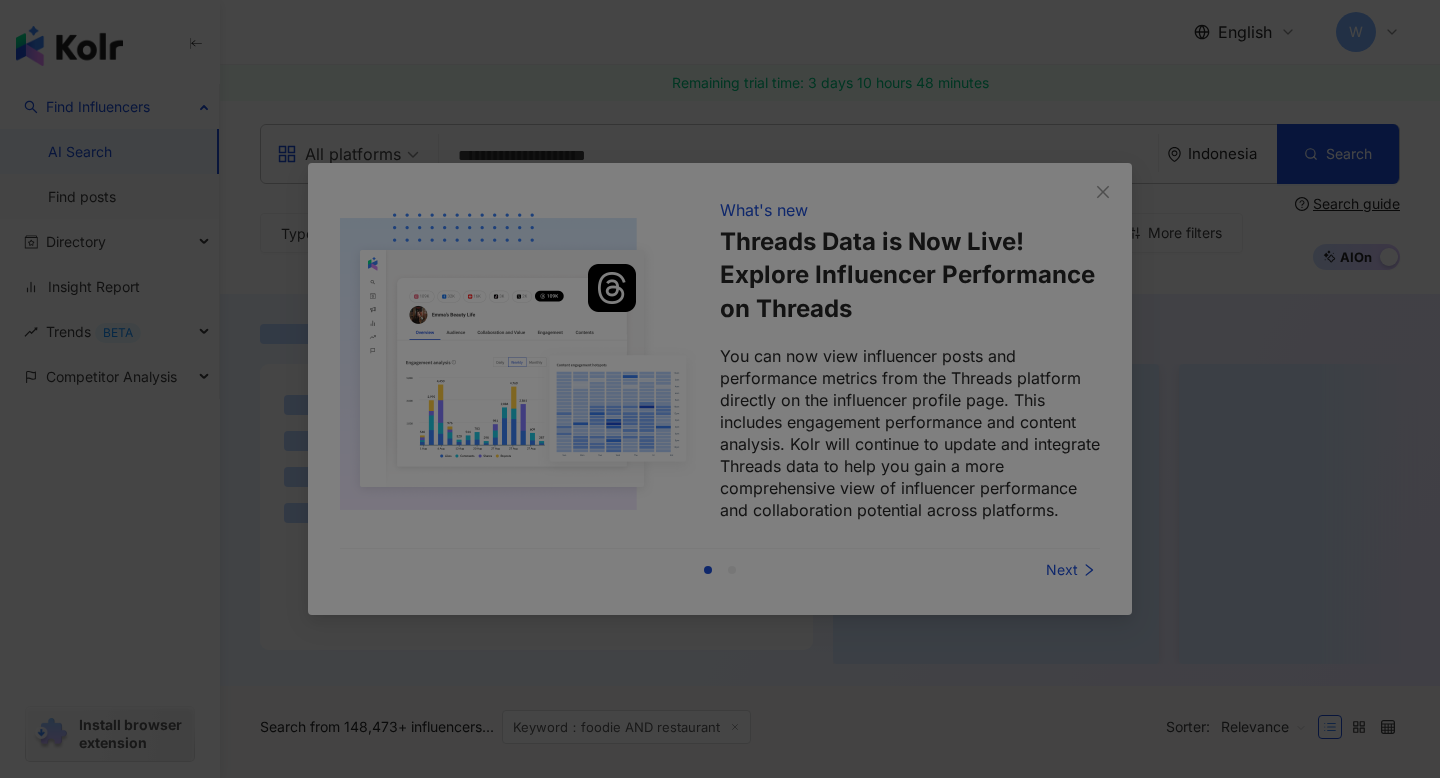 click at bounding box center [720, 389] 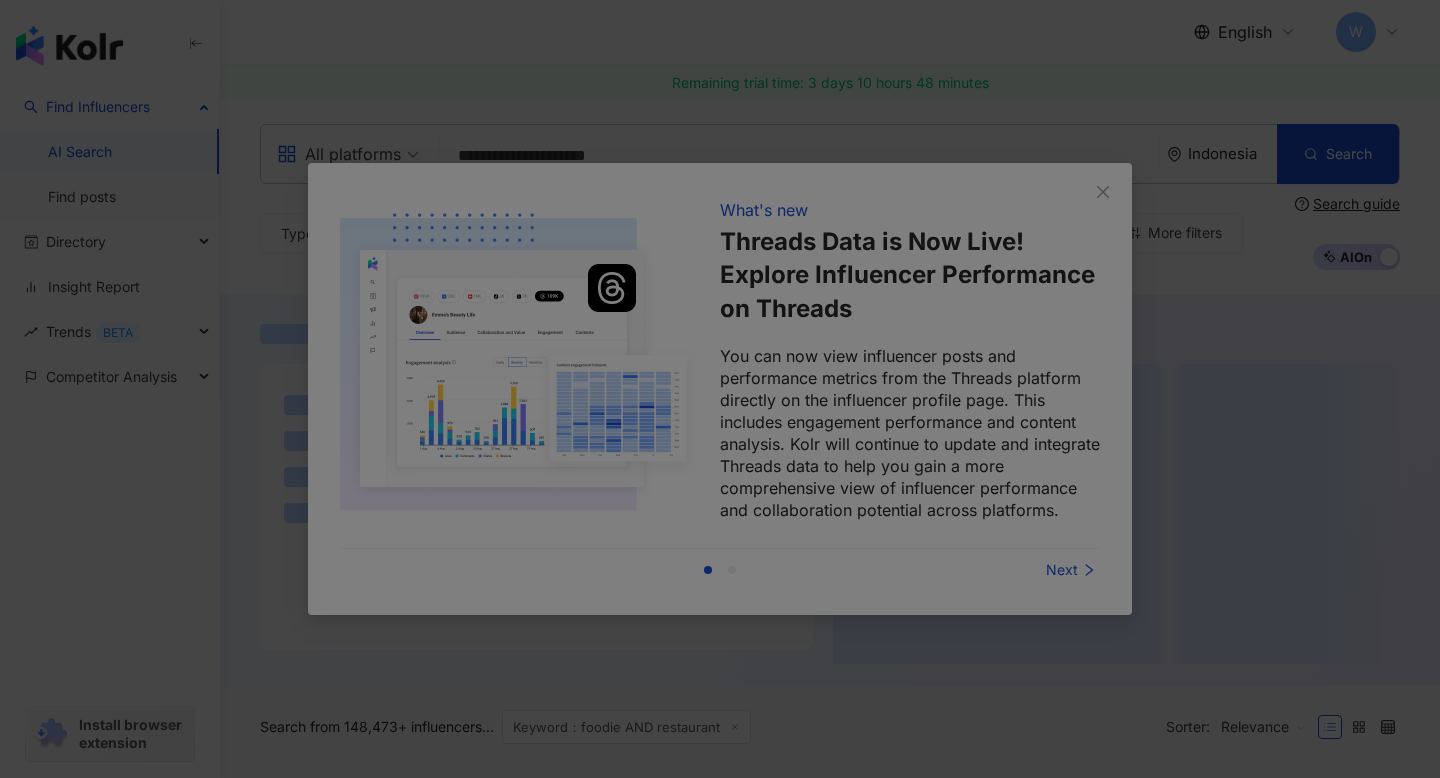 click at bounding box center [720, 389] 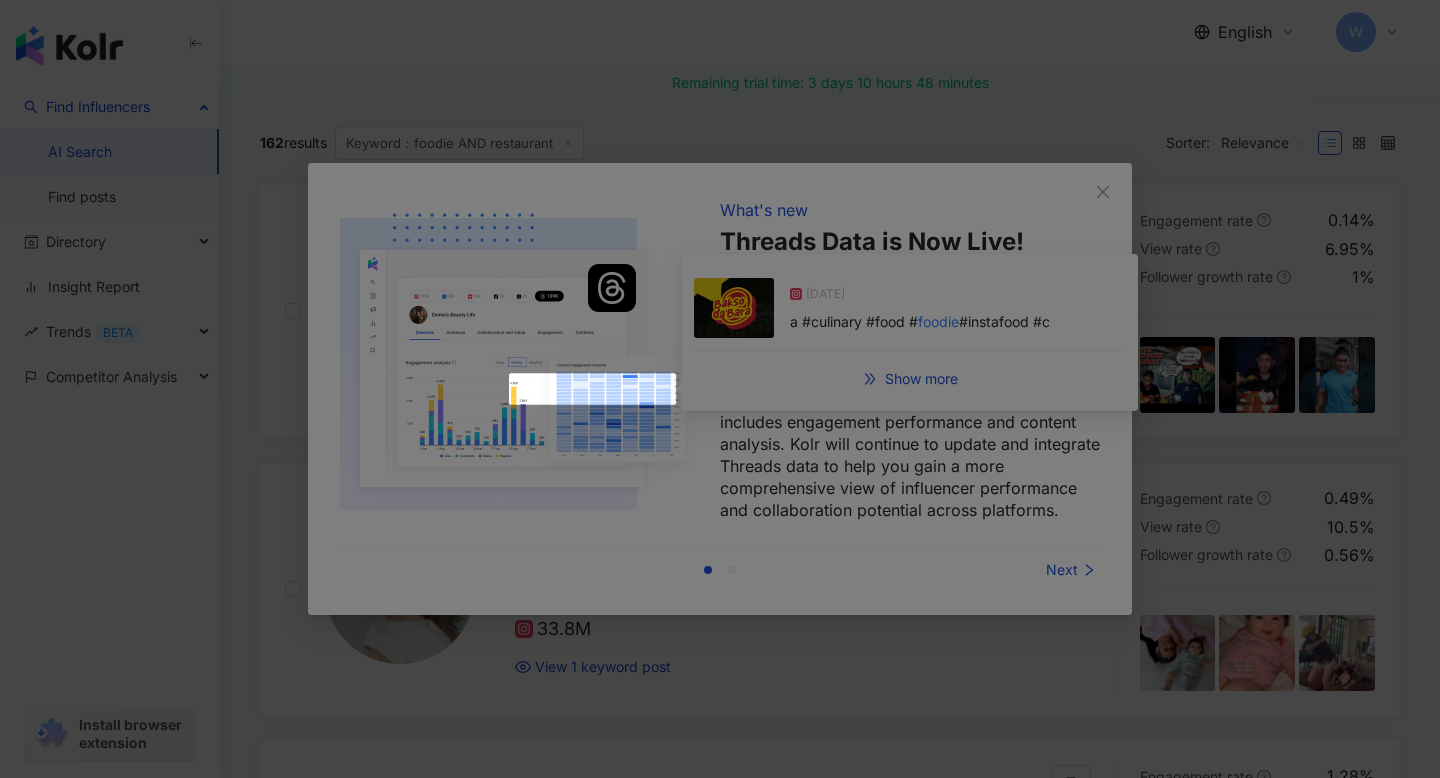 scroll, scrollTop: 0, scrollLeft: 0, axis: both 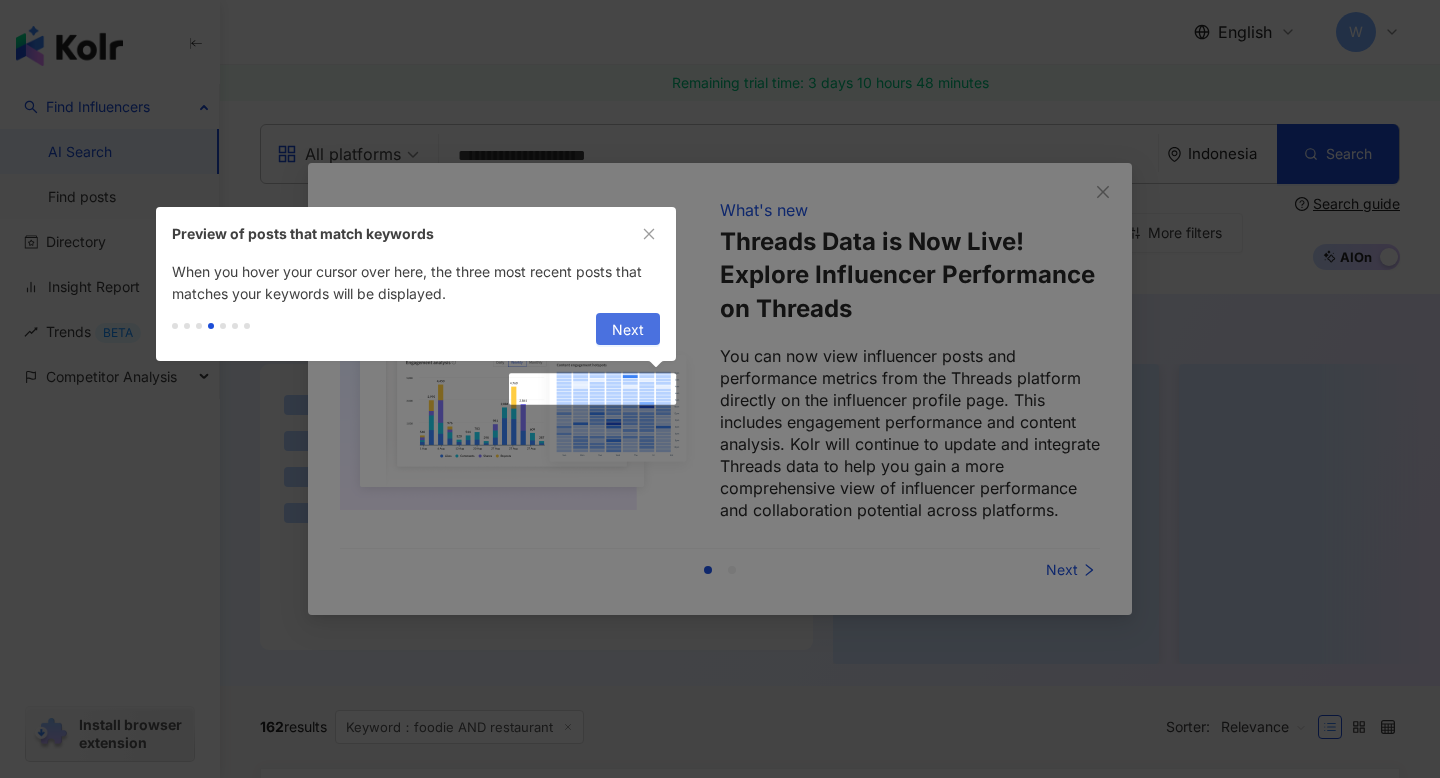 click on "Next" at bounding box center [628, 330] 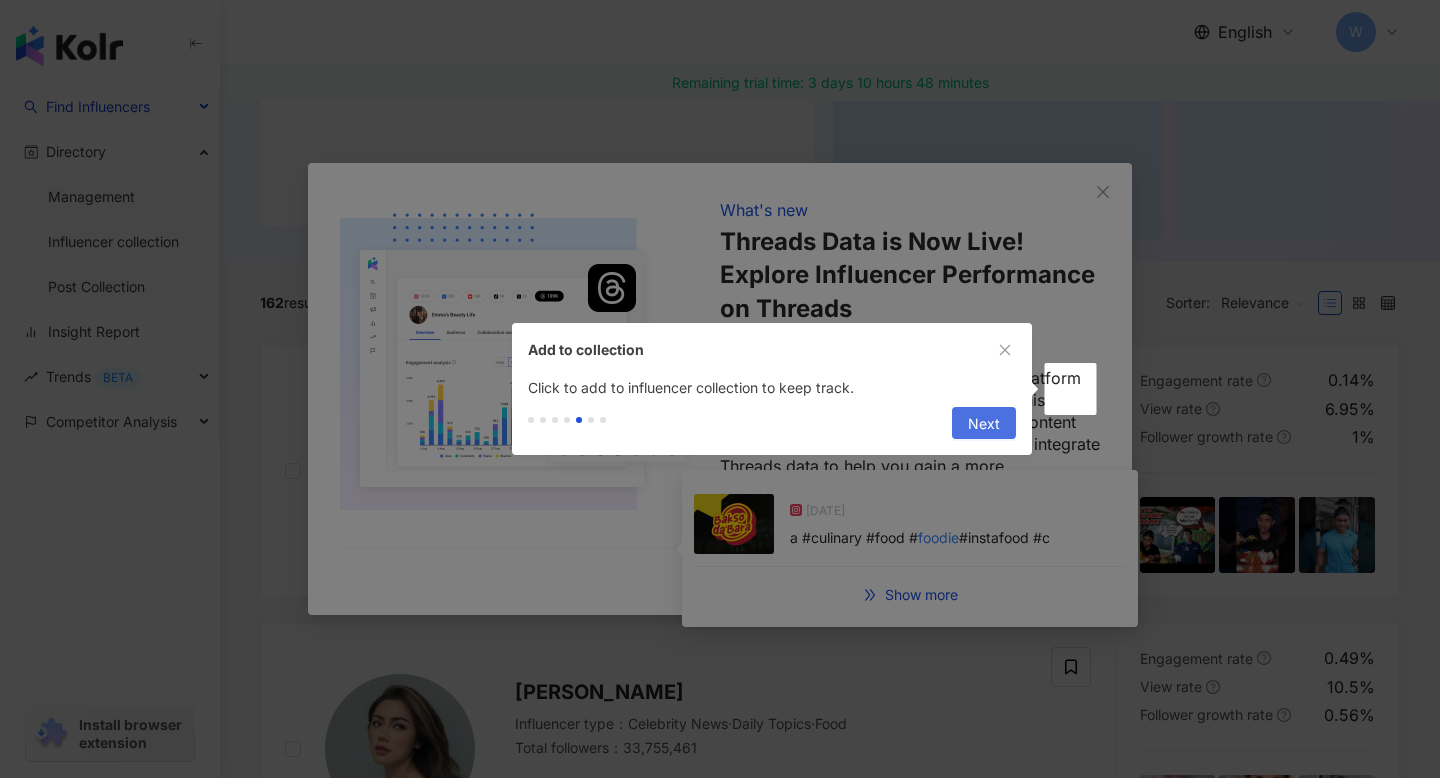 scroll, scrollTop: 0, scrollLeft: 0, axis: both 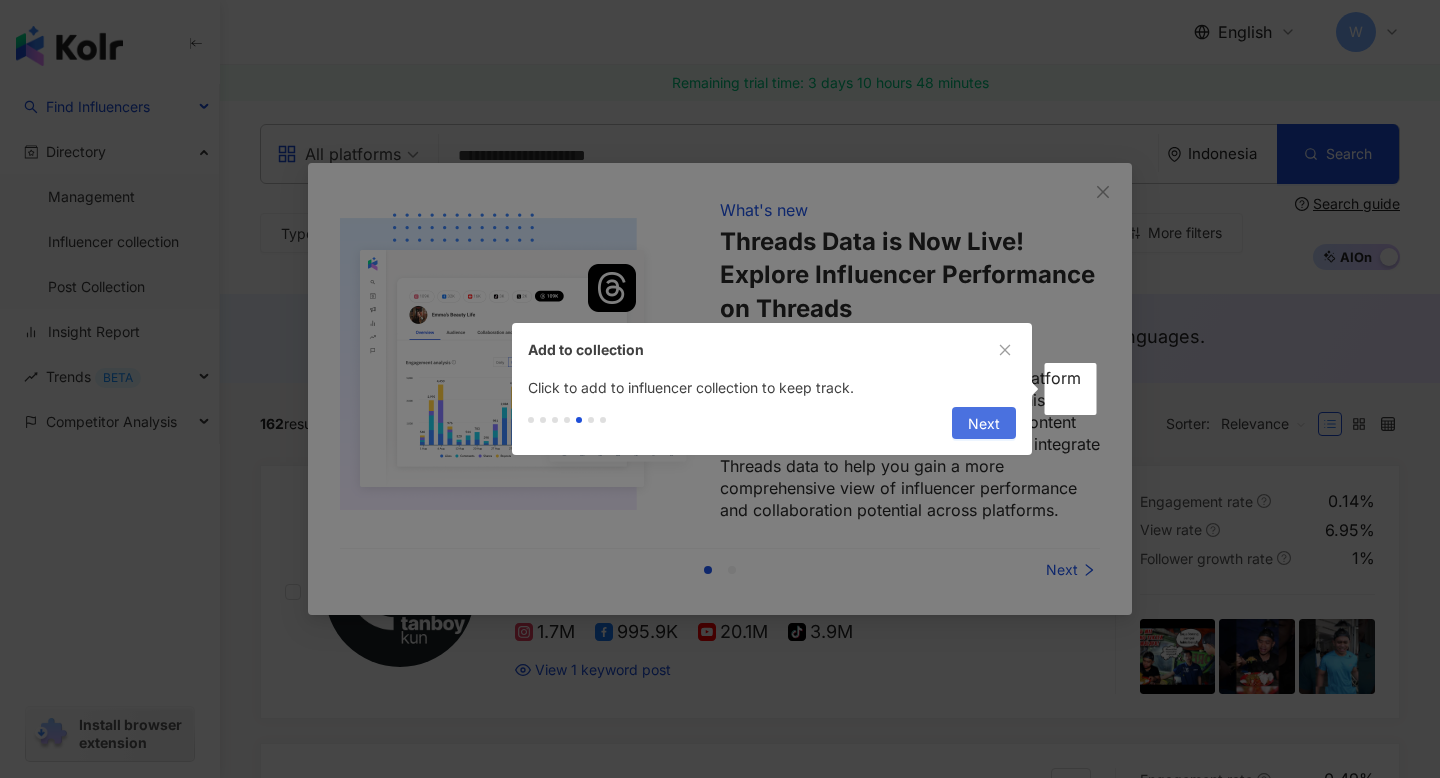 click on "Next" at bounding box center [984, 424] 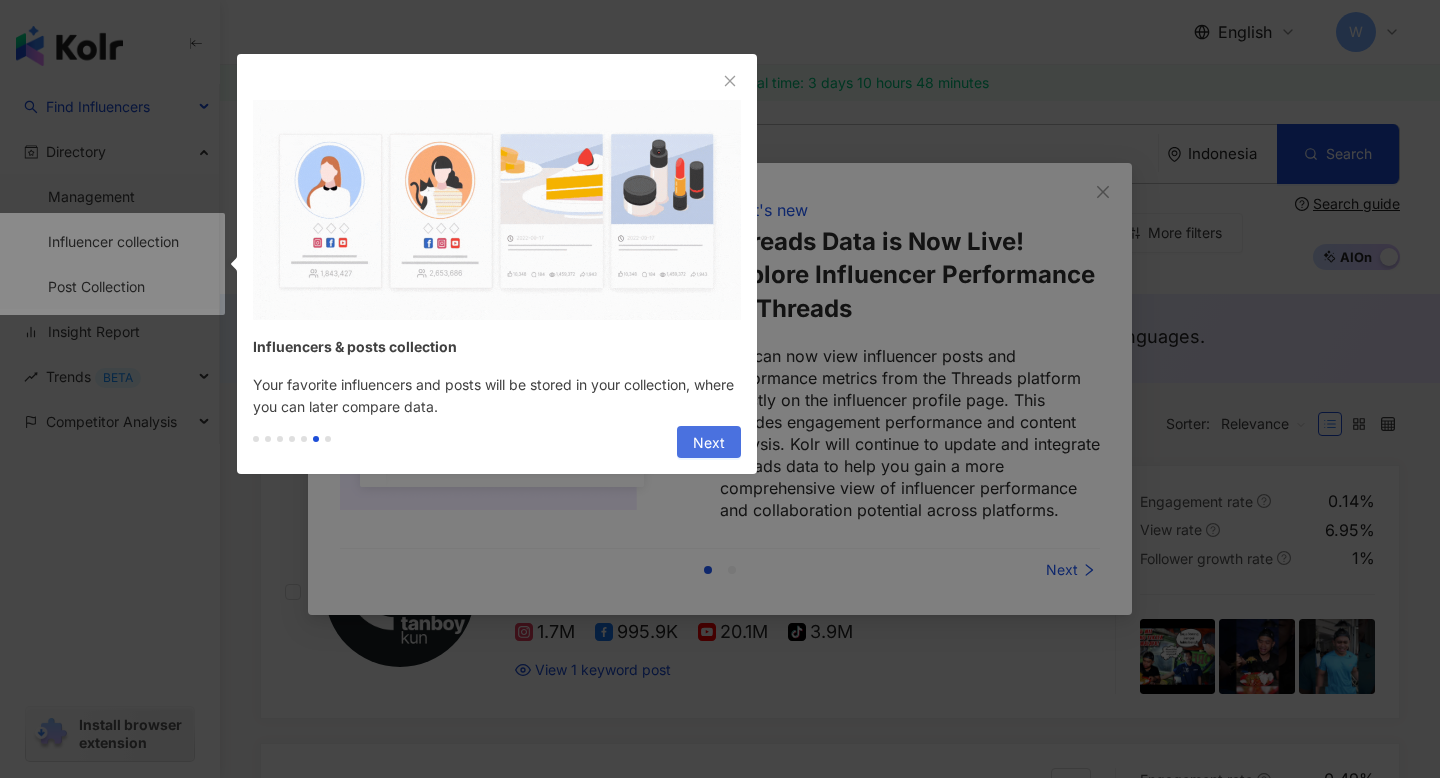 click on "Next" at bounding box center (709, 443) 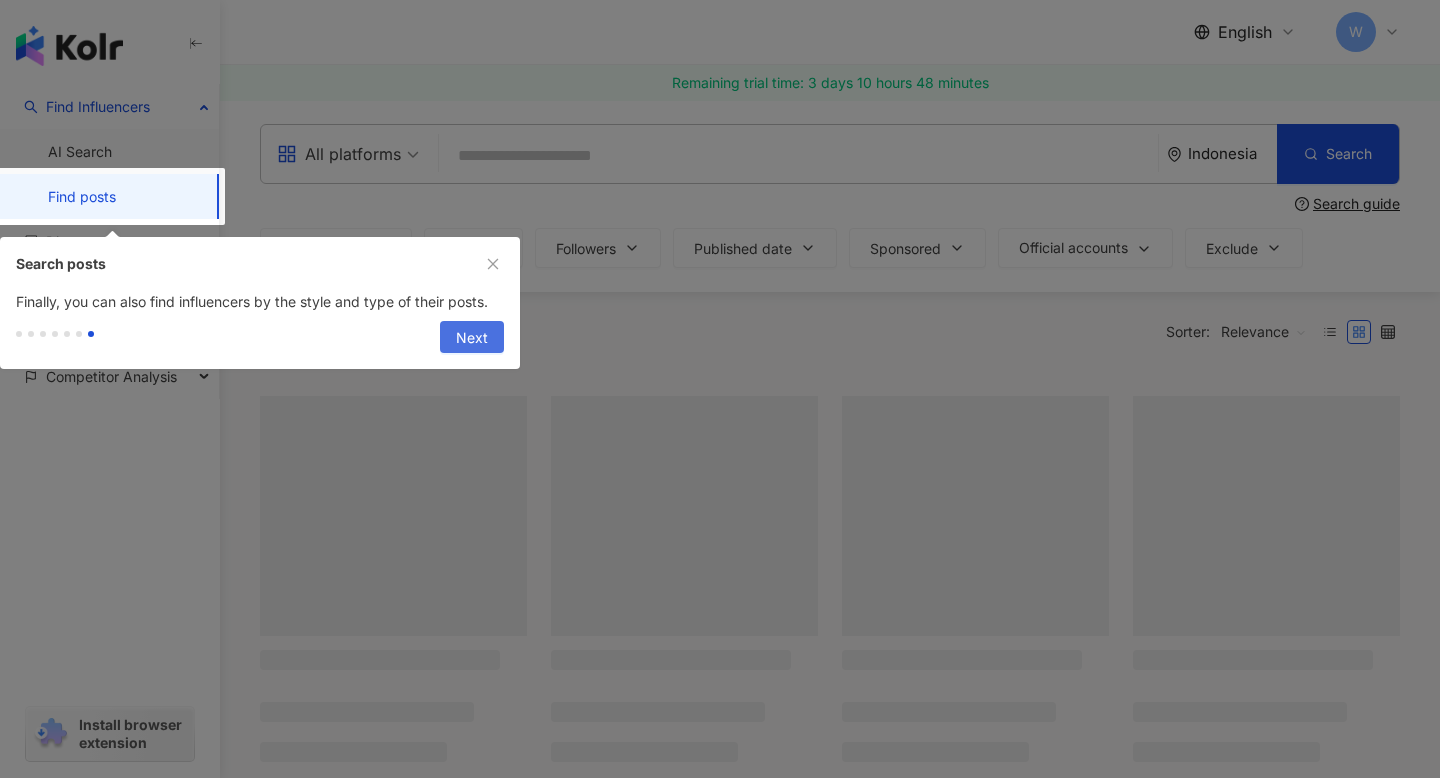 click on "Next" at bounding box center (472, 338) 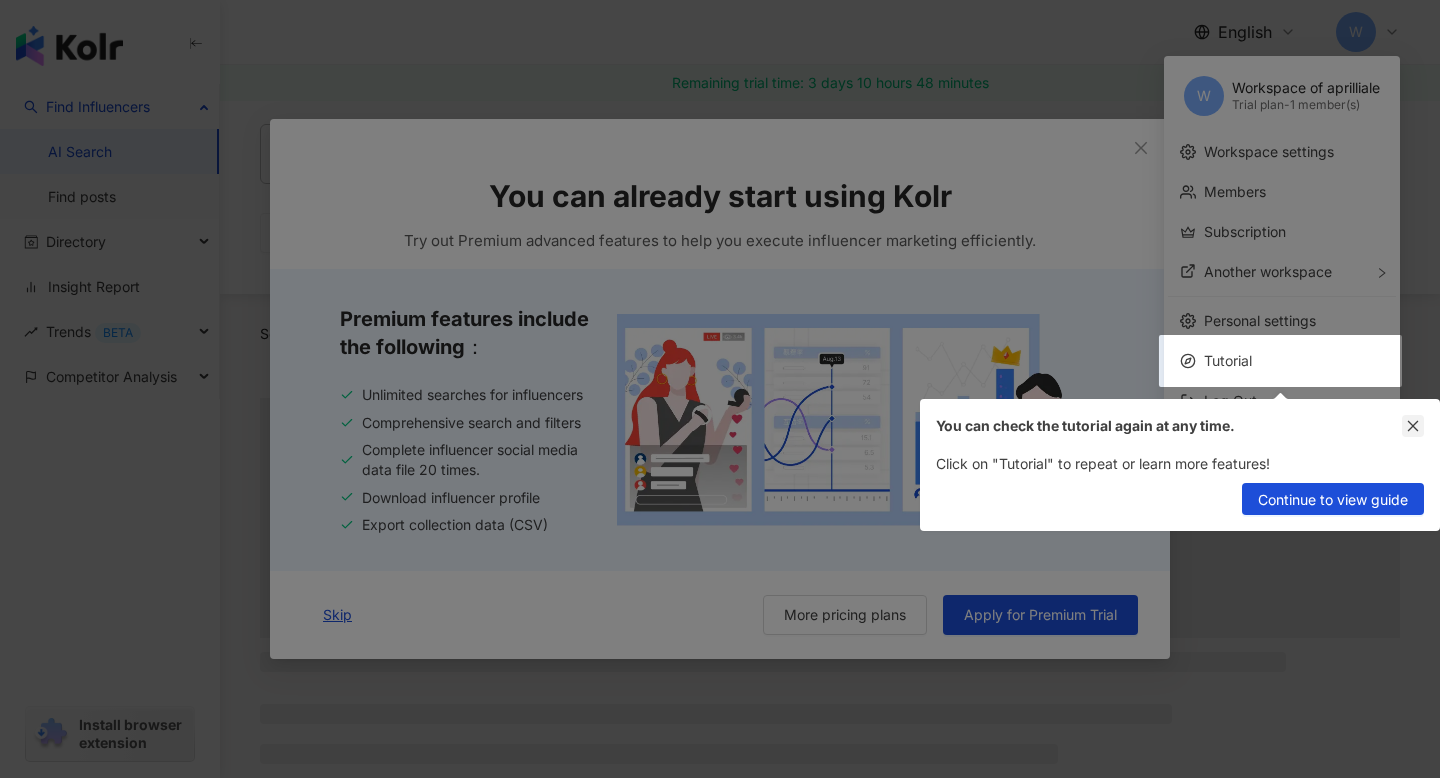 click 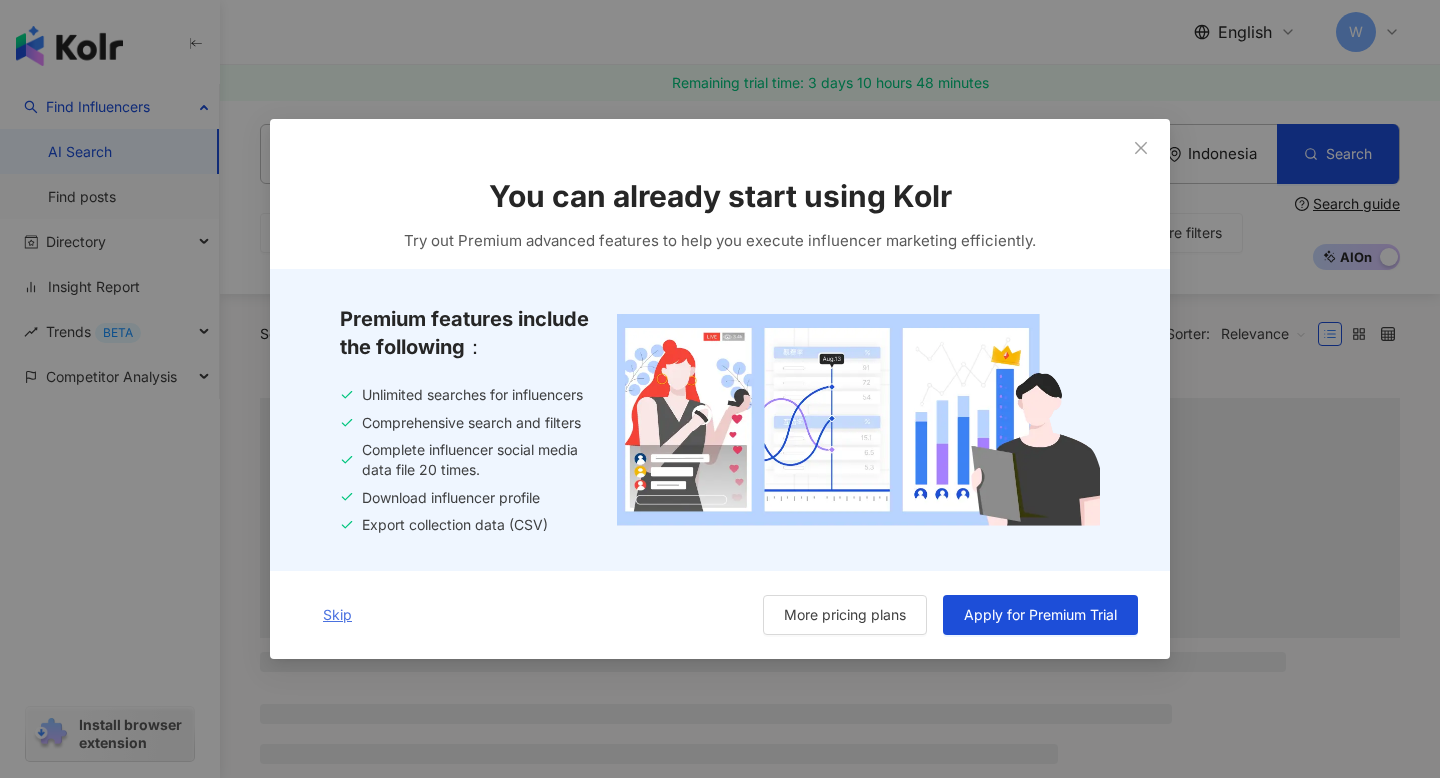 click on "Skip" at bounding box center (337, 615) 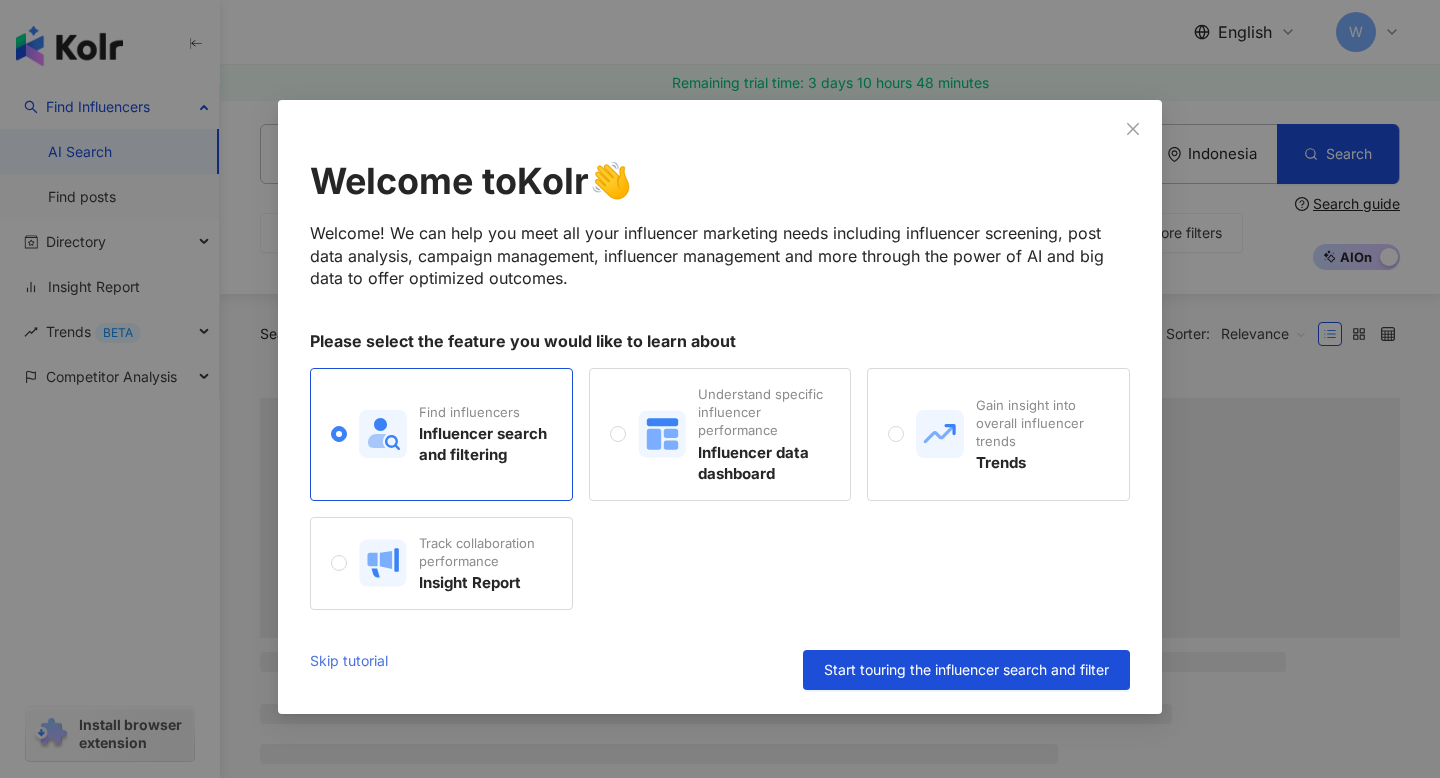 click on "Skip tutorial" at bounding box center [349, 670] 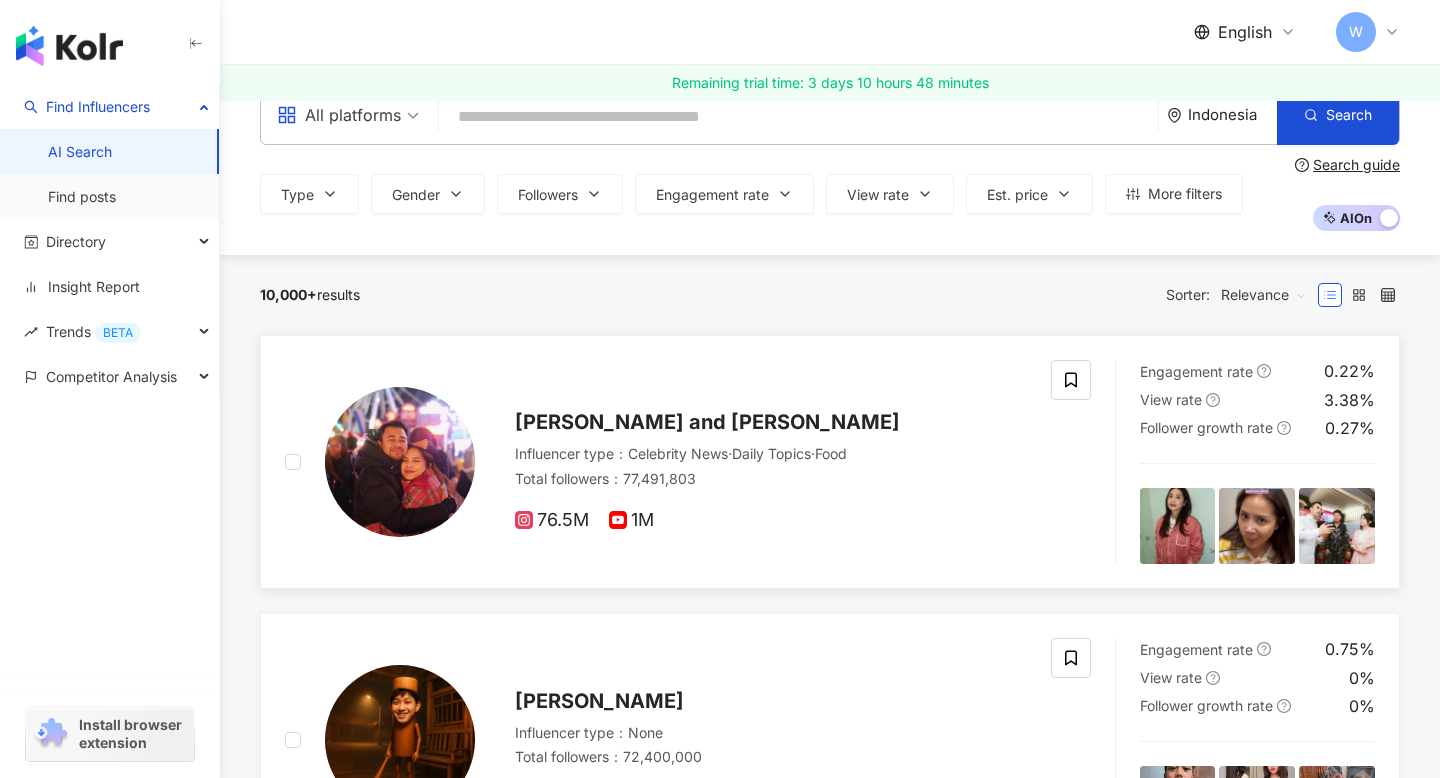 scroll, scrollTop: 0, scrollLeft: 0, axis: both 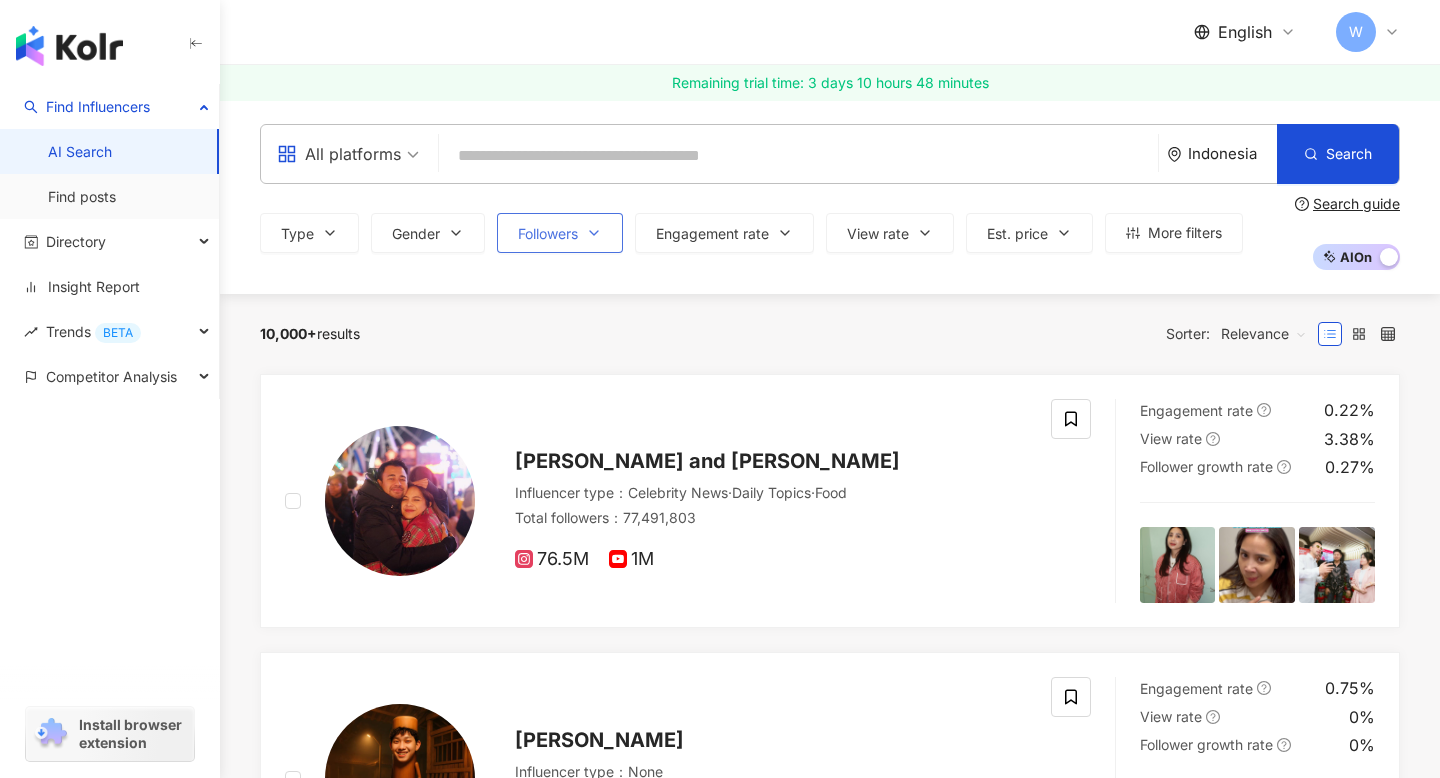 click on "Followers" at bounding box center [548, 234] 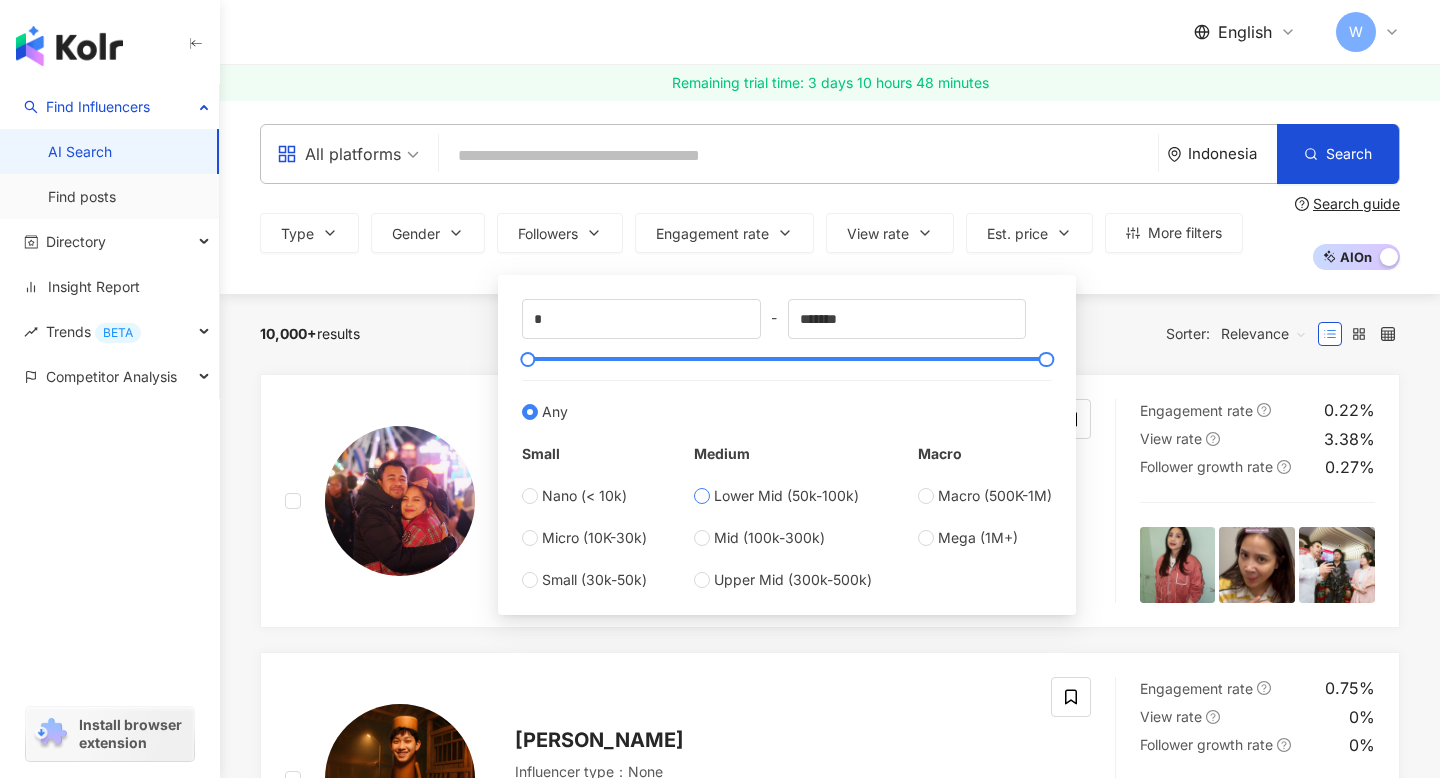 type on "*****" 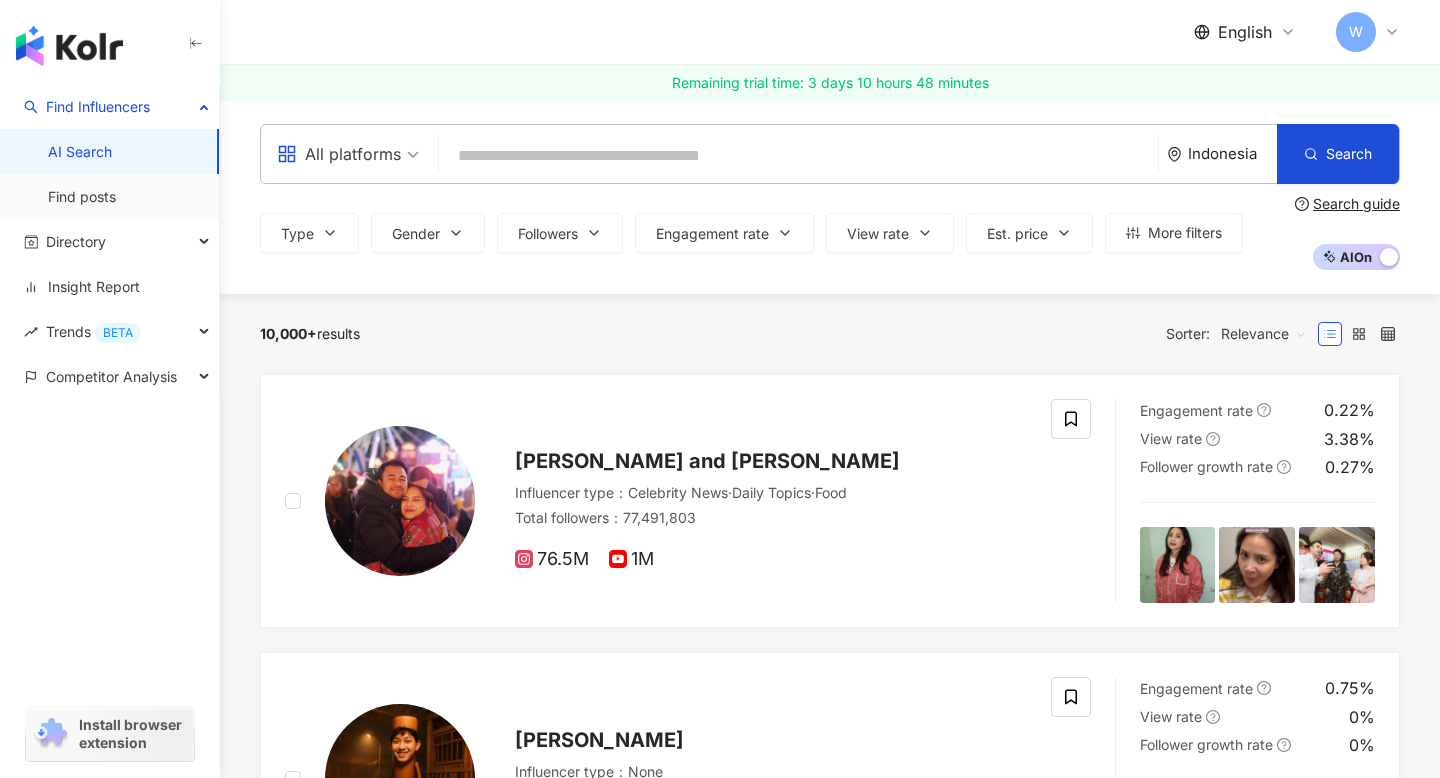 click on "All platforms Indonesia Search Type Gender Followers Engagement rate View rate Est. price  More filters *****  -  ***** Any Small Nano (< 10k) Micro (10K-30k) Small (30k-50k) Medium Lower Mid (50k-100k) Mid (100k-300k) Upper Mid (300k-500k) Macro Macro (500K-1M) Mega (1M+) Search guide AI  On AI  Off" at bounding box center [830, 197] 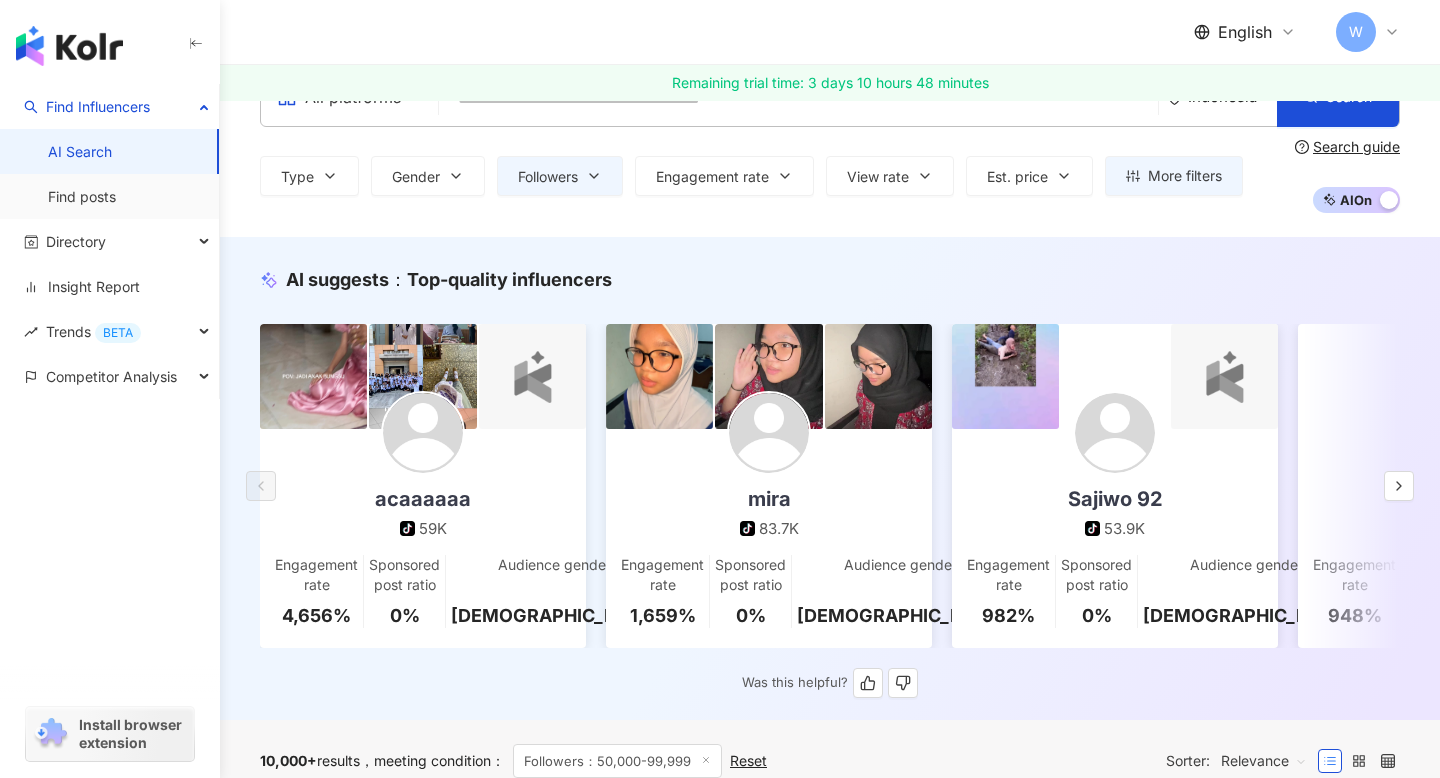 scroll, scrollTop: 60, scrollLeft: 0, axis: vertical 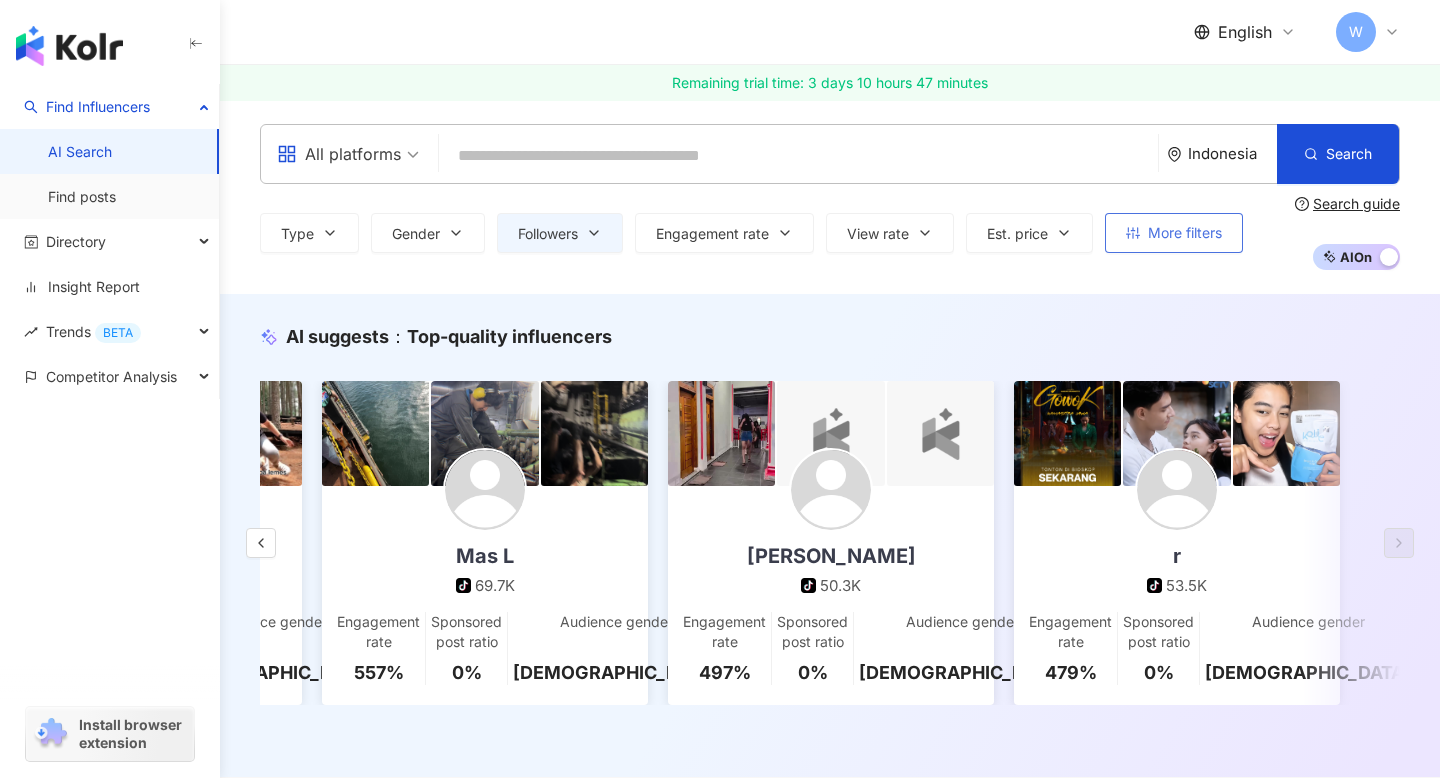 click on "More filters" at bounding box center [1185, 233] 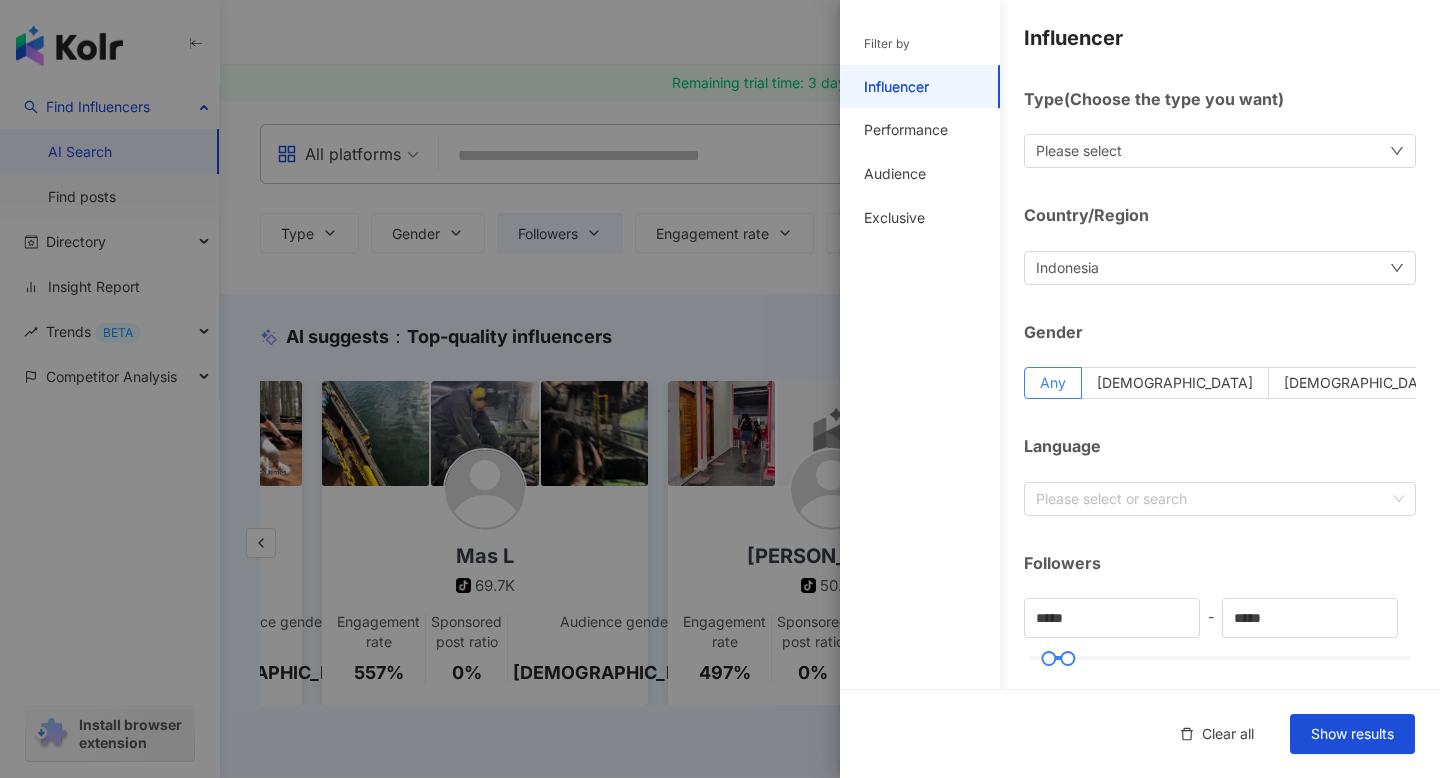click at bounding box center [720, 389] 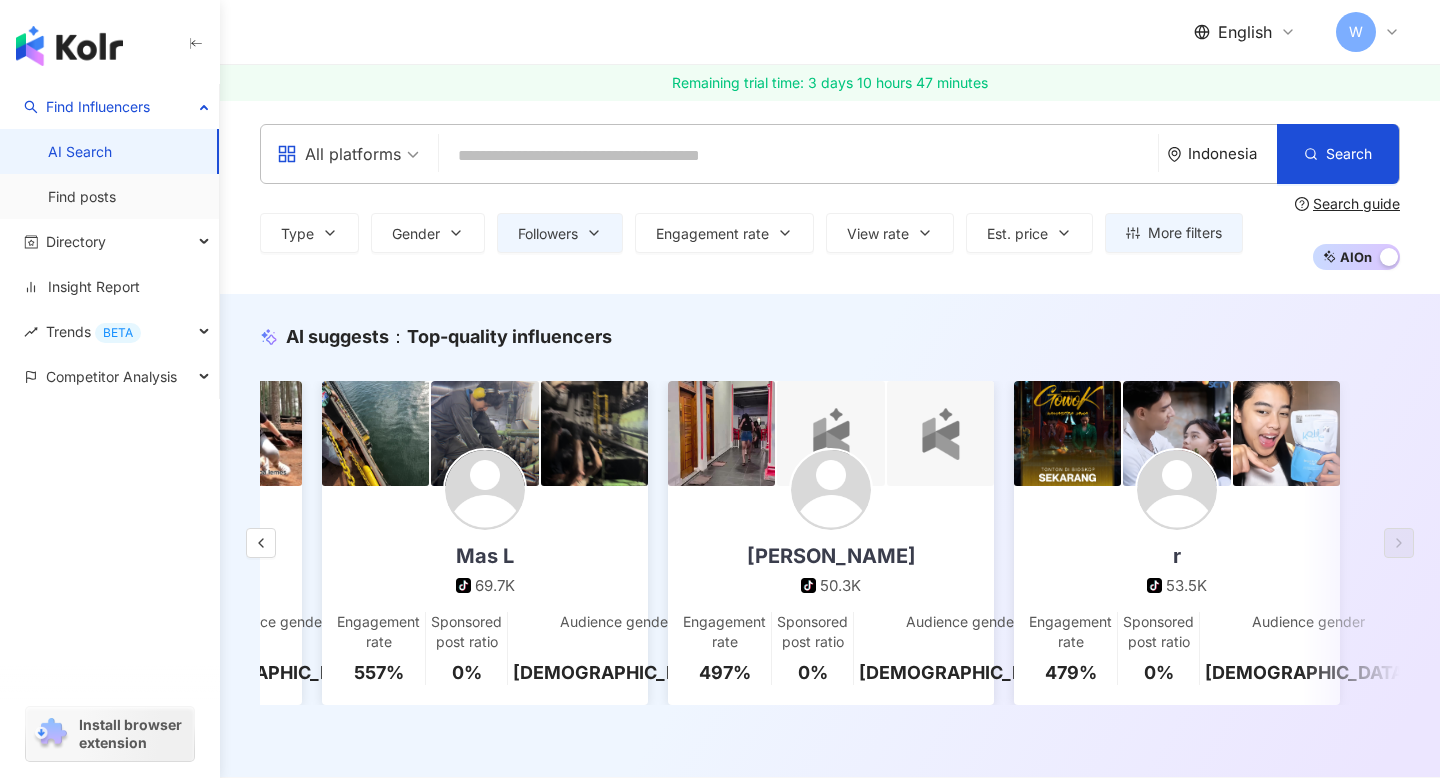 click on "All platforms" at bounding box center [339, 154] 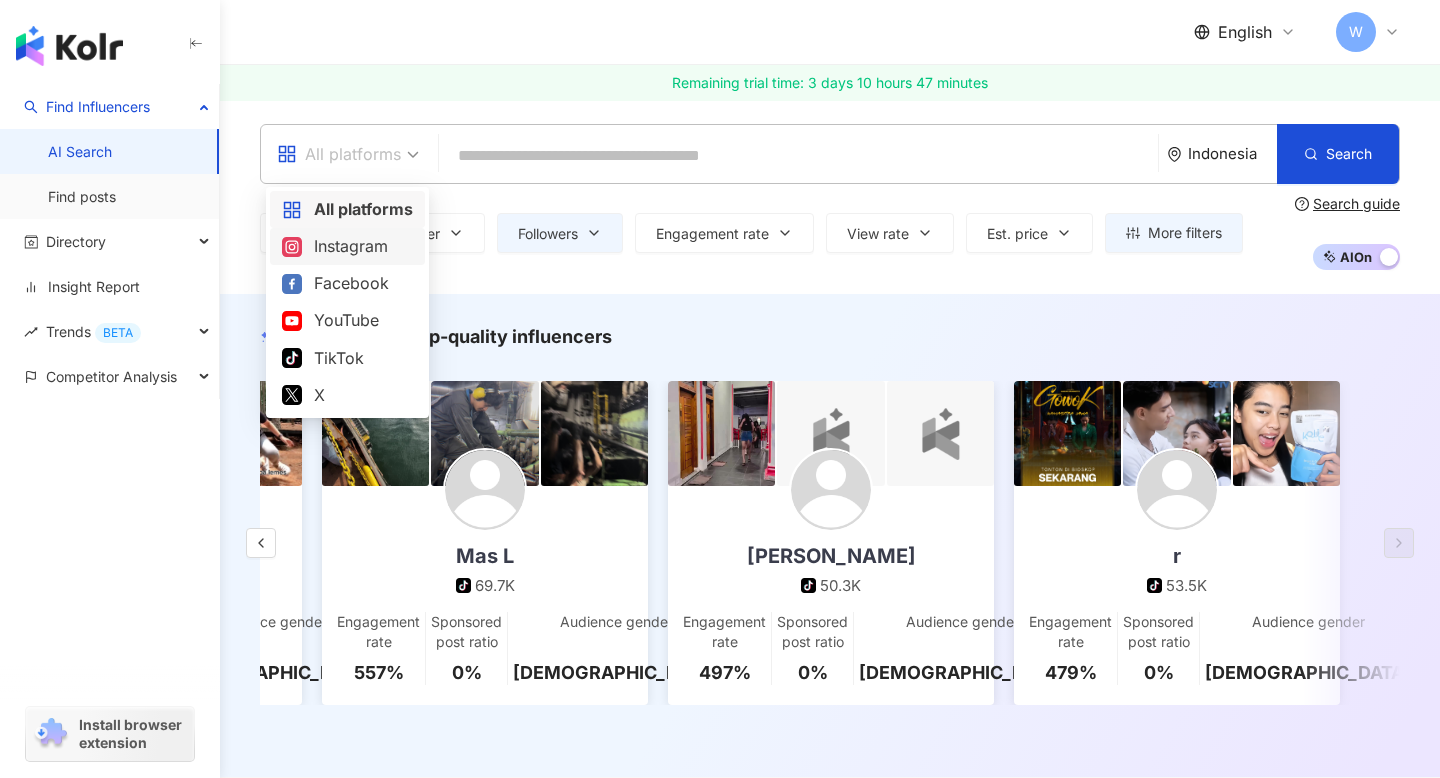 click on "Instagram" at bounding box center [347, 246] 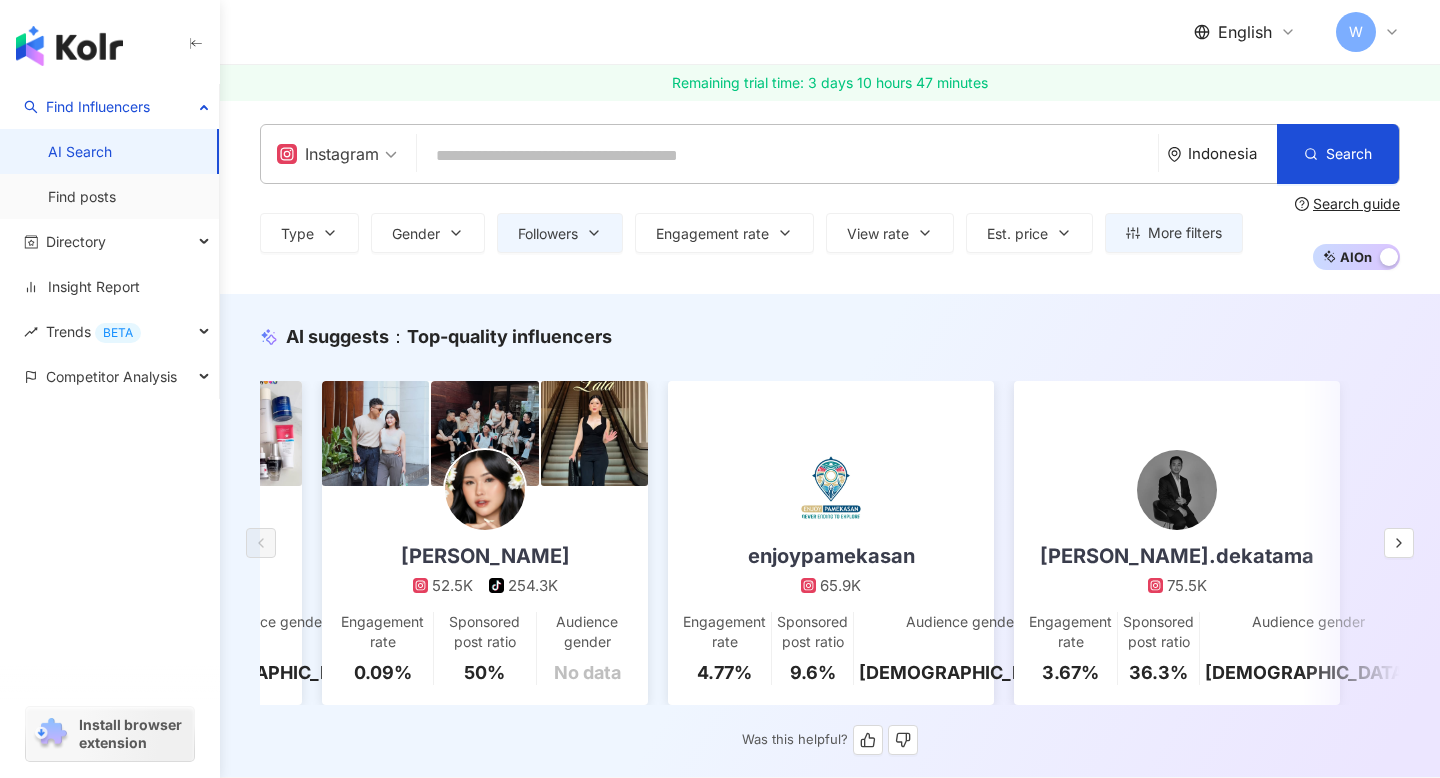 scroll, scrollTop: 0, scrollLeft: 0, axis: both 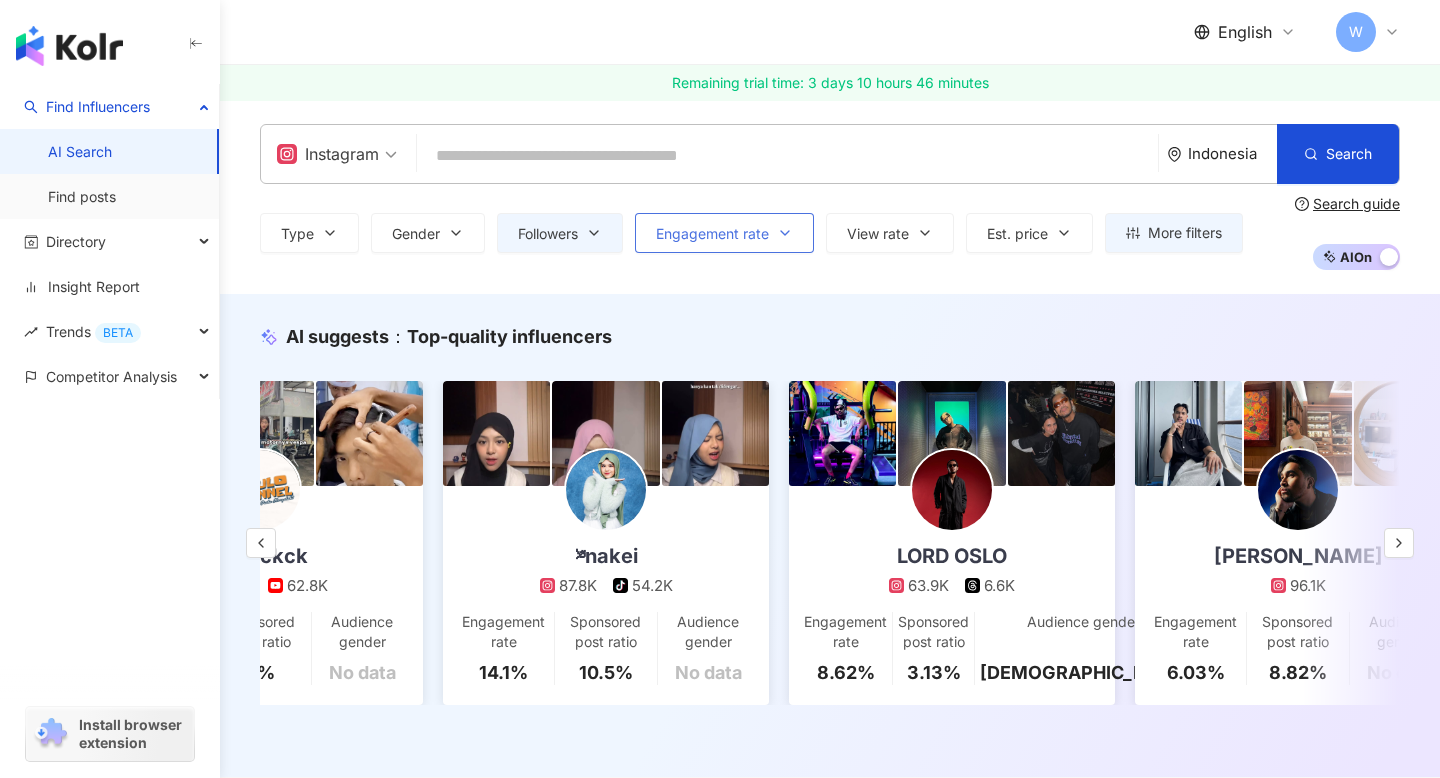 click on "Engagement rate" at bounding box center (712, 234) 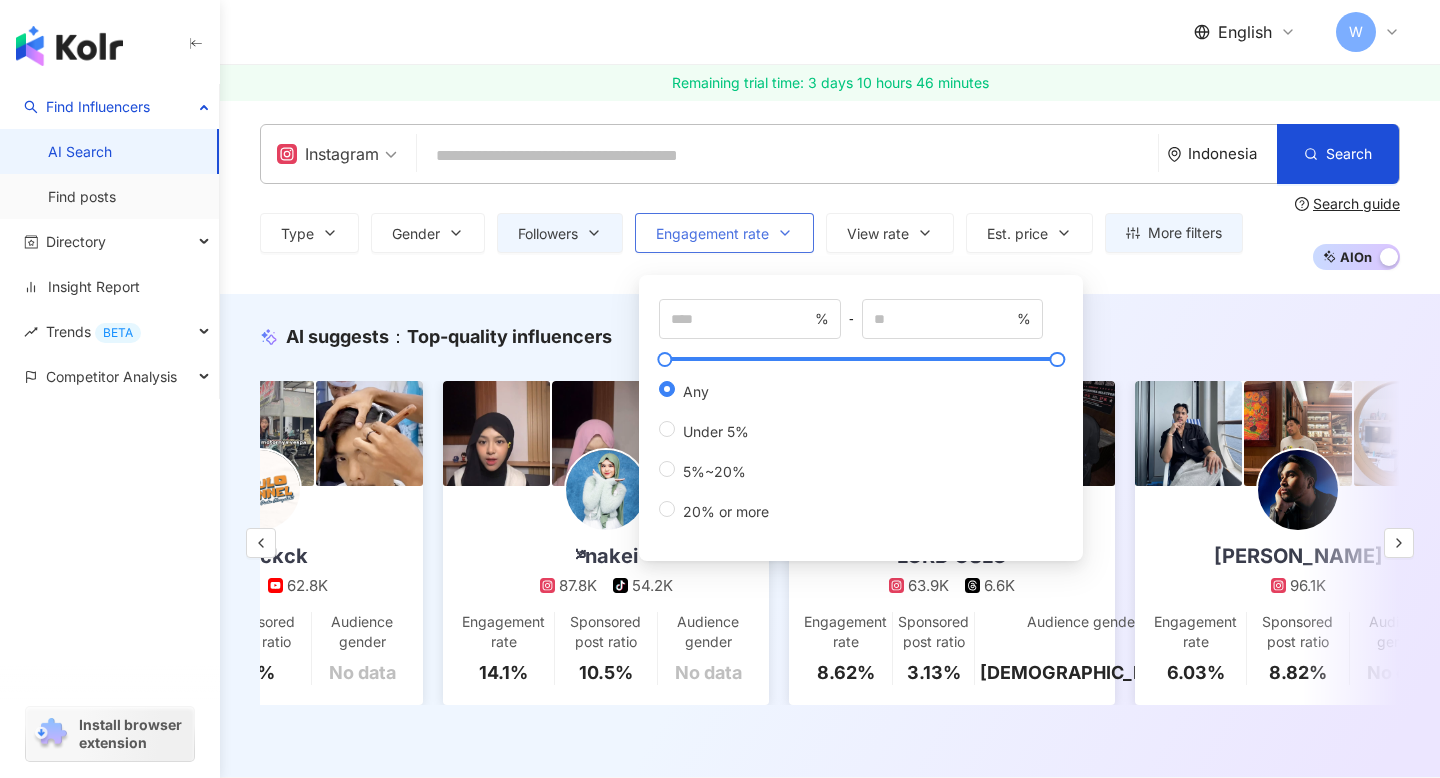 click on "Engagement rate" at bounding box center [712, 234] 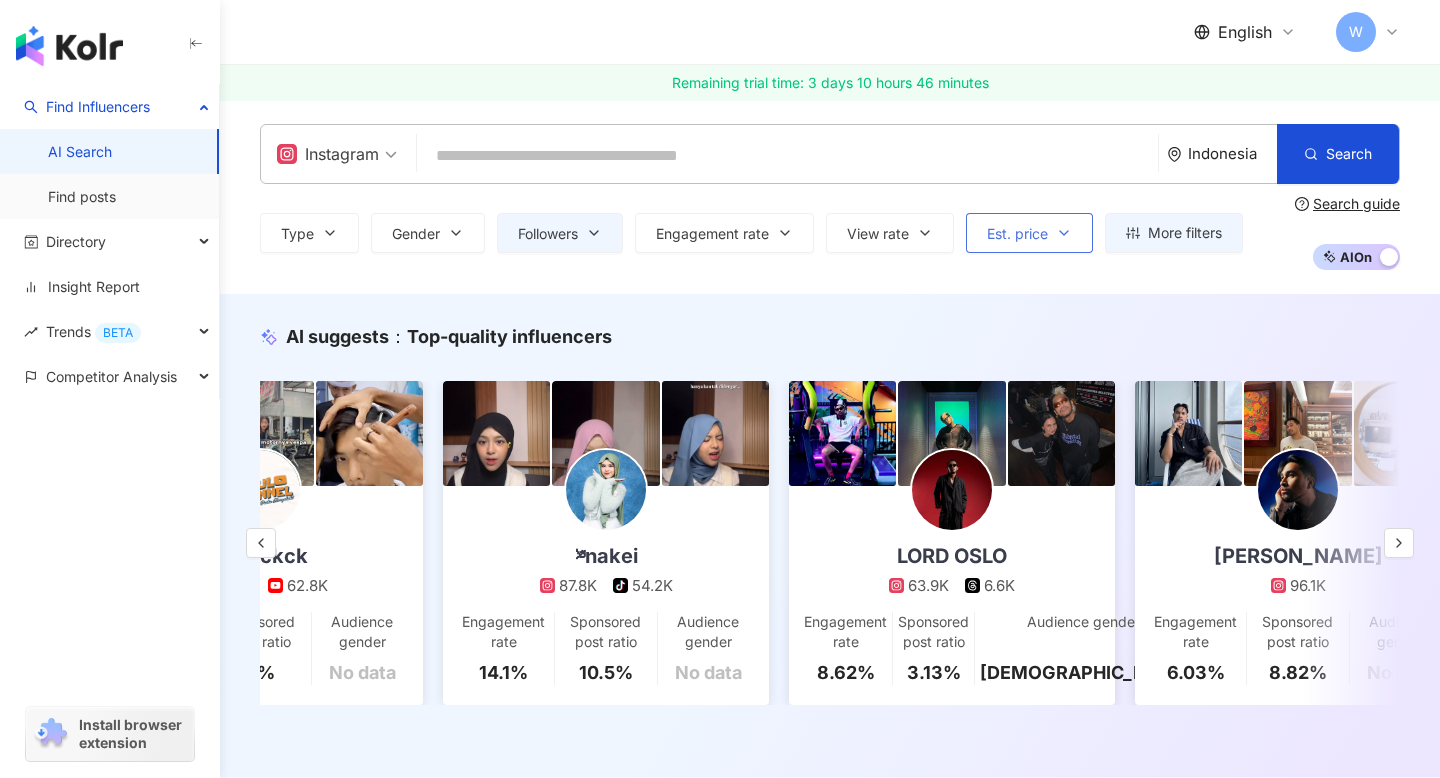 click on "Est. price" at bounding box center [1017, 234] 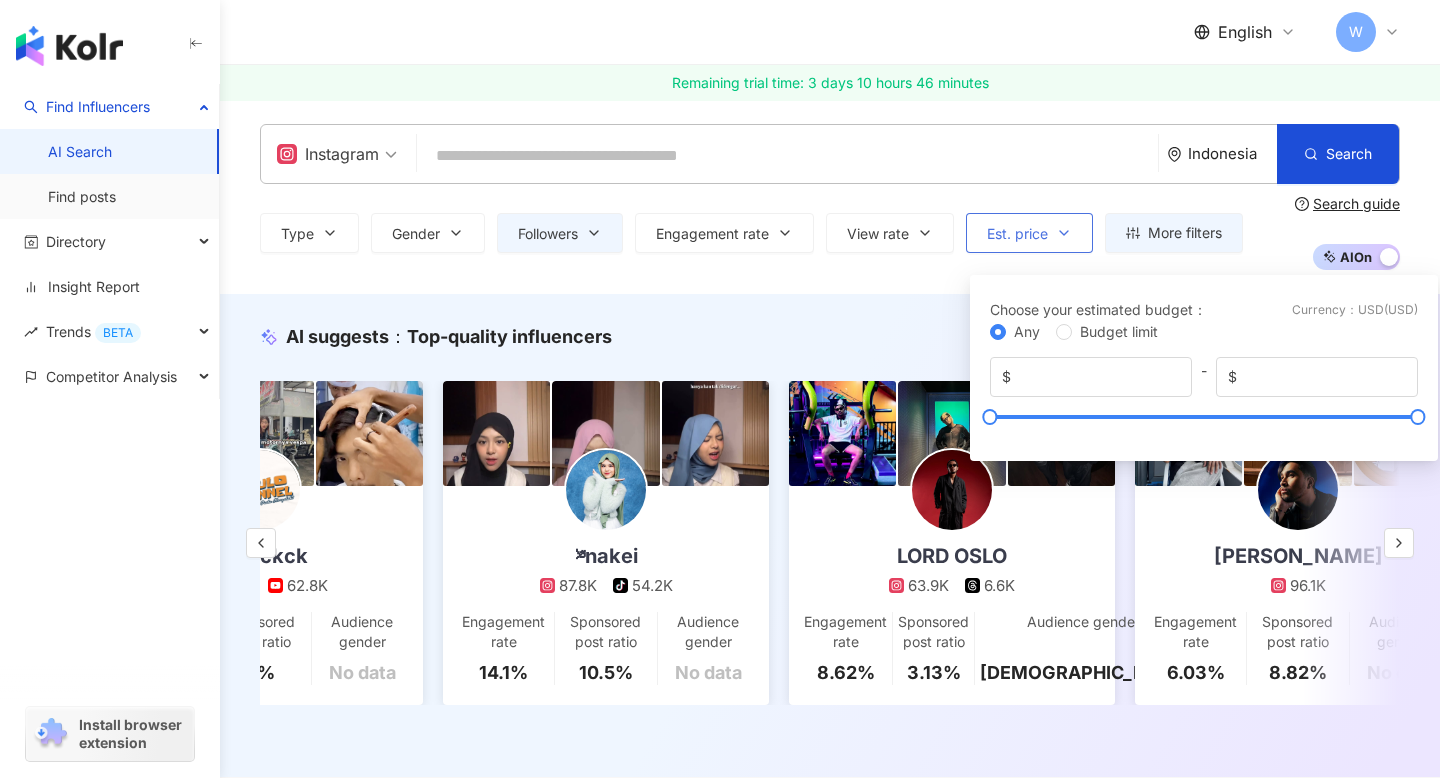 click on "Est. price" at bounding box center [1017, 234] 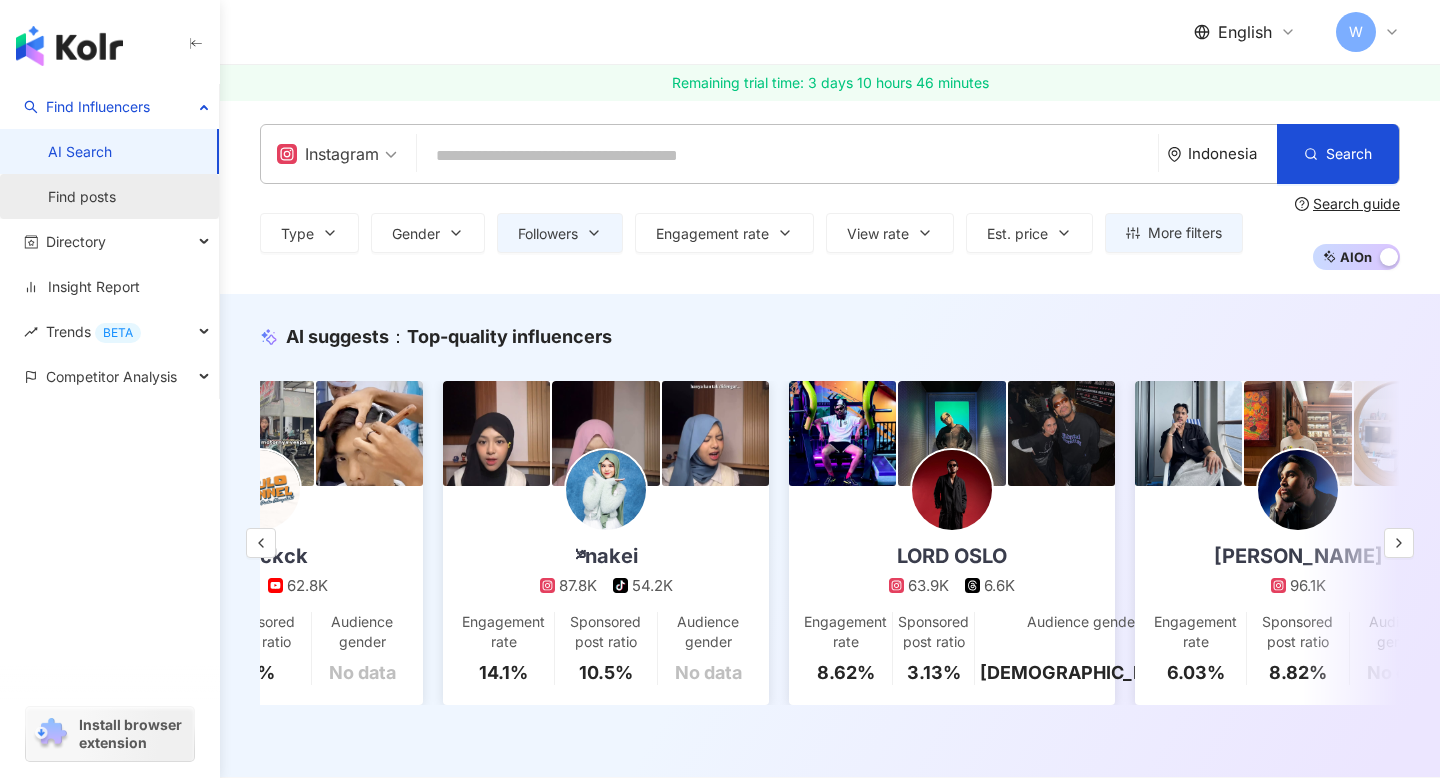click on "Find posts" at bounding box center [82, 197] 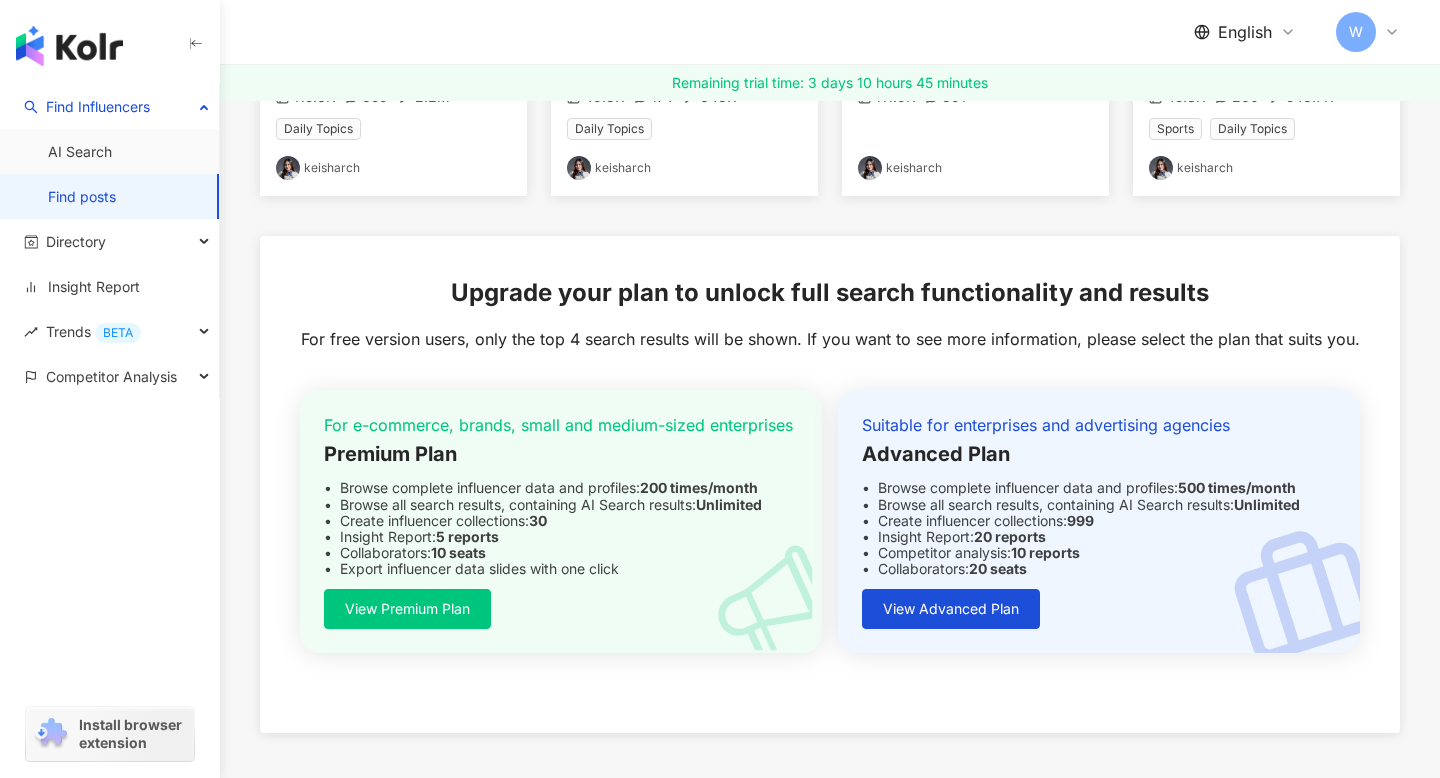scroll, scrollTop: 552, scrollLeft: 0, axis: vertical 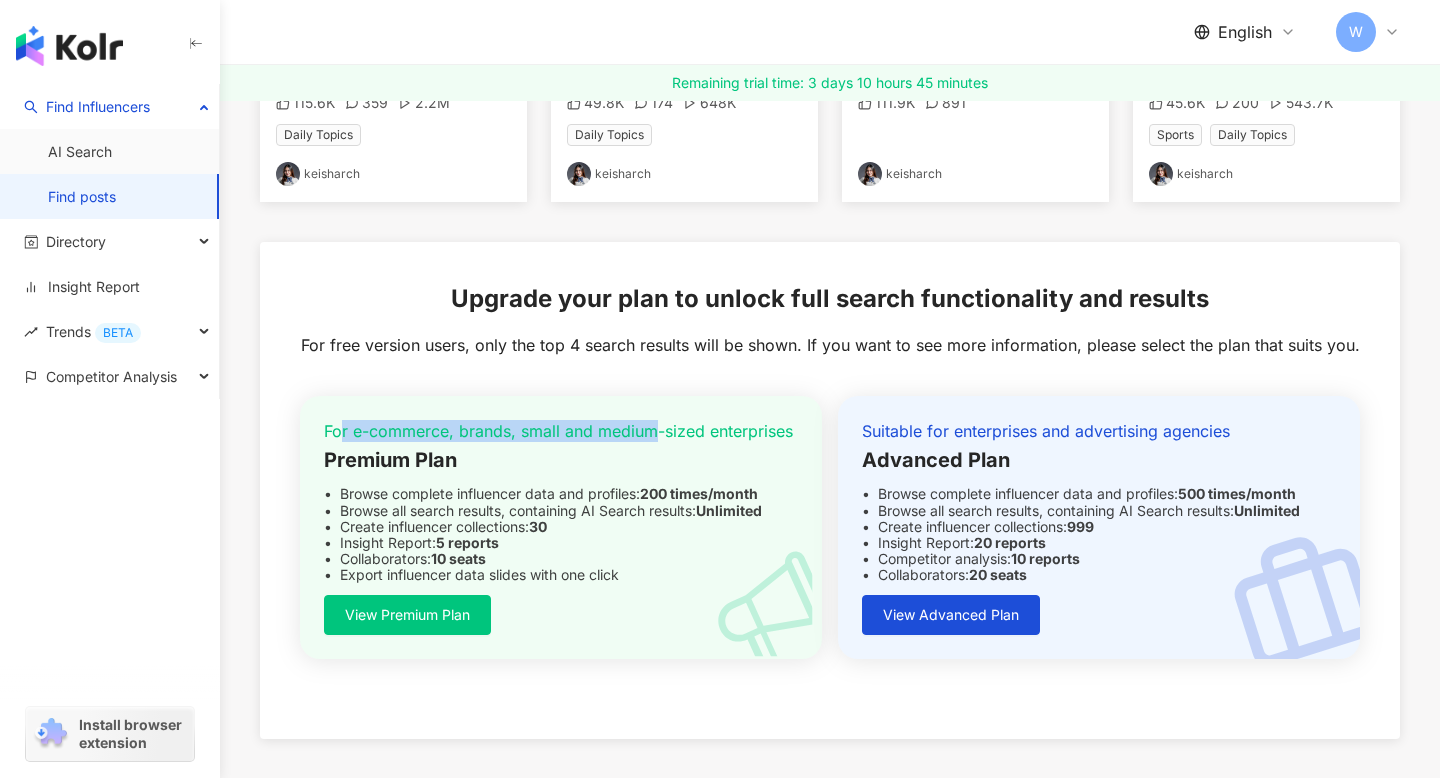 drag, startPoint x: 342, startPoint y: 435, endPoint x: 660, endPoint y: 430, distance: 318.0393 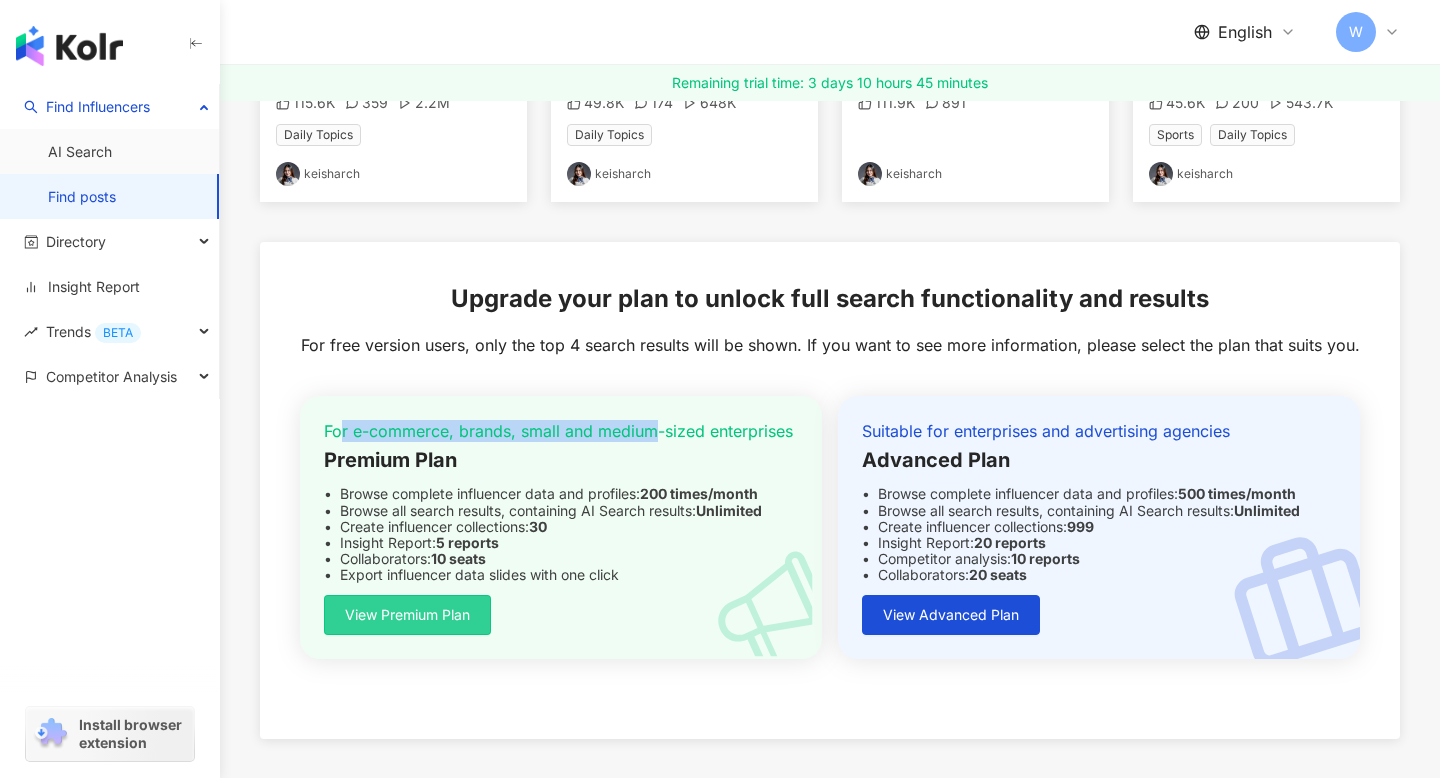 click on "View Premium Plan" at bounding box center [407, 615] 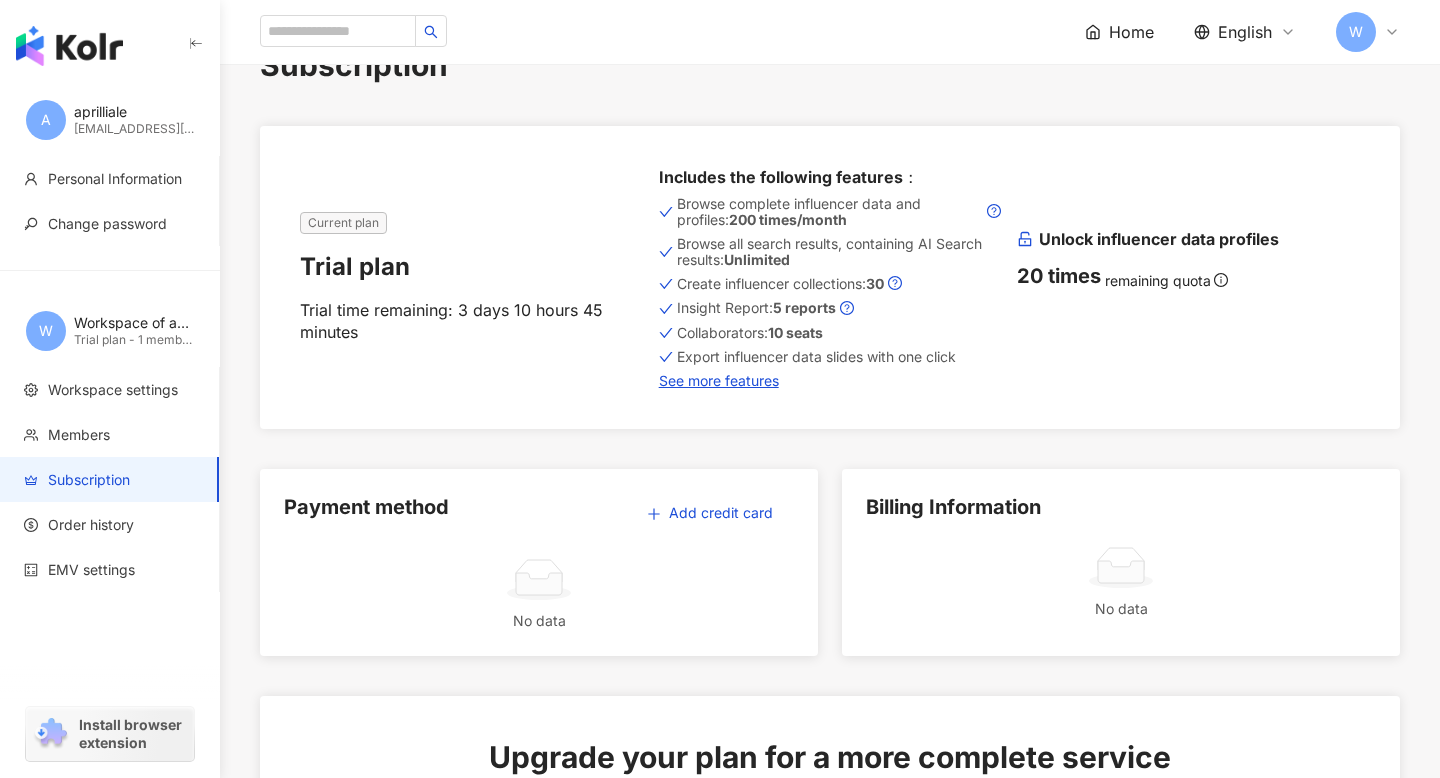 scroll, scrollTop: 66, scrollLeft: 0, axis: vertical 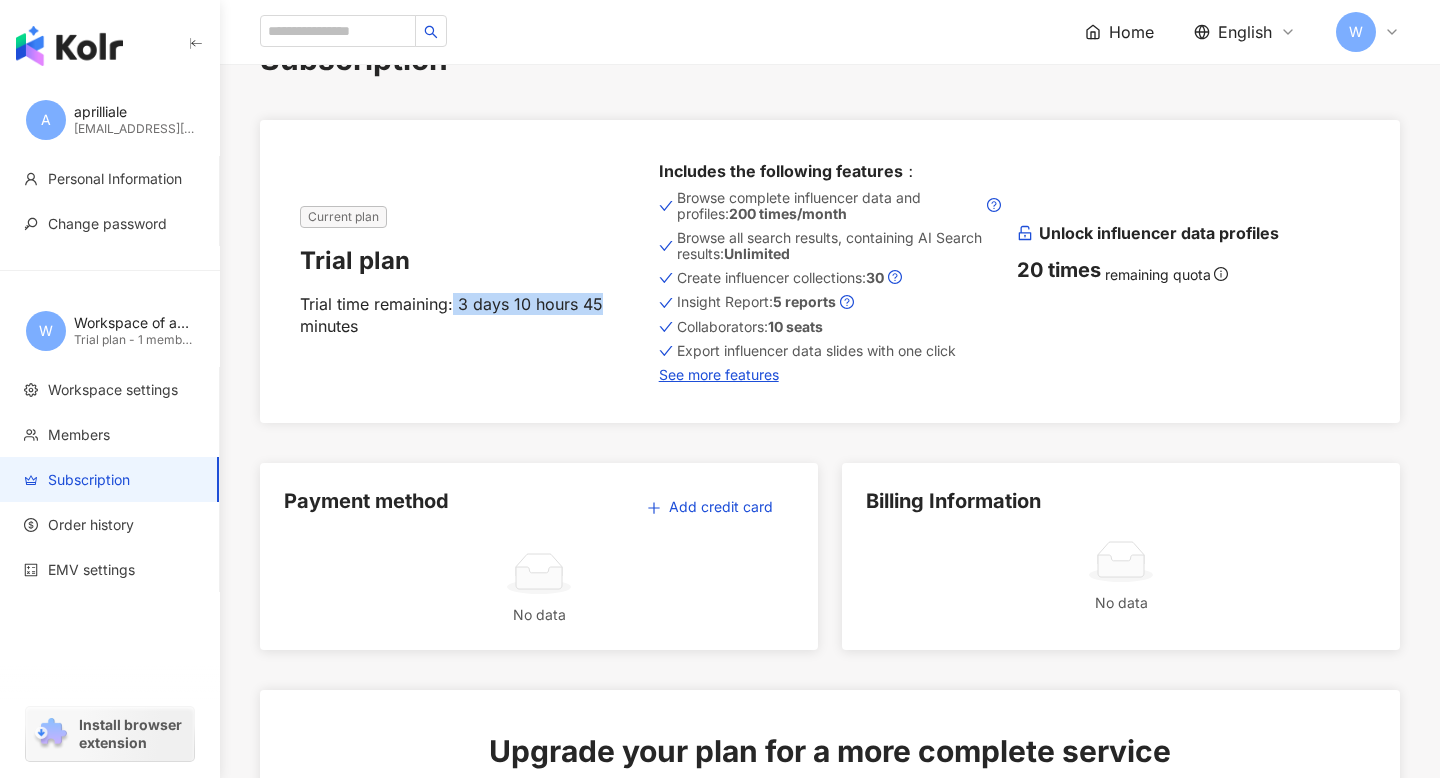 drag, startPoint x: 454, startPoint y: 304, endPoint x: 600, endPoint y: 301, distance: 146.03082 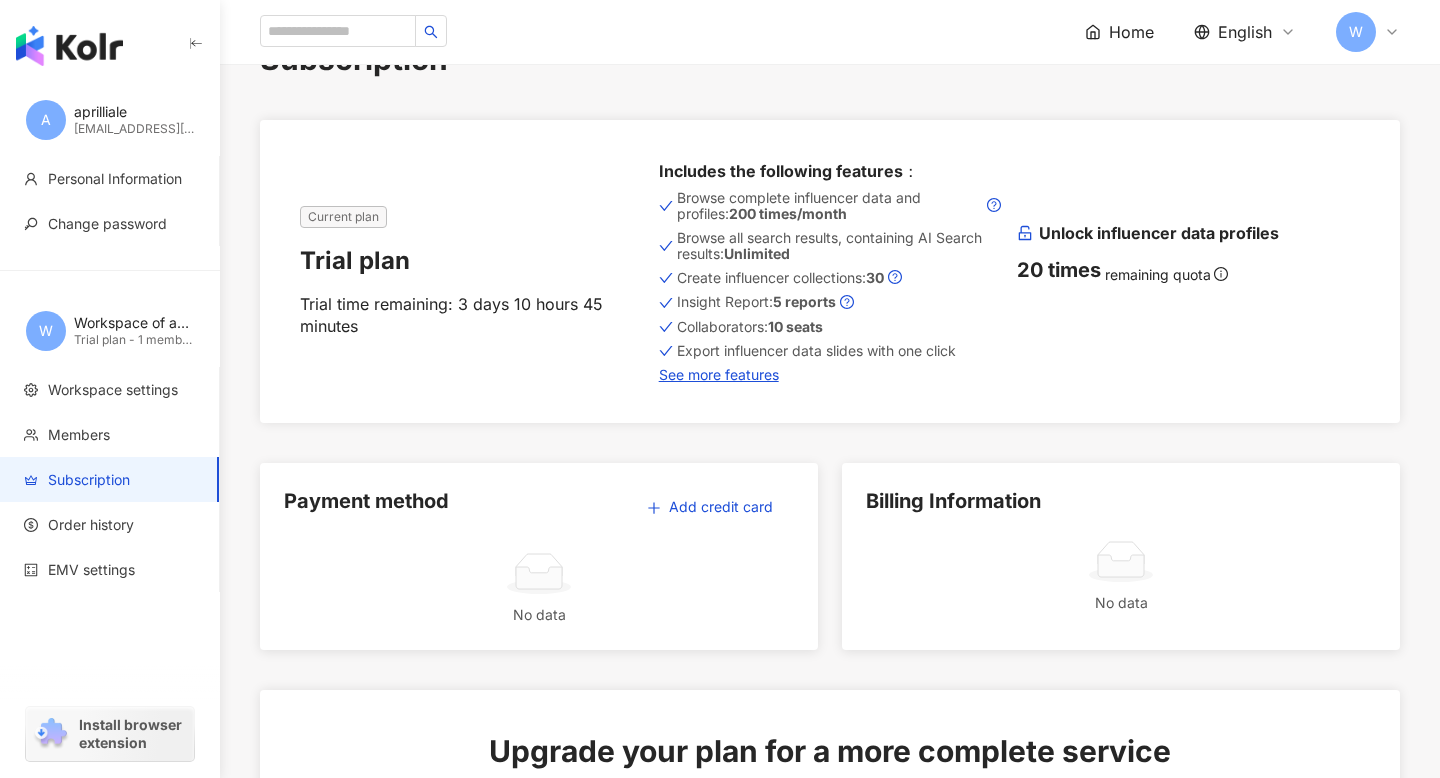 click on "Current plan Trial plan Trial time remaining: 3 days 10 hours 45 minutes Includes the following features ： Browse complete influencer data and profiles:  200 times/month Browse all search results, containing AI Search results:   Unlimited Create influencer collections:  30 Insight Report:  5 reports Collaborators:  10 seats Export influencer data slides with one click See more features Unlock influencer data profiles 20 times remaining quota" at bounding box center [830, 271] 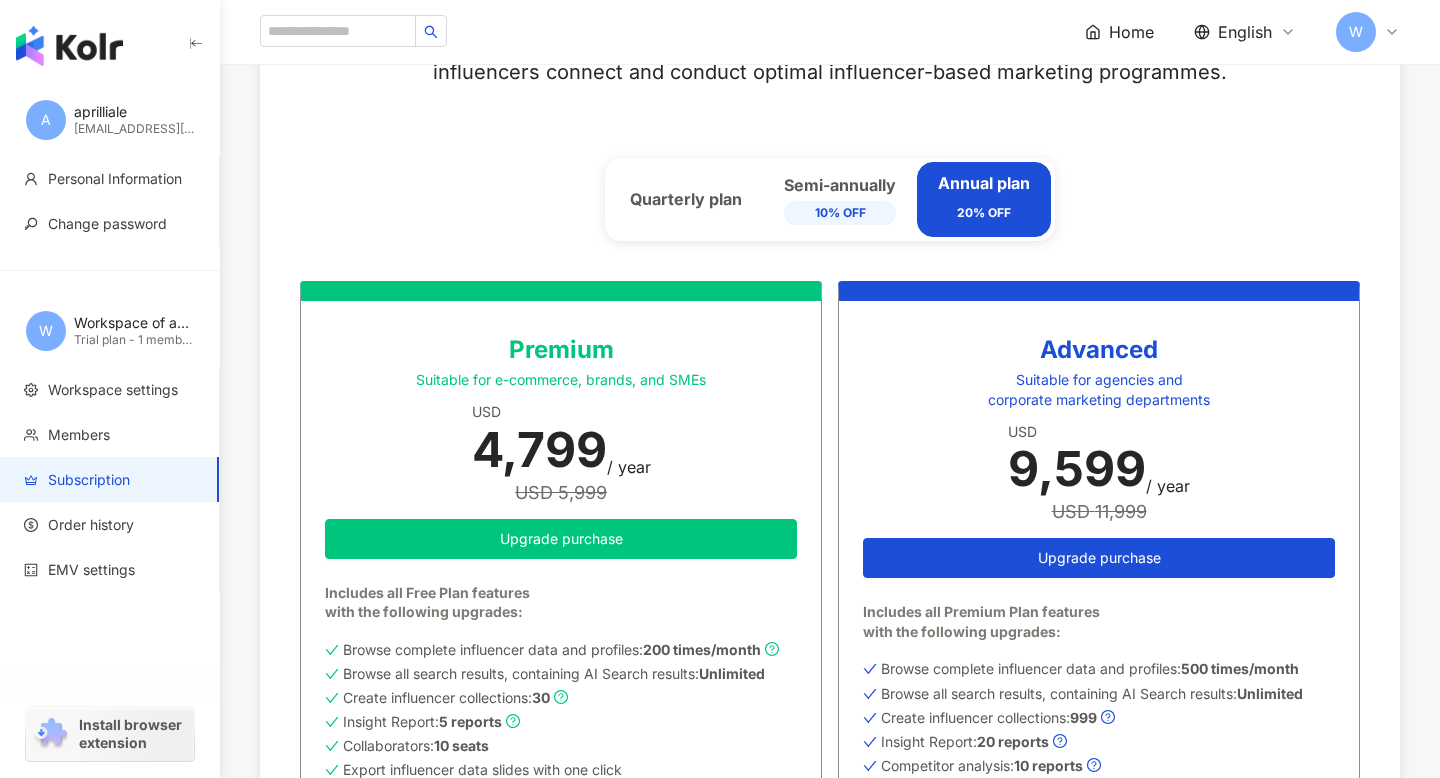 scroll, scrollTop: 923, scrollLeft: 0, axis: vertical 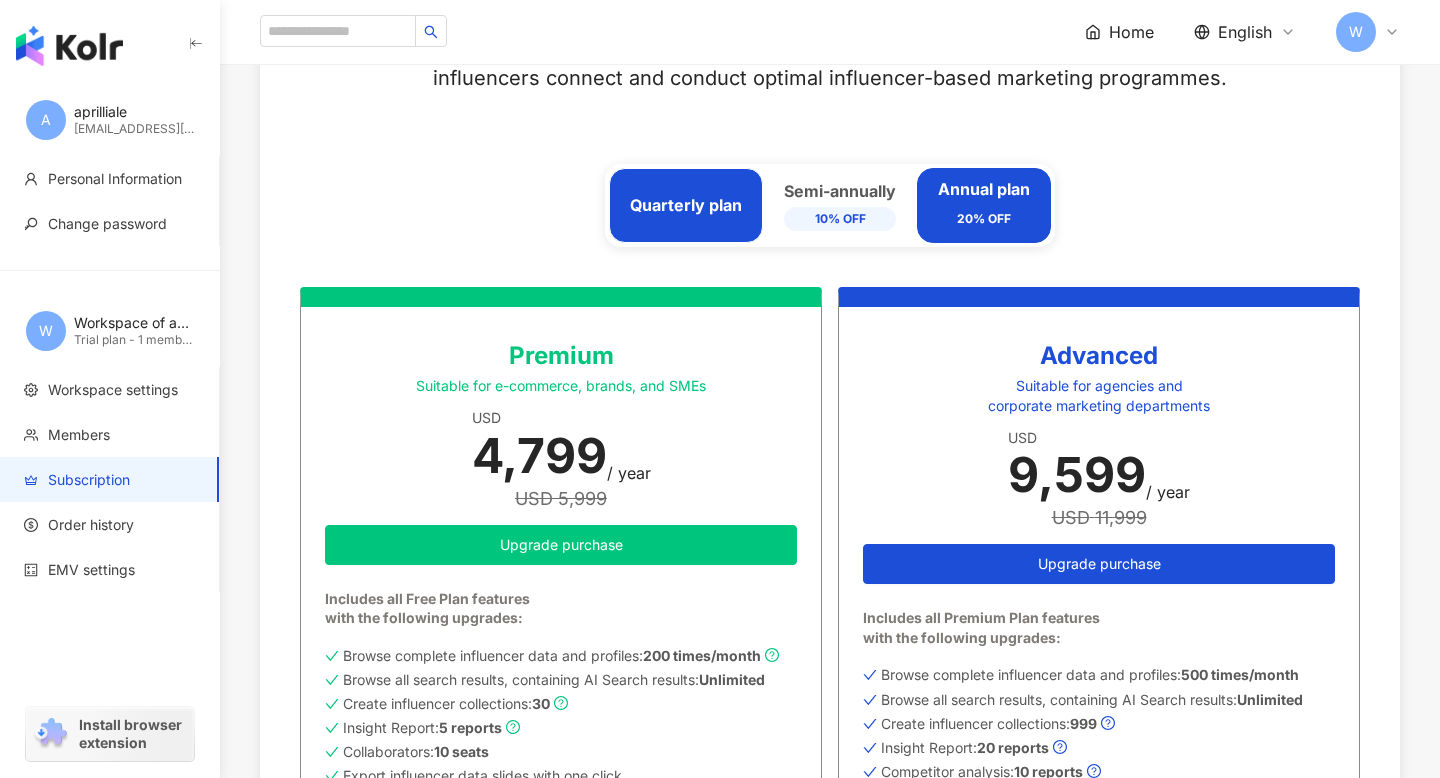 click on "Quarterly plan" at bounding box center (686, 205) 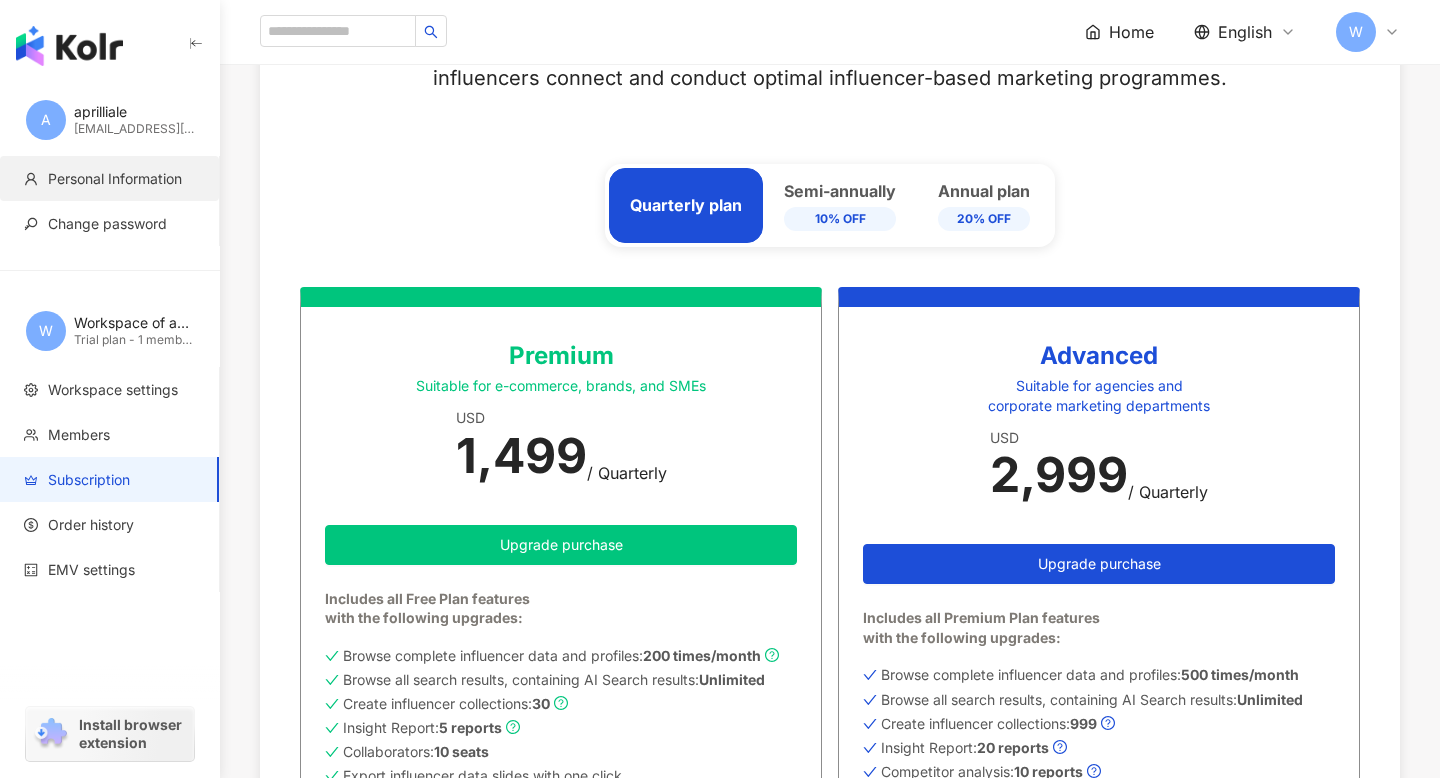 click on "Personal Information" at bounding box center [115, 179] 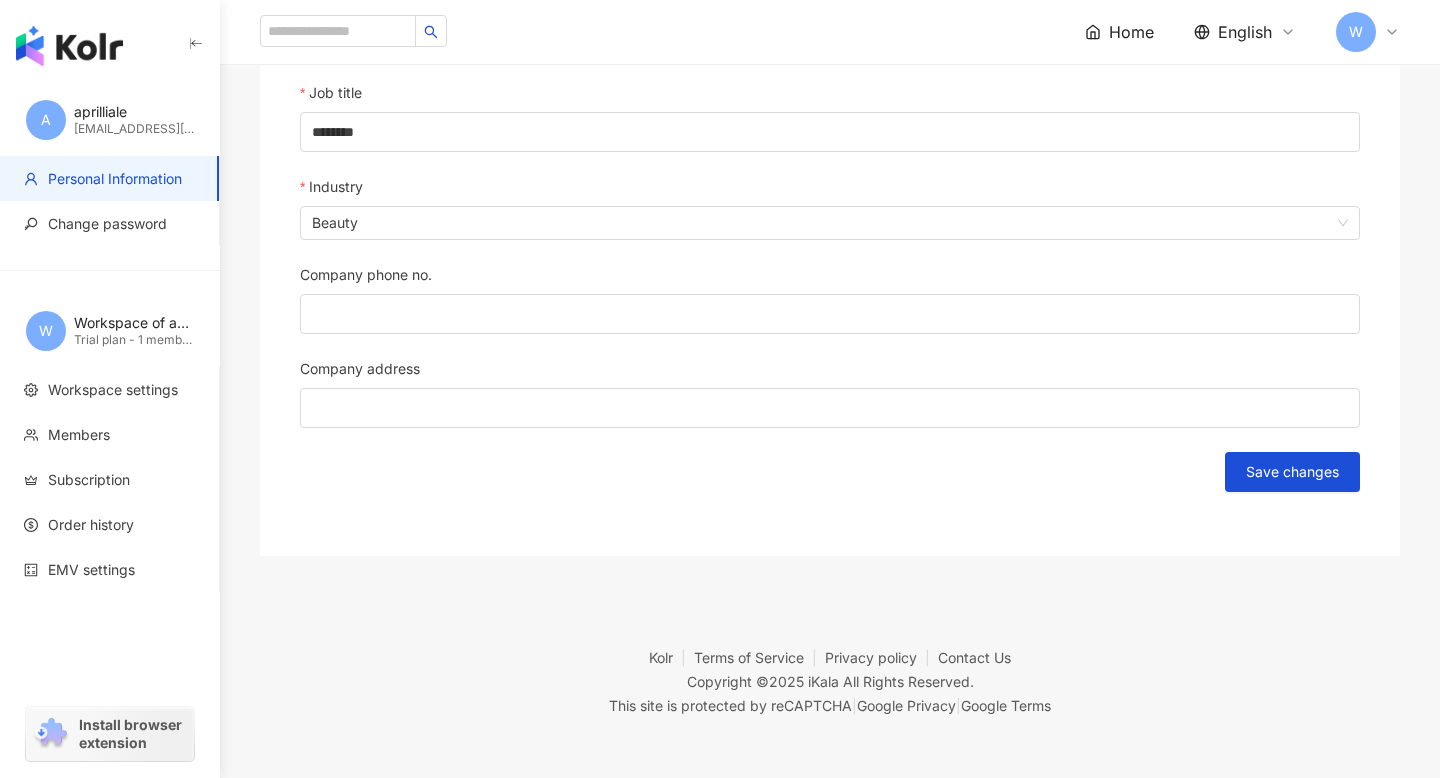 scroll, scrollTop: 0, scrollLeft: 0, axis: both 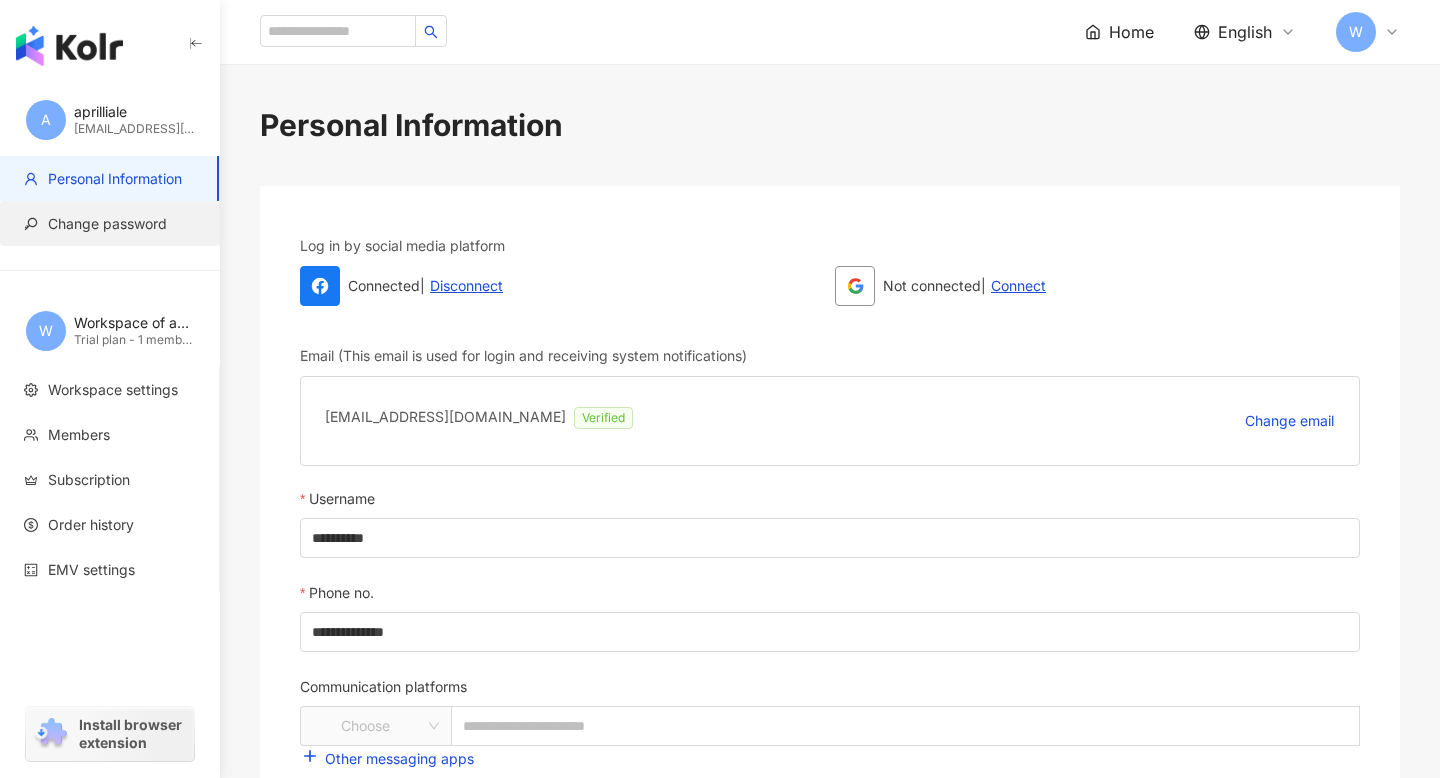 click on "Change password" at bounding box center (107, 224) 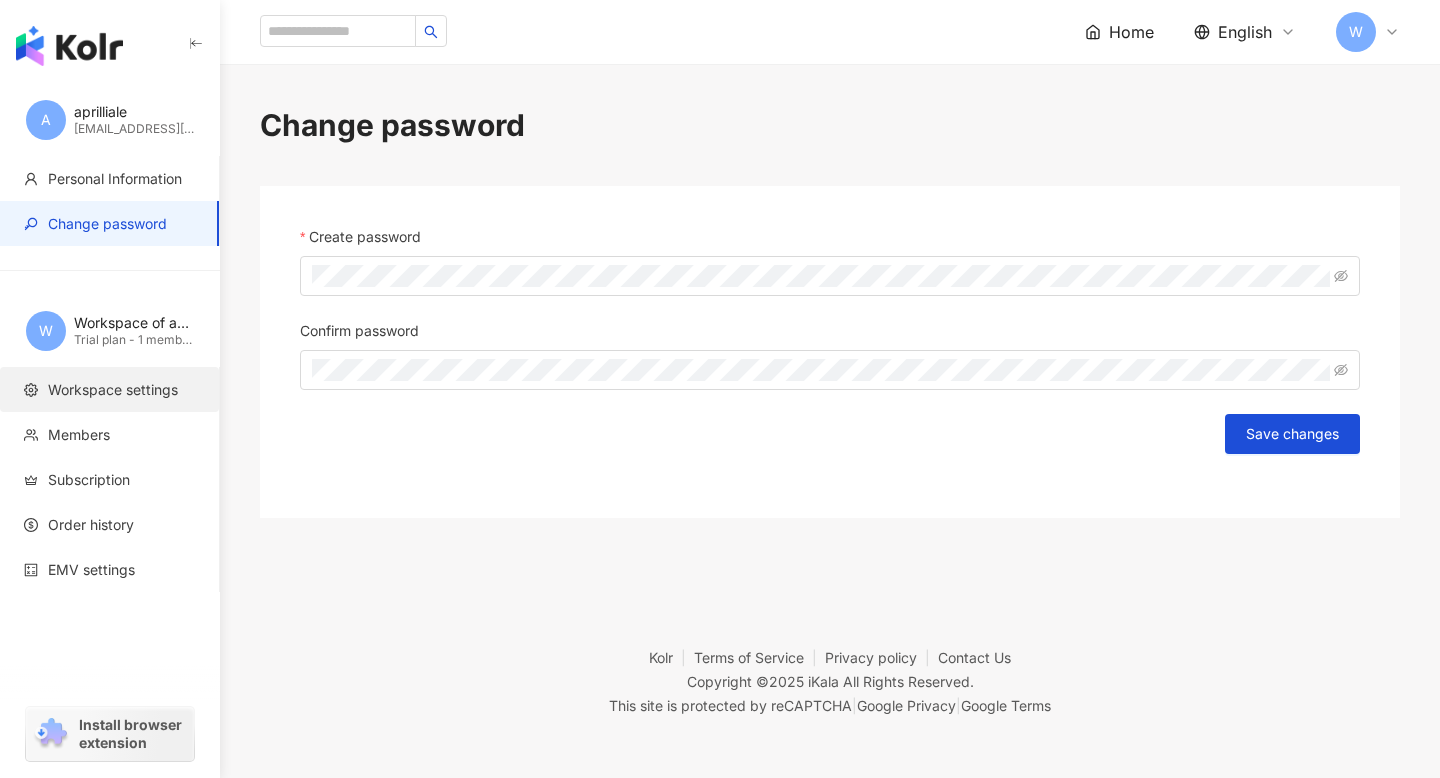 click on "Workspace settings" at bounding box center (113, 390) 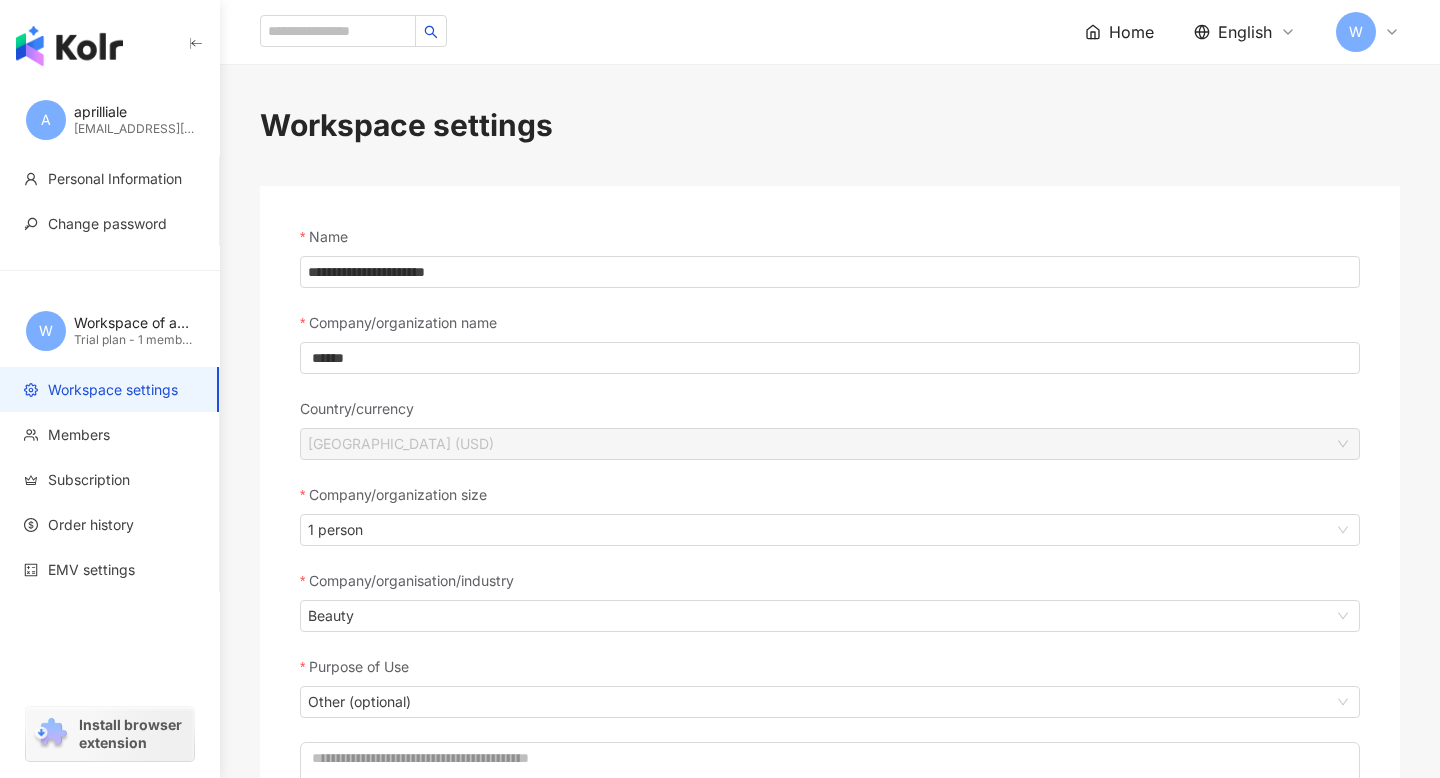 click on "aprilliale" at bounding box center [134, 112] 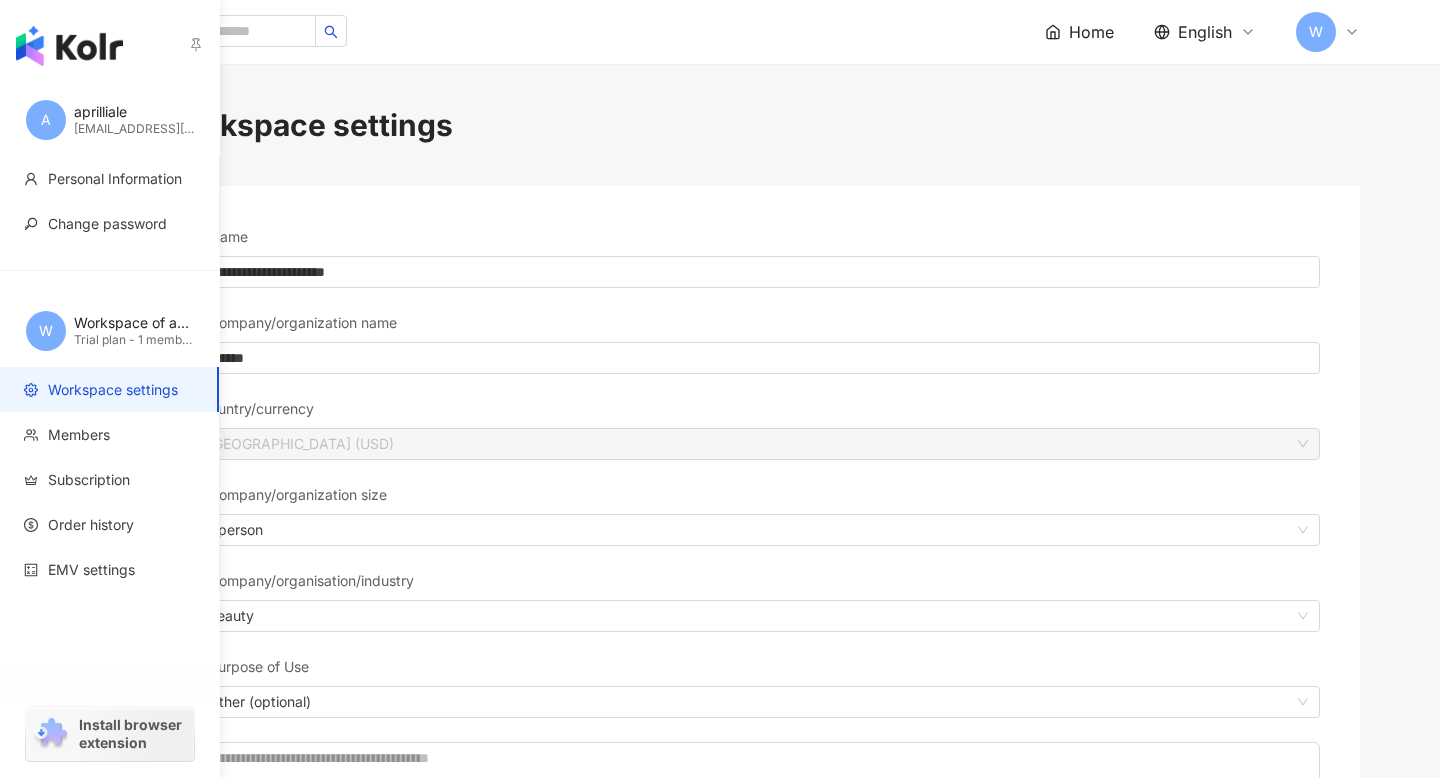 click at bounding box center [69, 46] 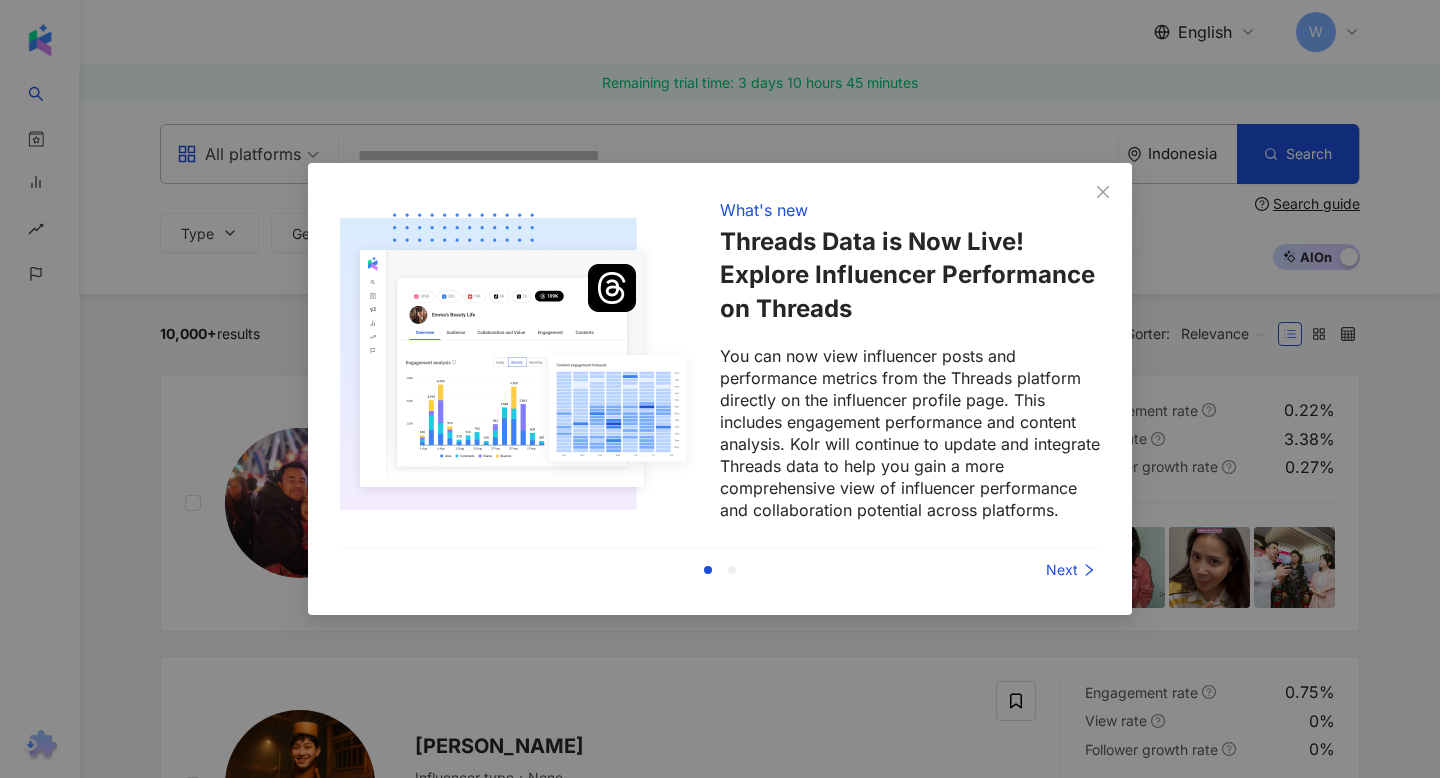 click on "Next" at bounding box center (1025, 570) 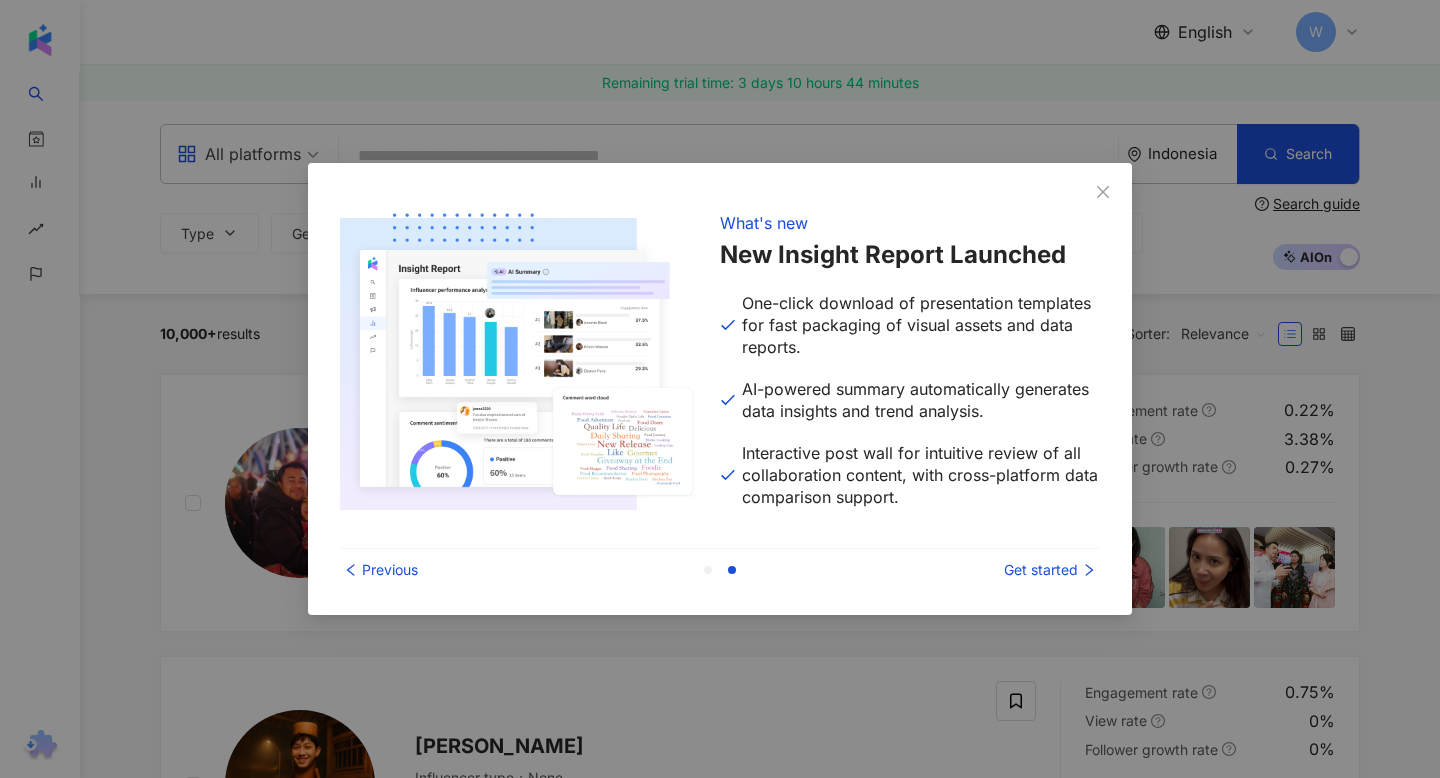 click on "Previous" at bounding box center (415, 570) 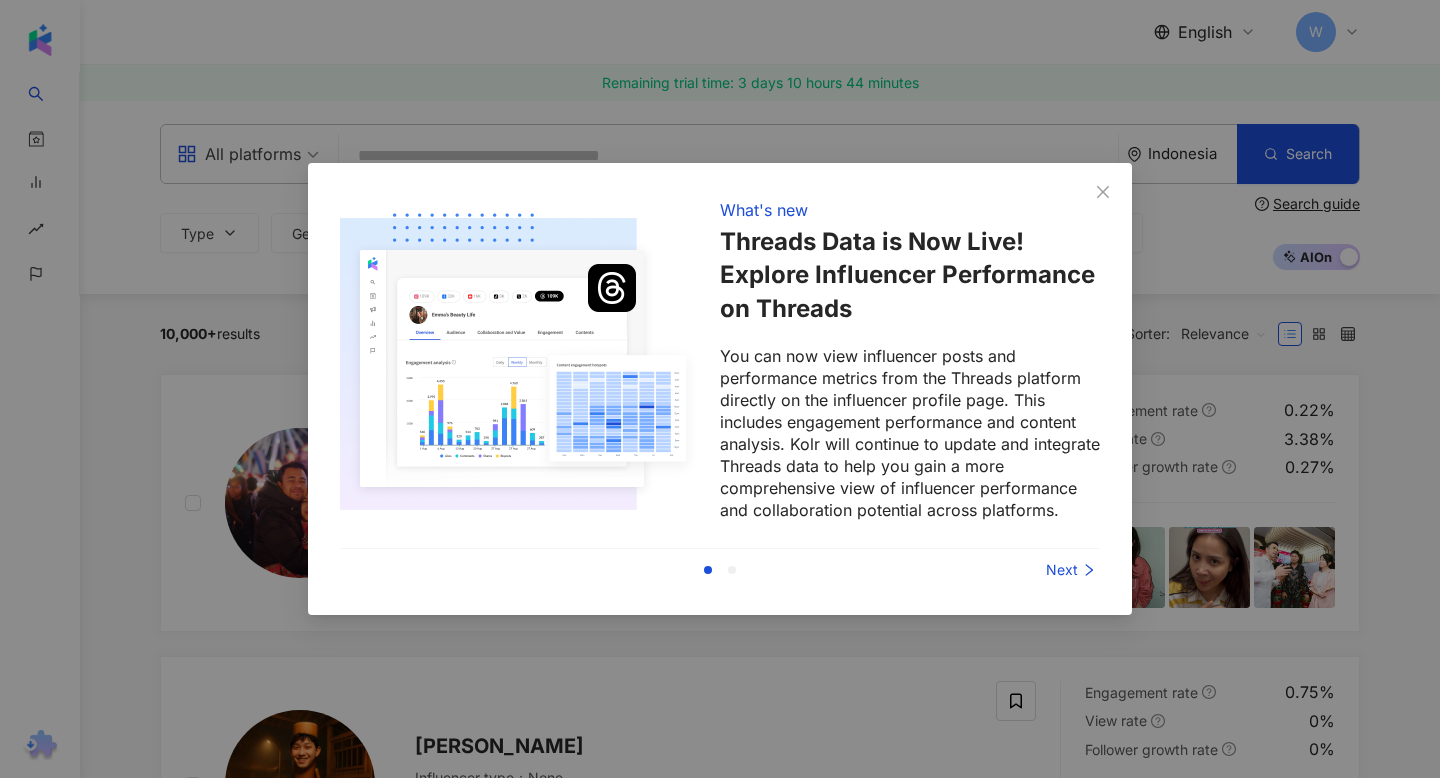 click on "Next" at bounding box center (1025, 570) 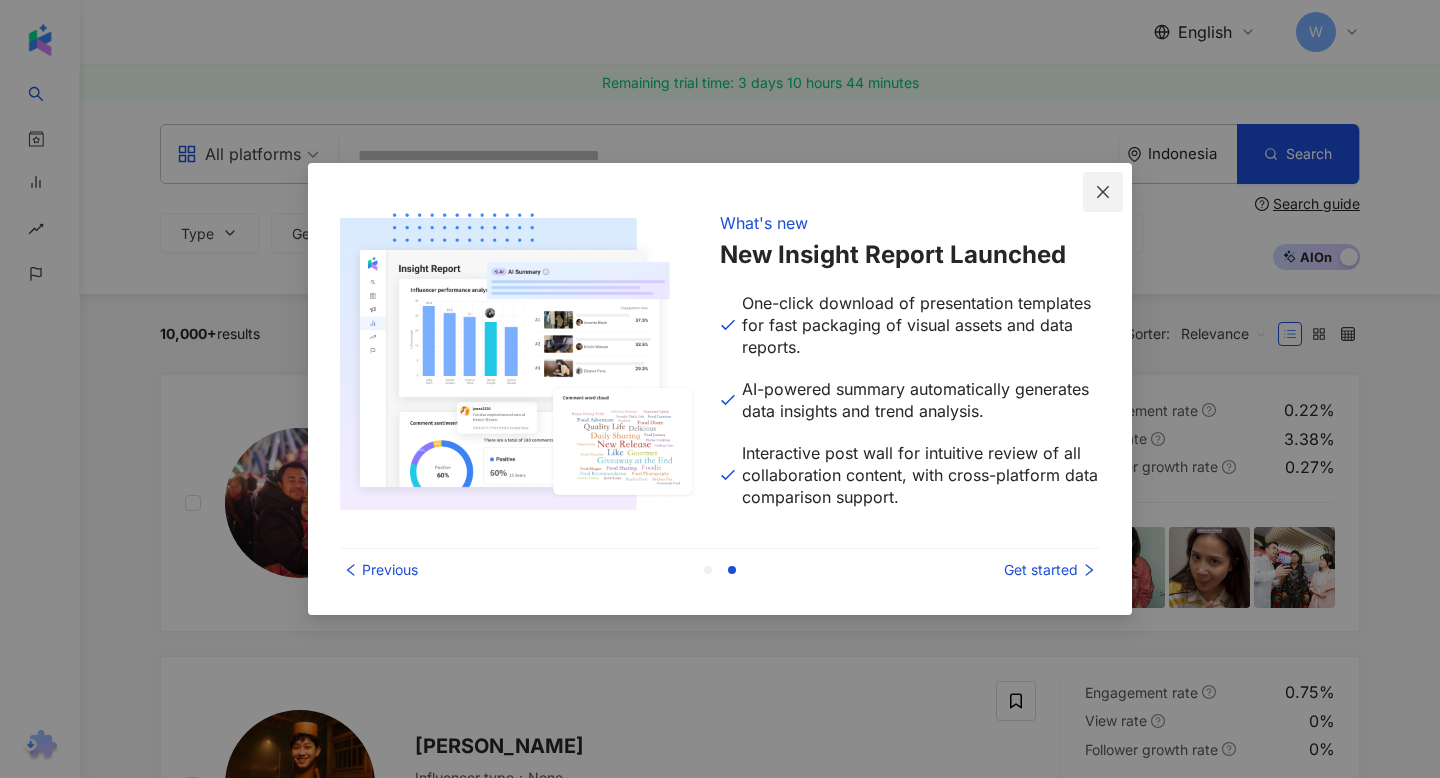 click at bounding box center [1103, 192] 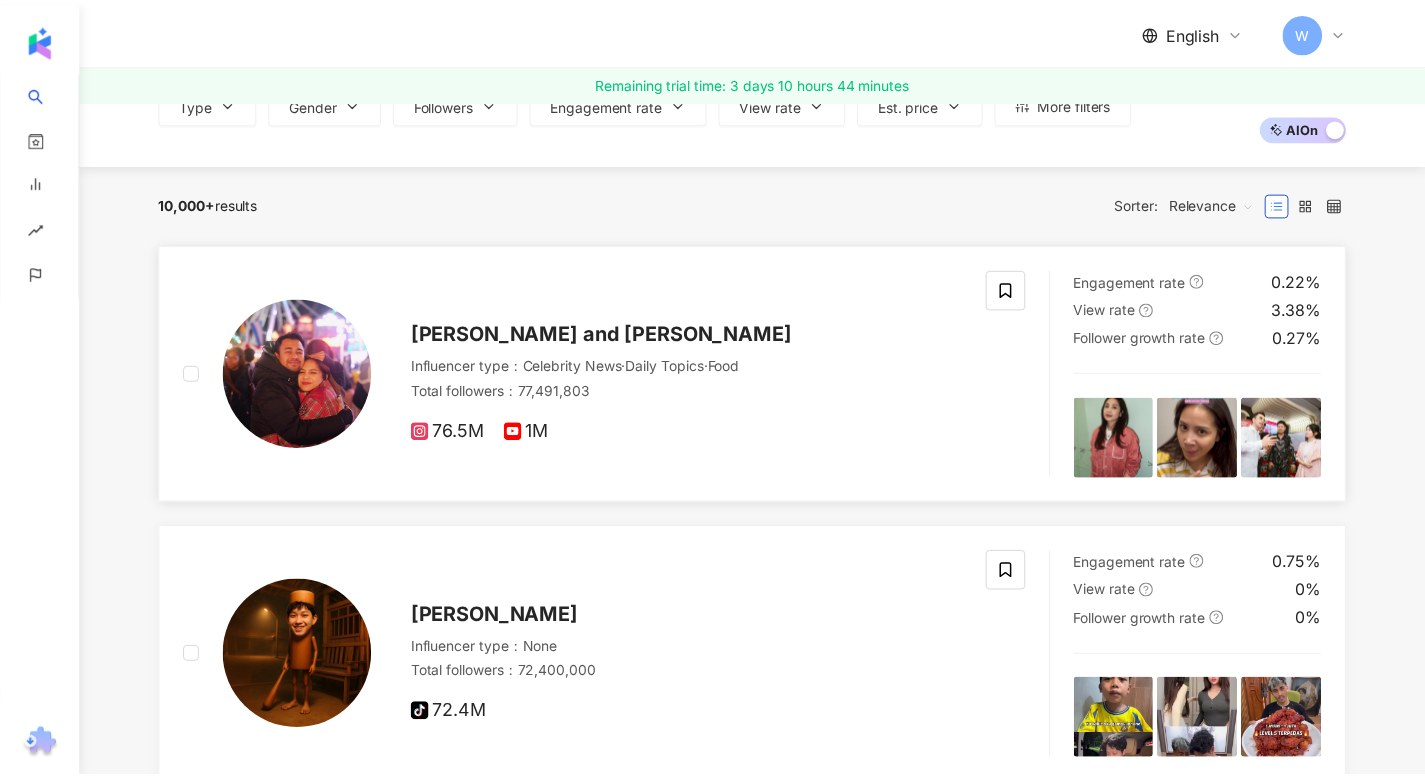 scroll, scrollTop: 158, scrollLeft: 0, axis: vertical 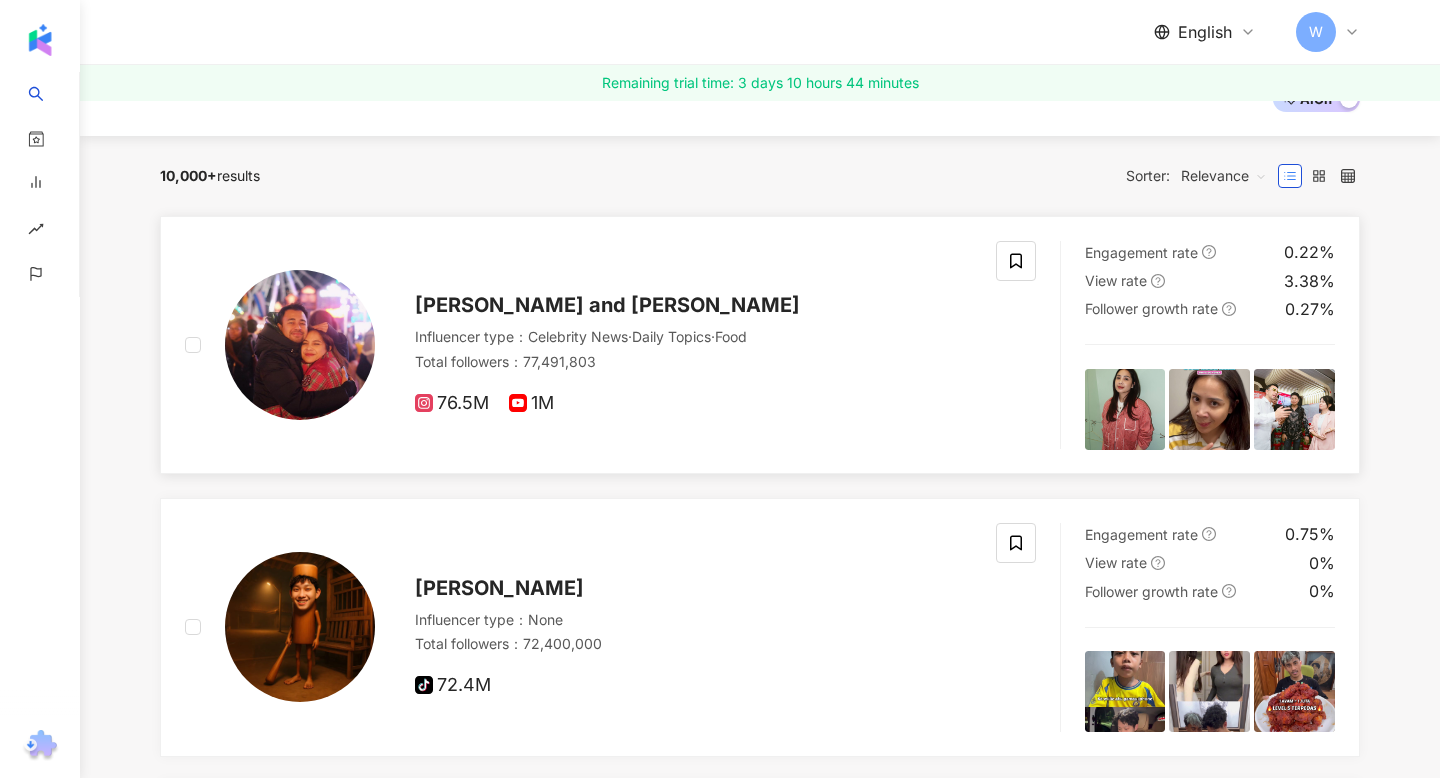 click on "76.5M 1M" at bounding box center (693, 404) 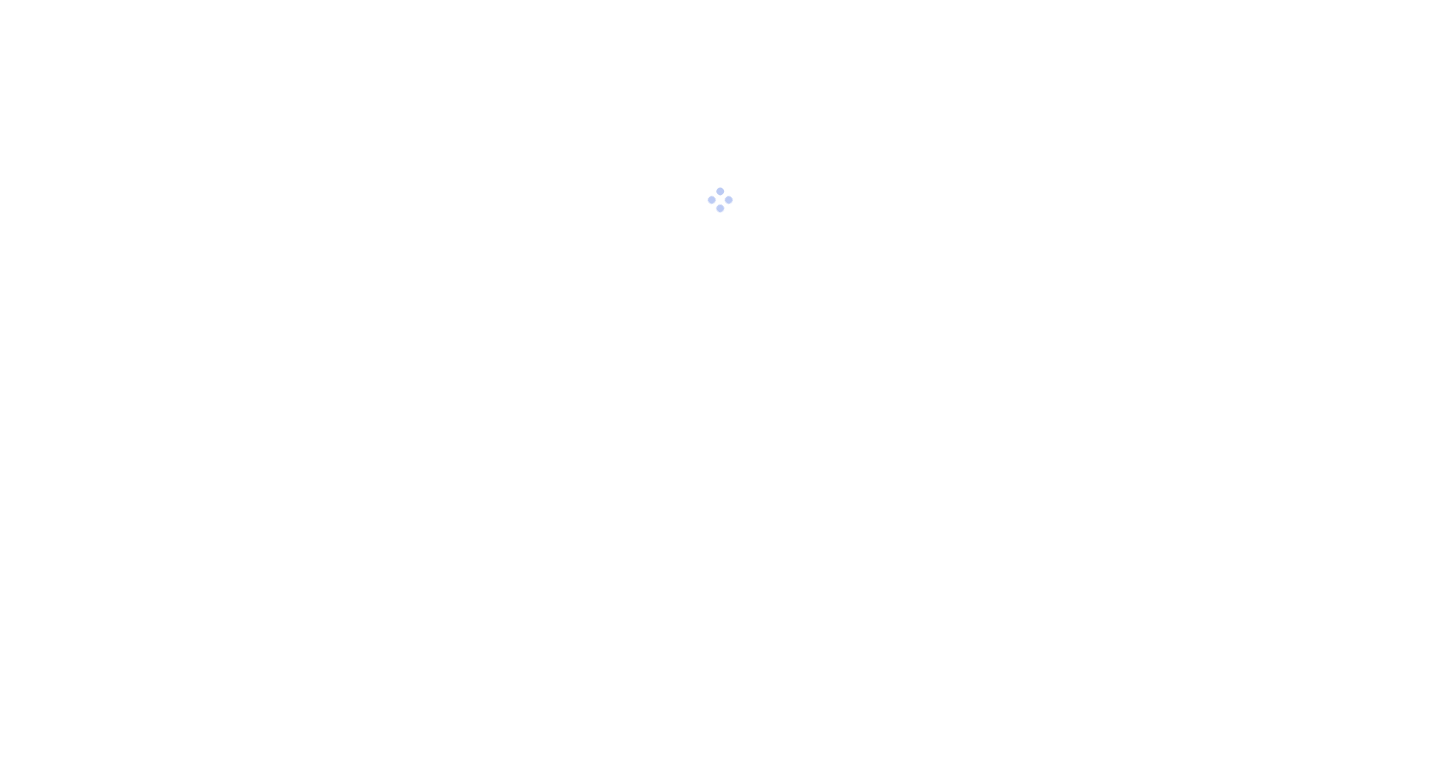 scroll, scrollTop: 0, scrollLeft: 0, axis: both 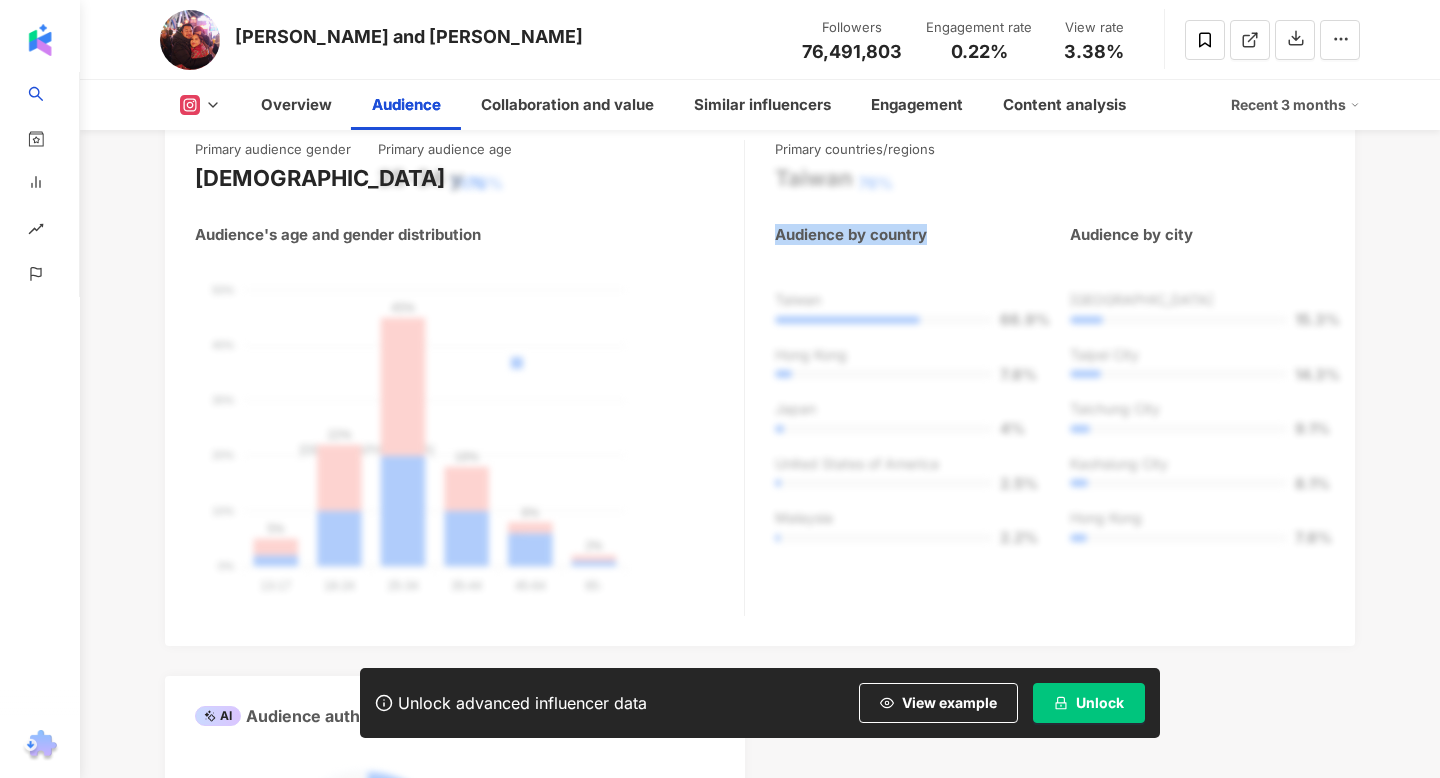 drag, startPoint x: 779, startPoint y: 234, endPoint x: 970, endPoint y: 234, distance: 191 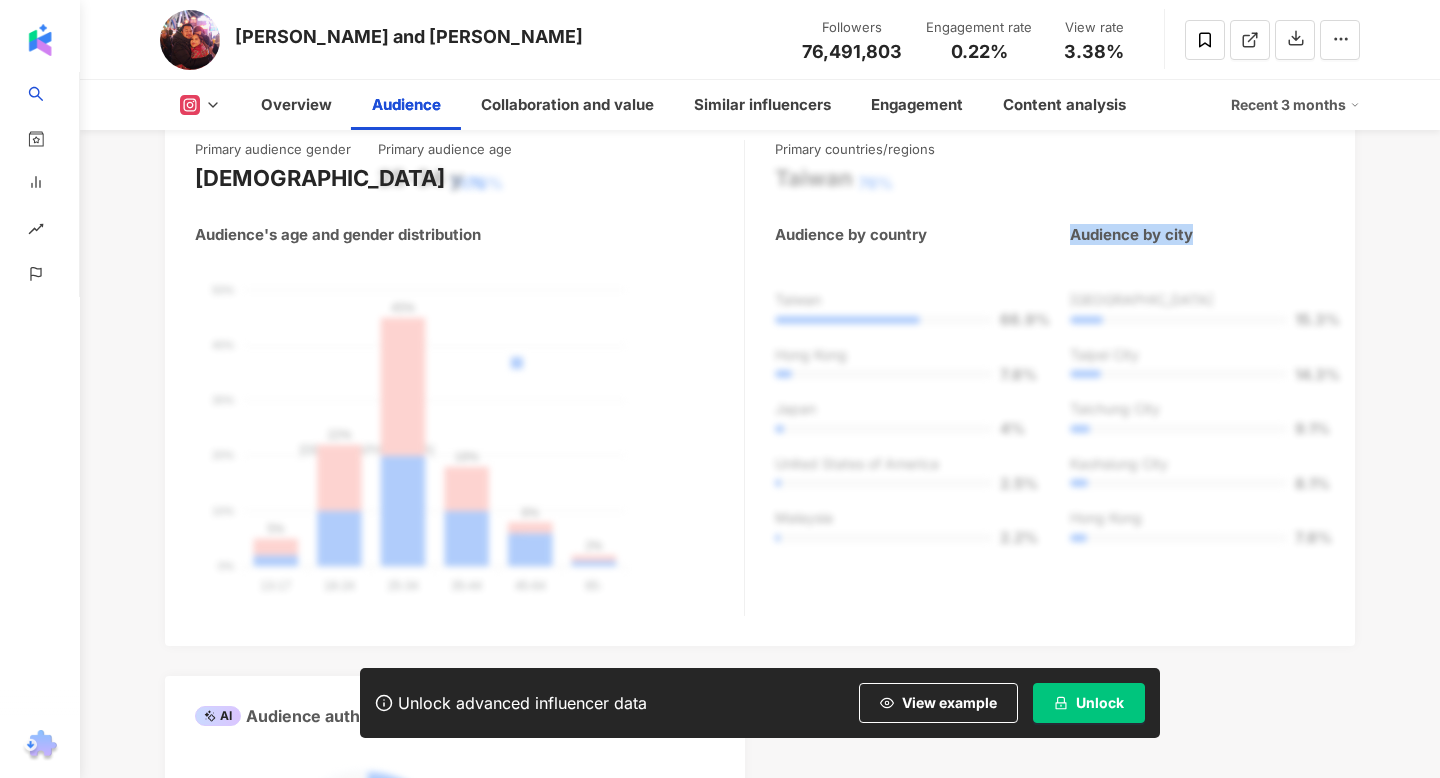 drag, startPoint x: 1059, startPoint y: 229, endPoint x: 1200, endPoint y: 232, distance: 141.0319 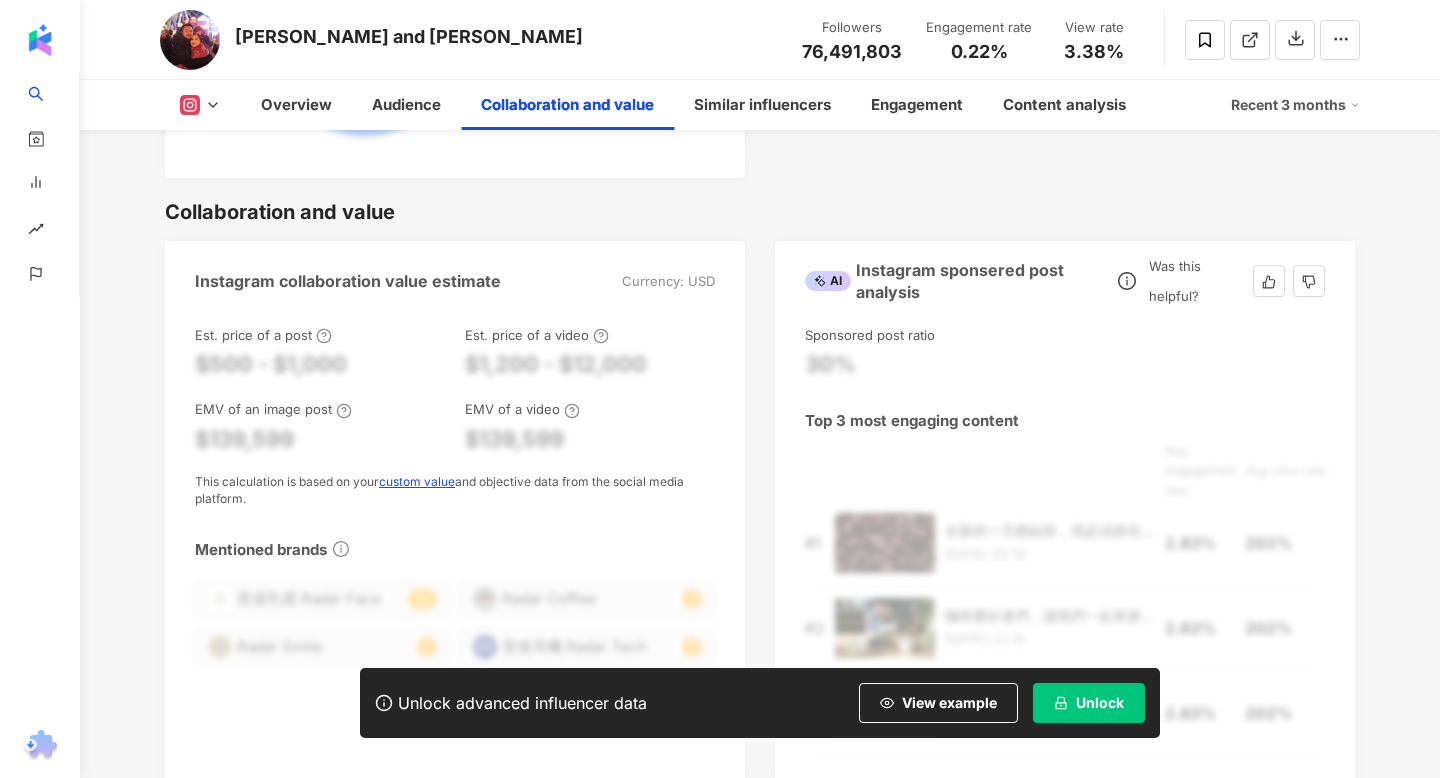 scroll, scrollTop: 2696, scrollLeft: 0, axis: vertical 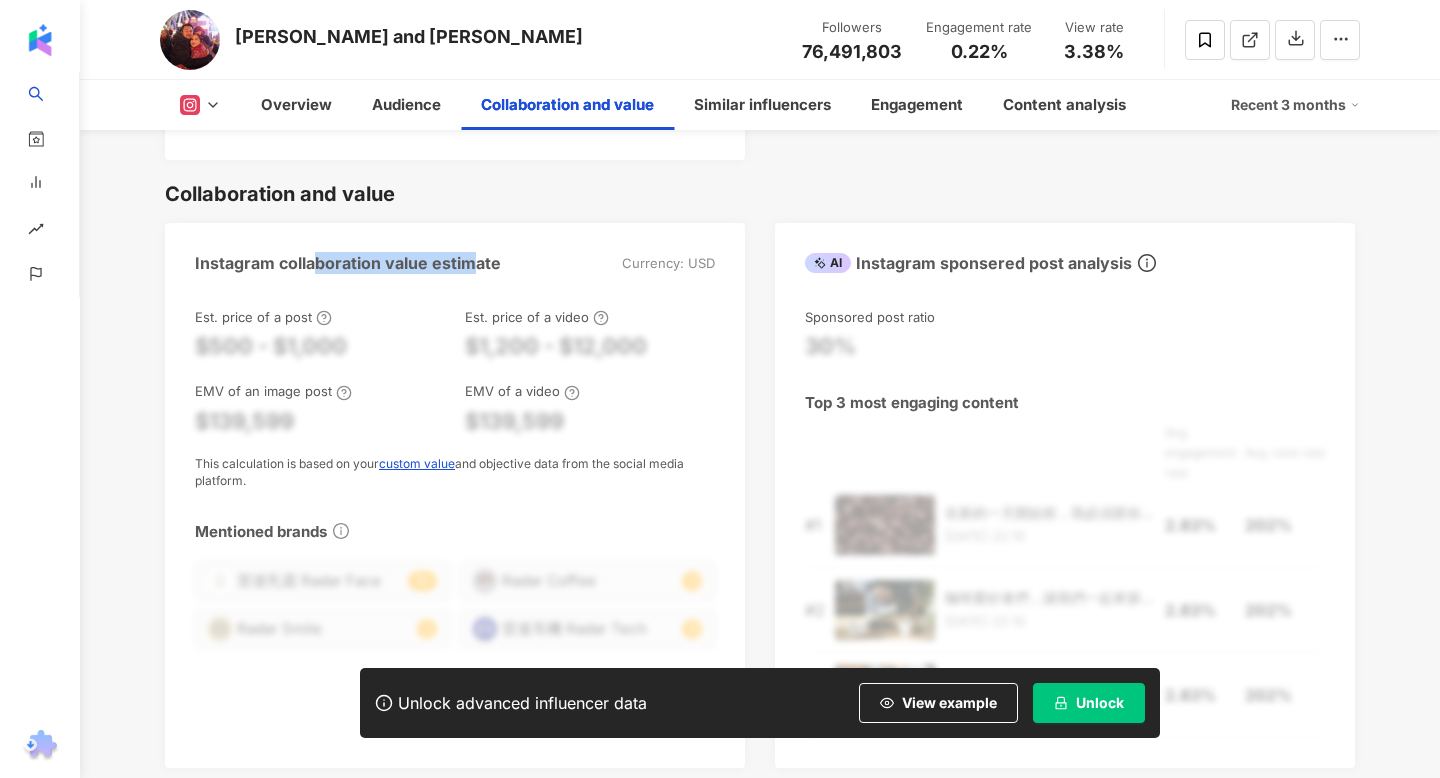 drag, startPoint x: 318, startPoint y: 268, endPoint x: 474, endPoint y: 261, distance: 156.15697 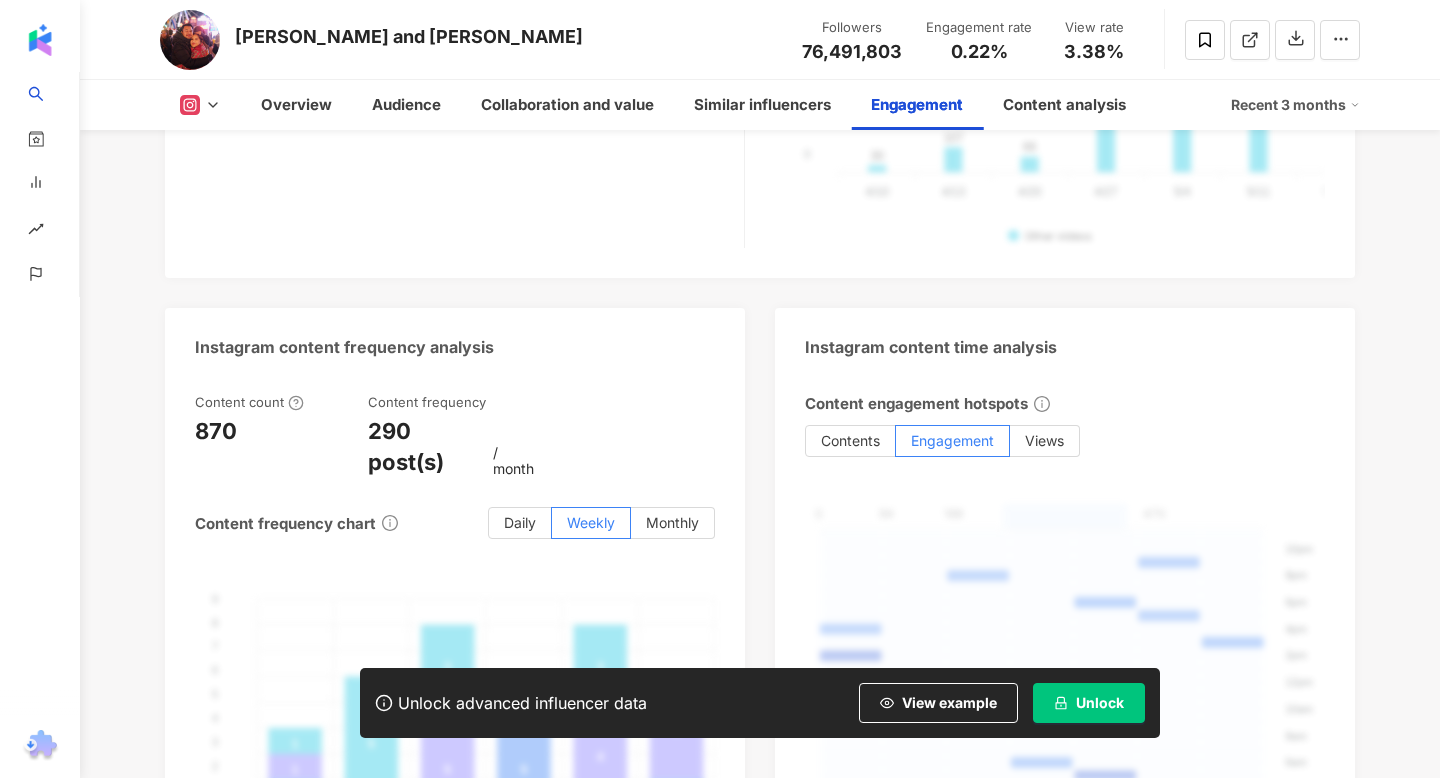 scroll, scrollTop: 4987, scrollLeft: 0, axis: vertical 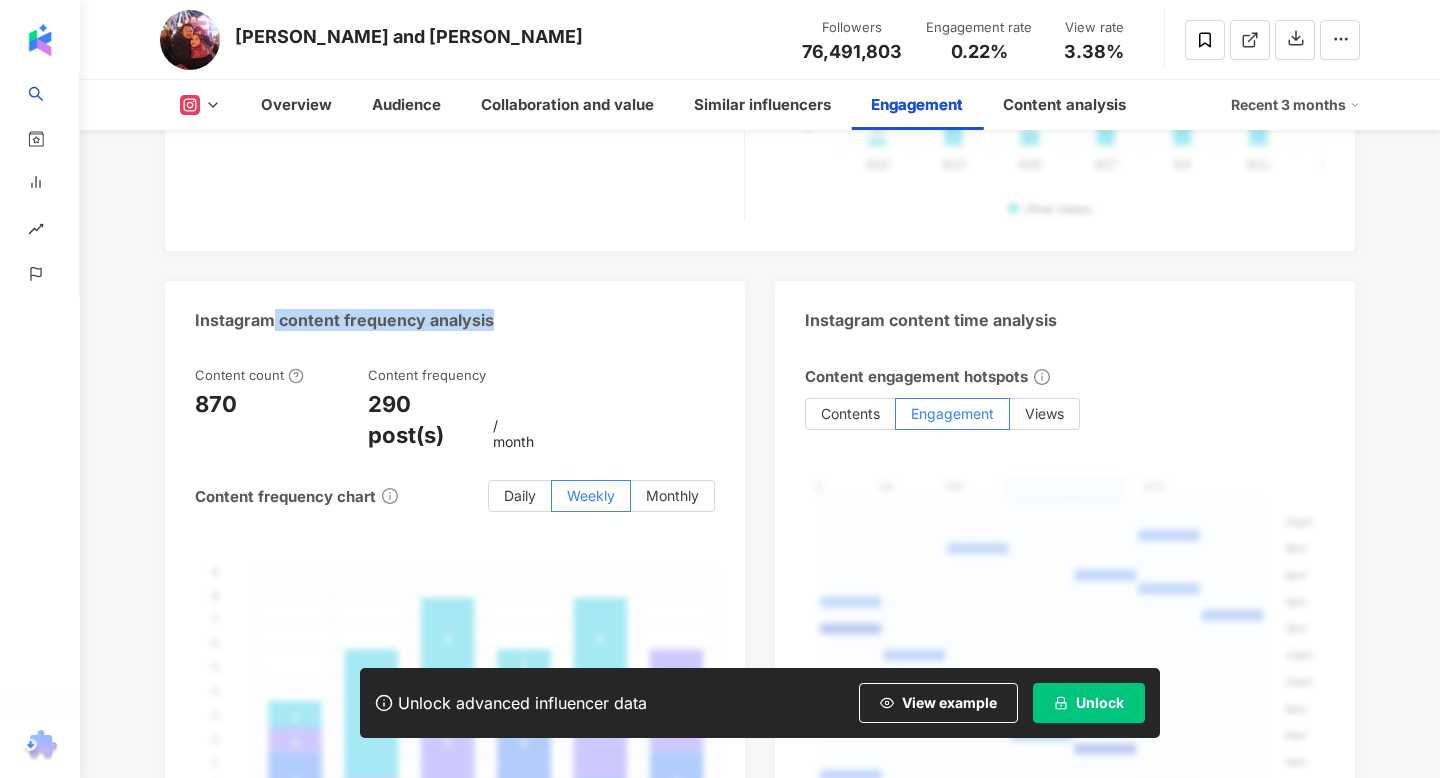 drag, startPoint x: 273, startPoint y: 322, endPoint x: 577, endPoint y: 322, distance: 304 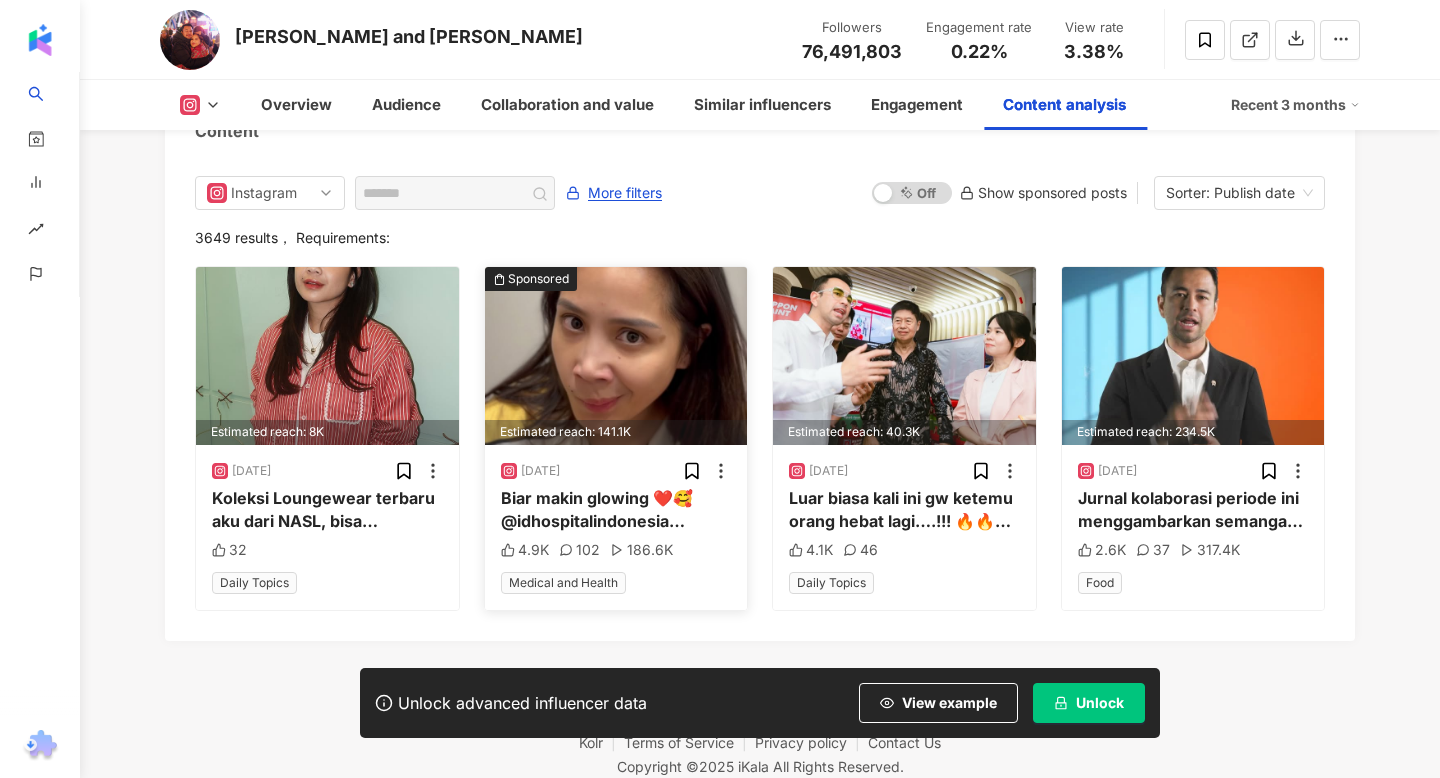 scroll, scrollTop: 6239, scrollLeft: 0, axis: vertical 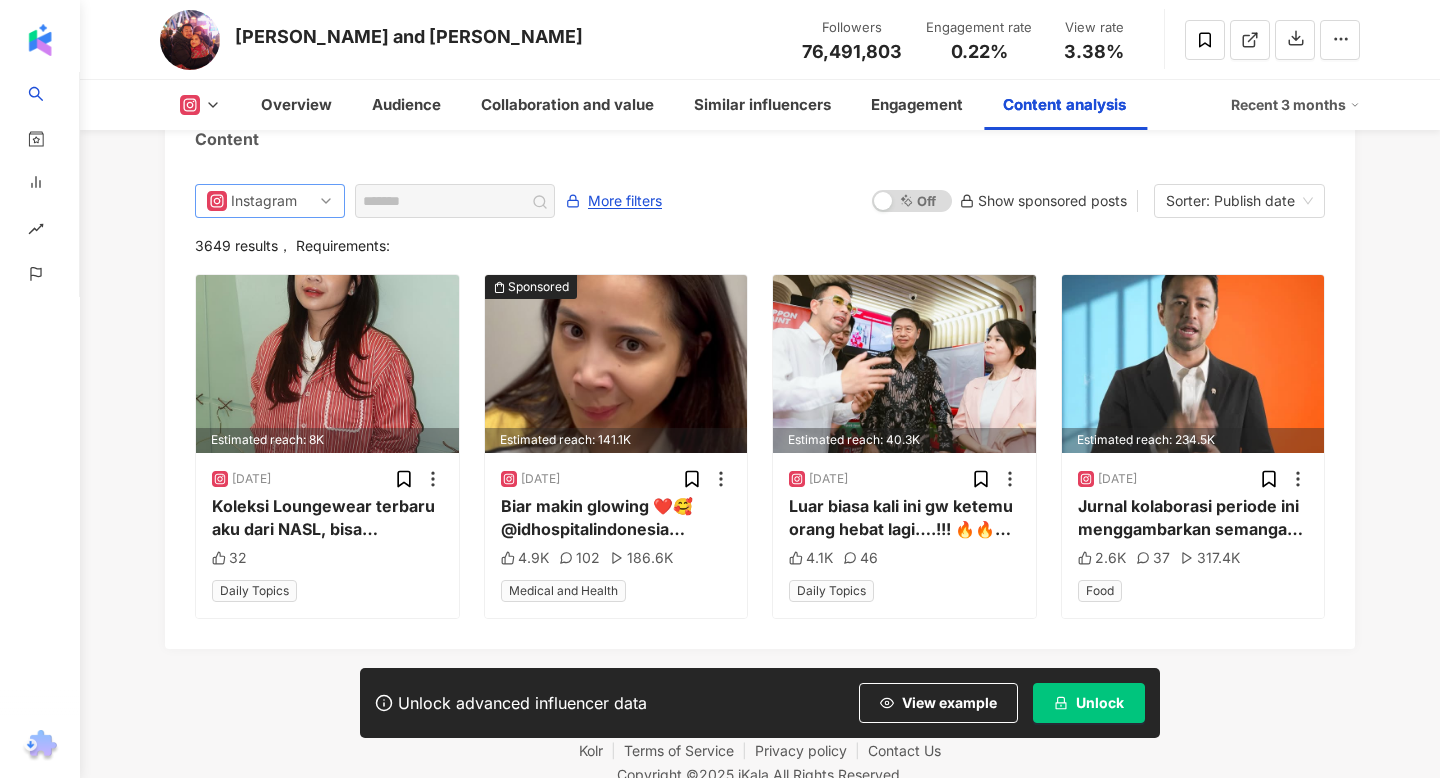 click on "Instagram" at bounding box center (263, 201) 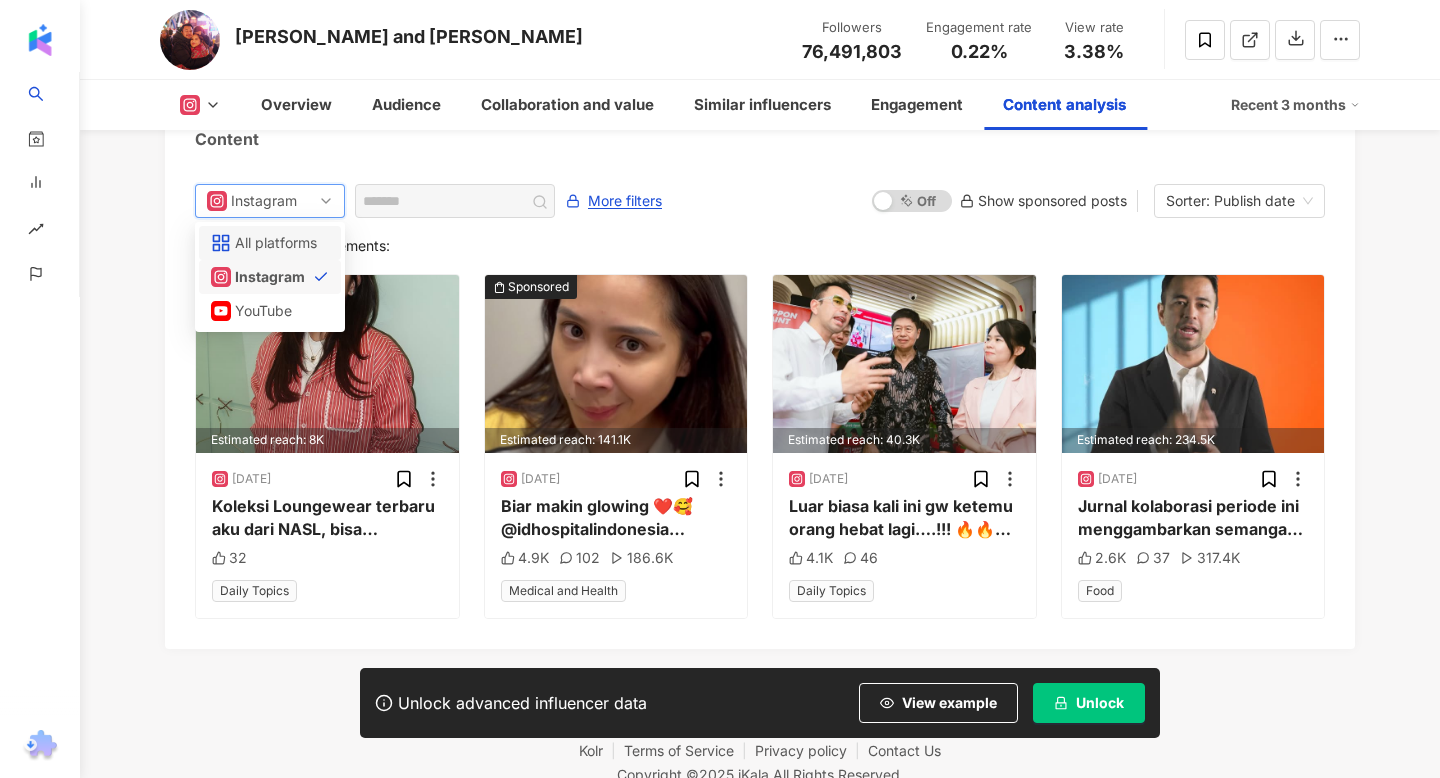 click on "All platforms" at bounding box center (267, 243) 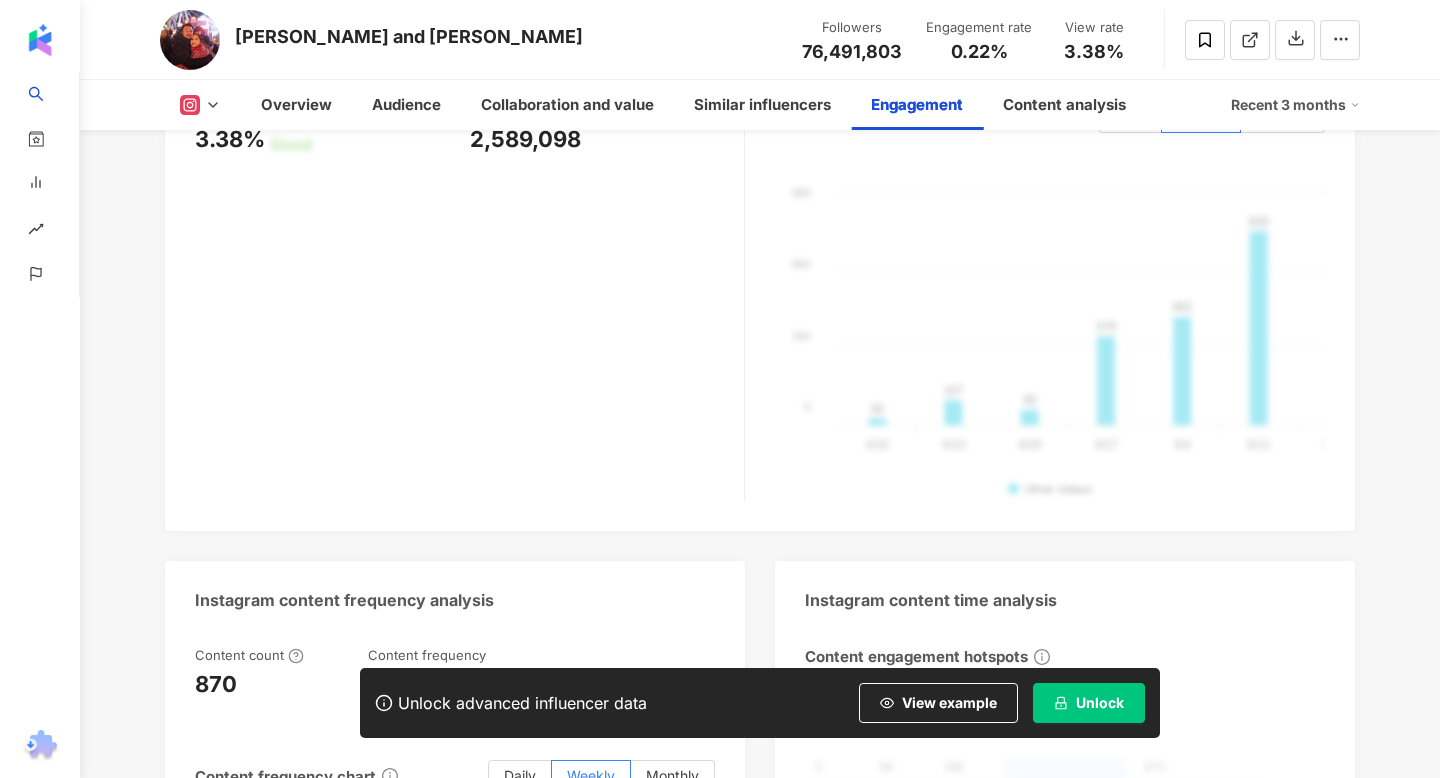 scroll, scrollTop: 4511, scrollLeft: 0, axis: vertical 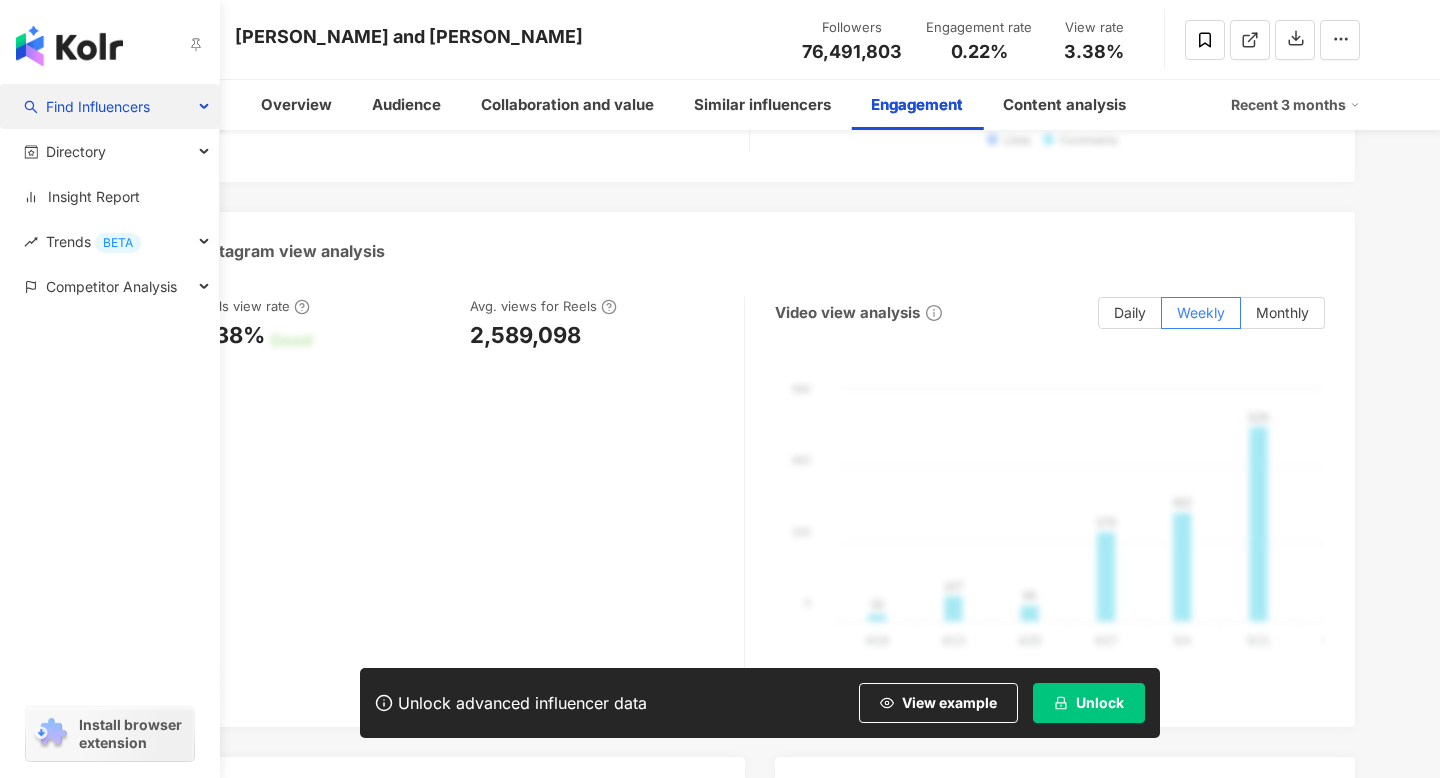 click on "Find Influencers" at bounding box center (109, 106) 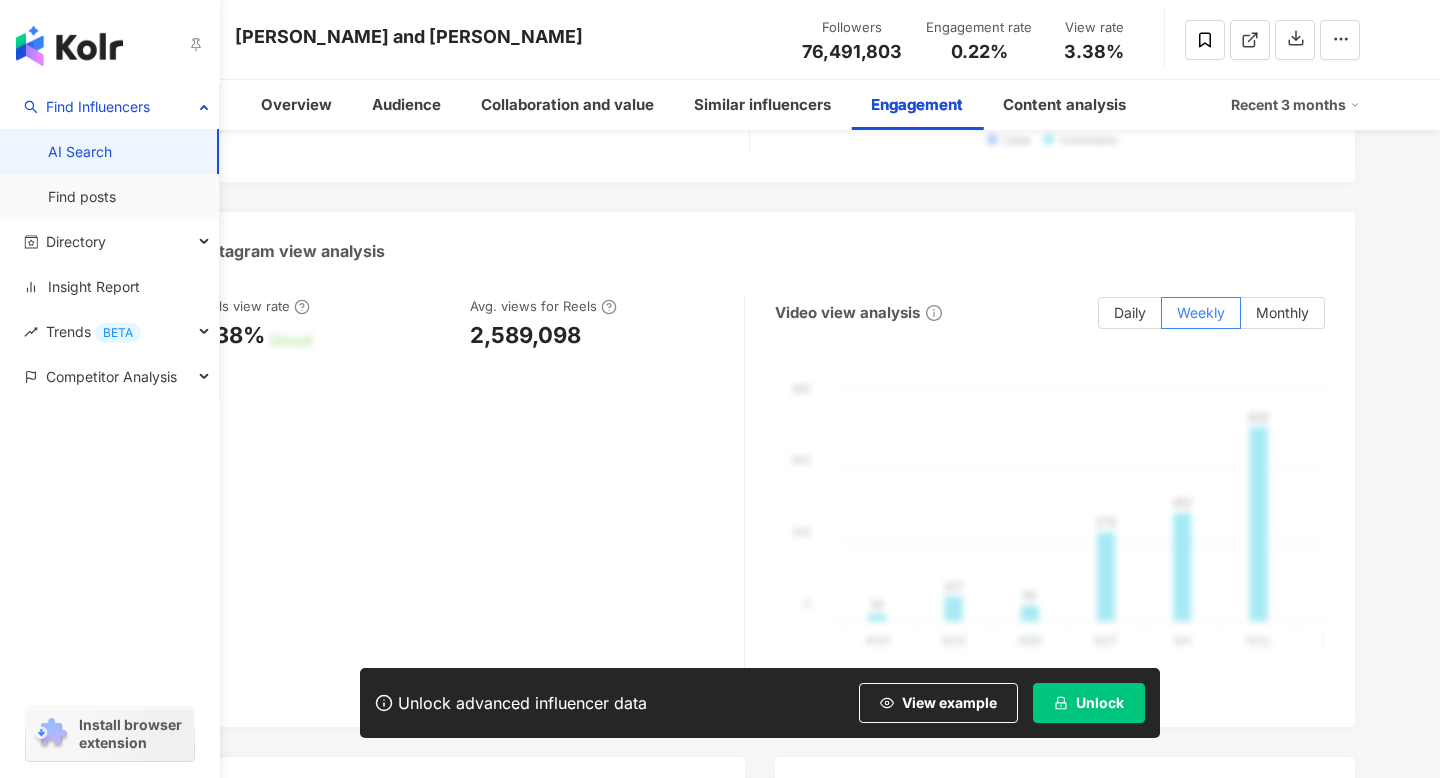 click on "AI Search" at bounding box center (80, 152) 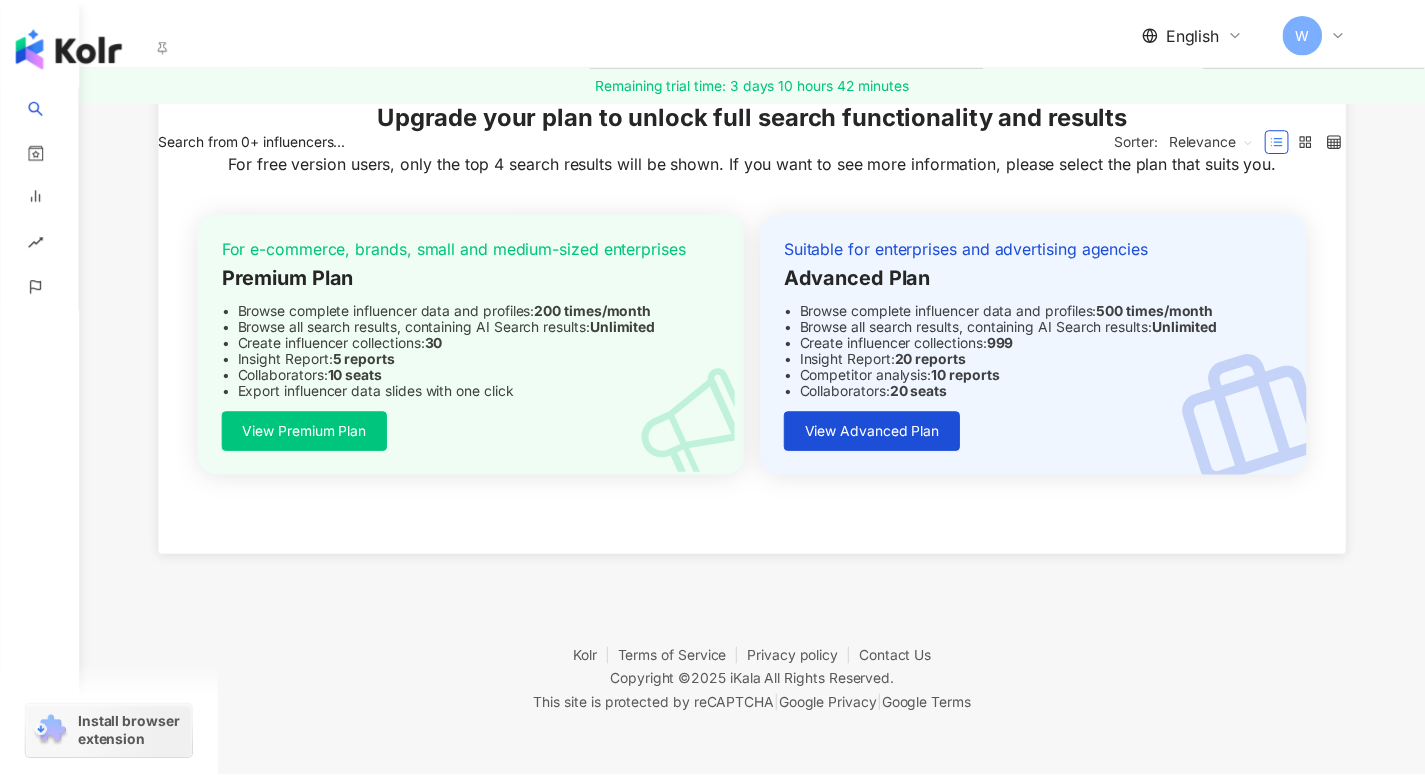 scroll, scrollTop: 0, scrollLeft: 0, axis: both 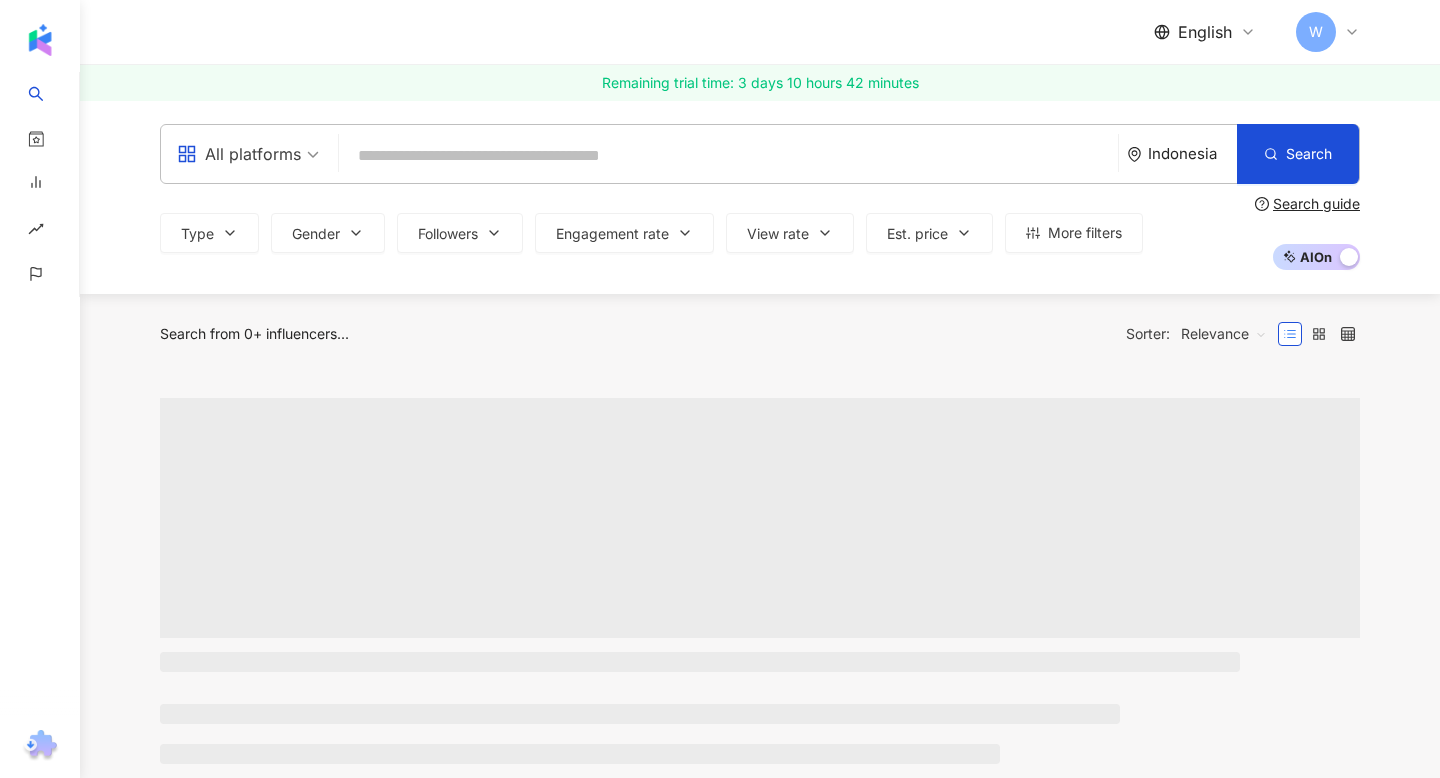 click at bounding box center [728, 156] 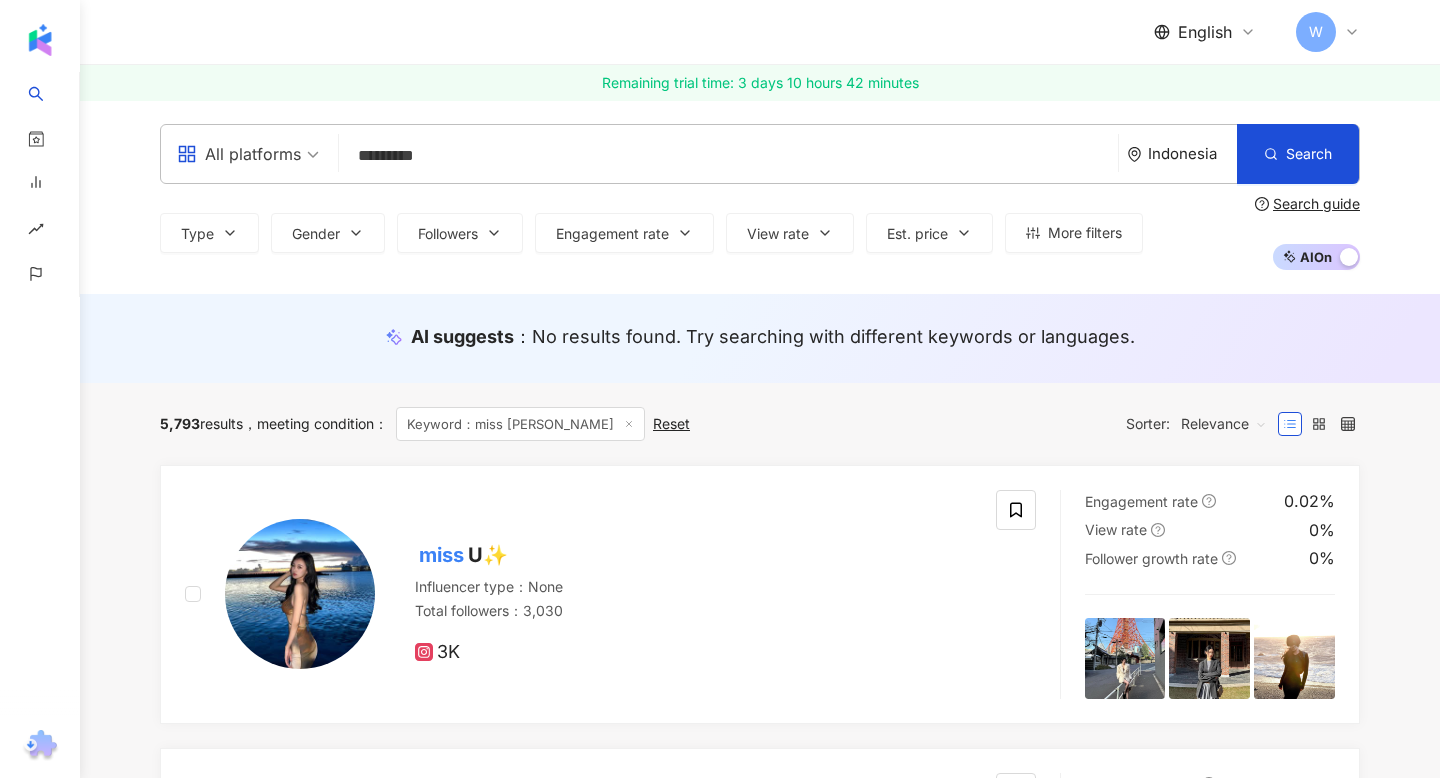 type on "*********" 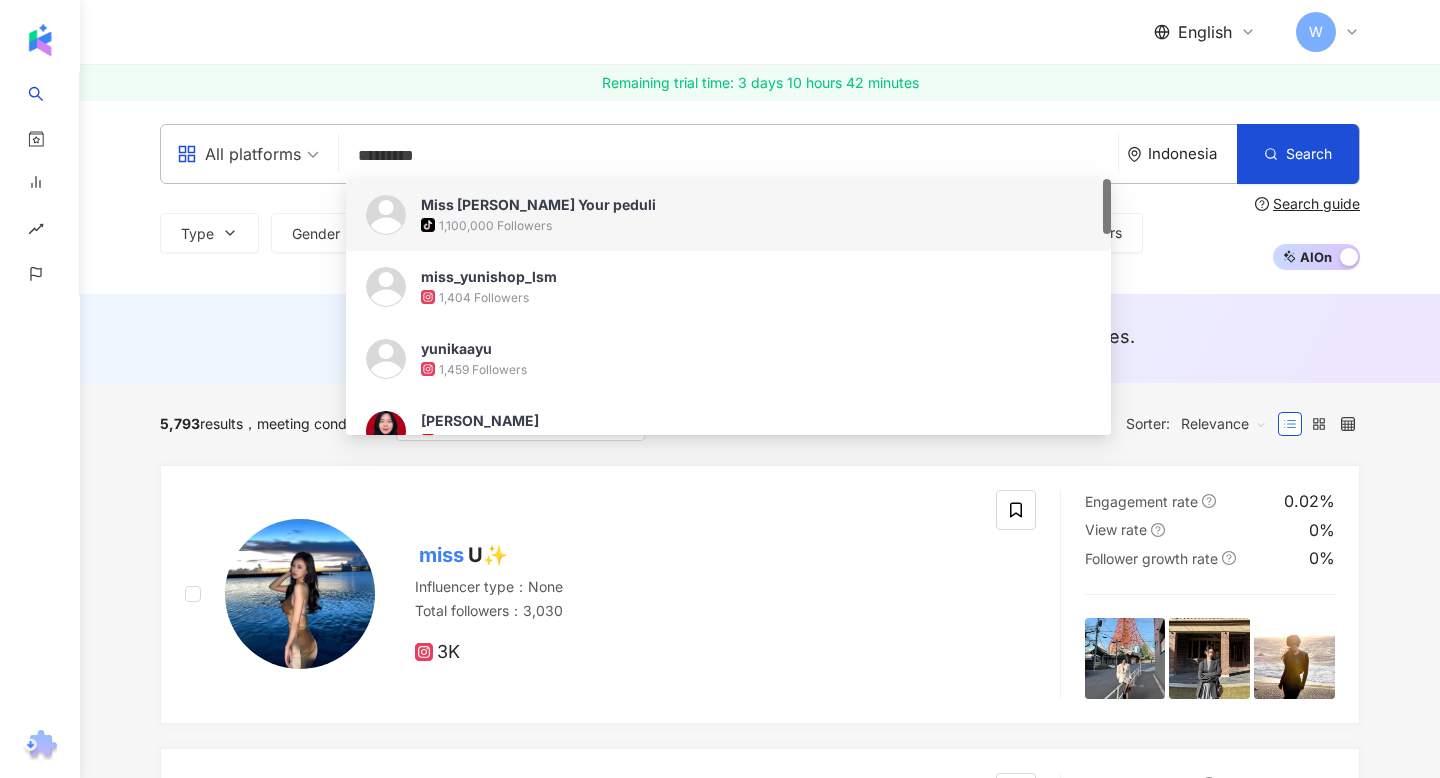 click on "tiktok-icon 1,100,000   Followers" at bounding box center (756, 225) 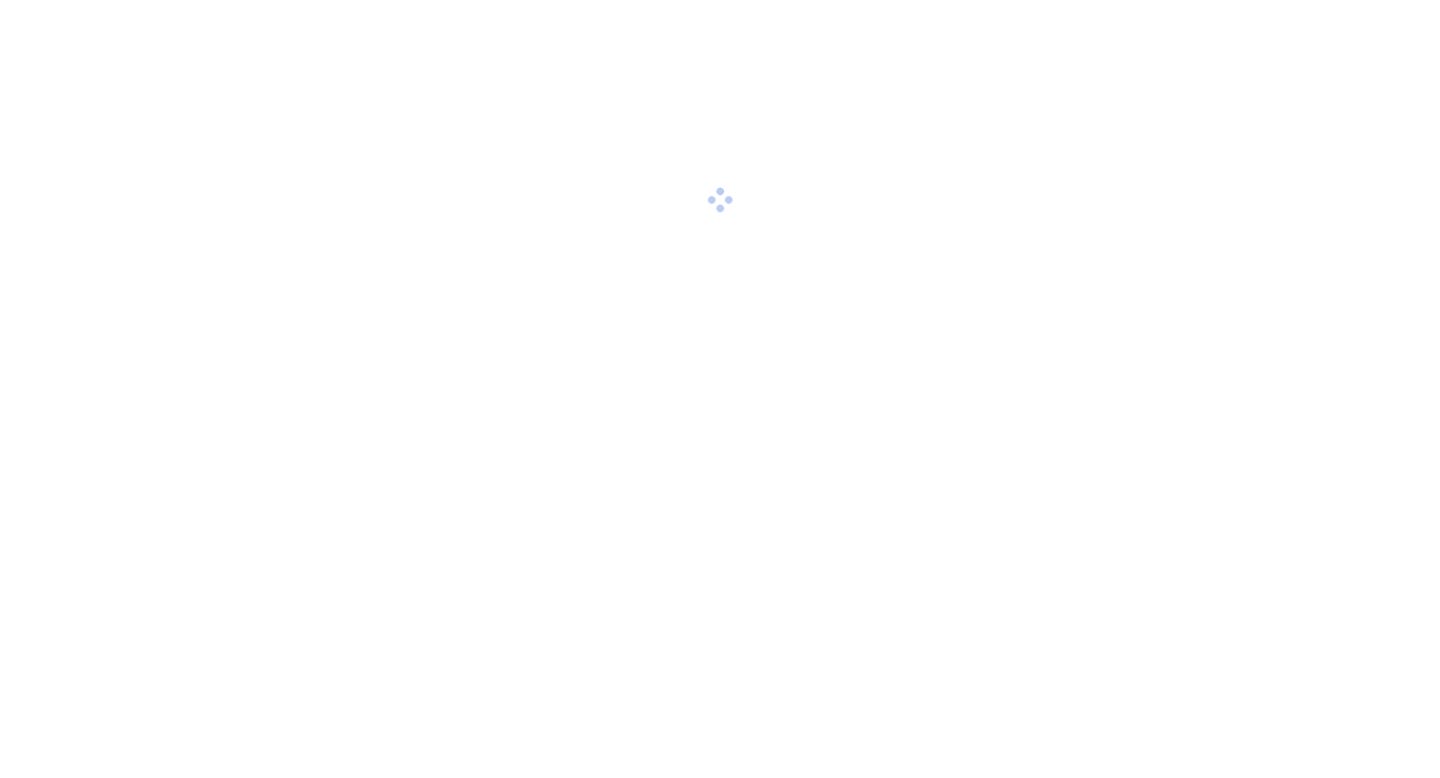 scroll, scrollTop: 0, scrollLeft: 0, axis: both 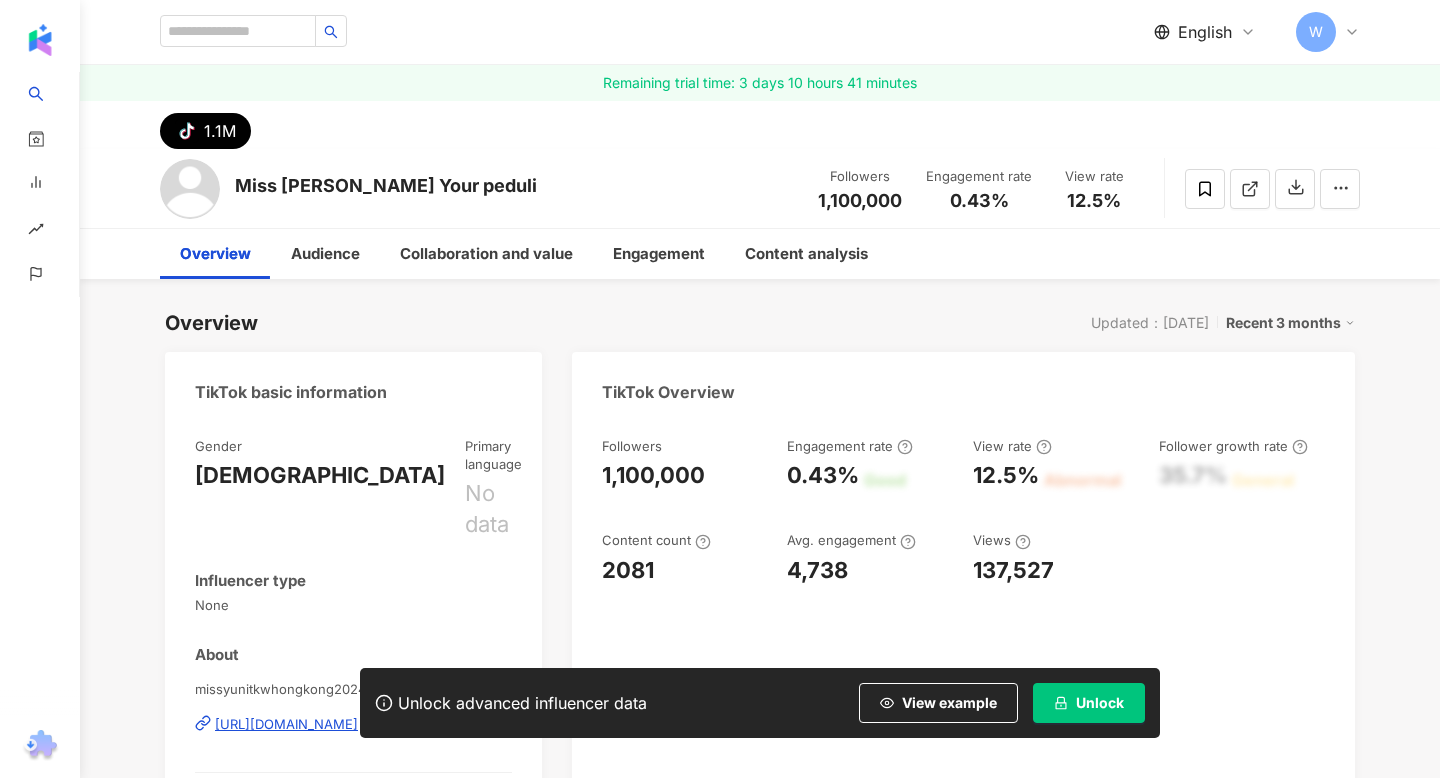click on "Miss [PERSON_NAME] Your peduli Followers 1,100,000 Engagement rate 0.43% View rate 12.5%" at bounding box center (760, 188) 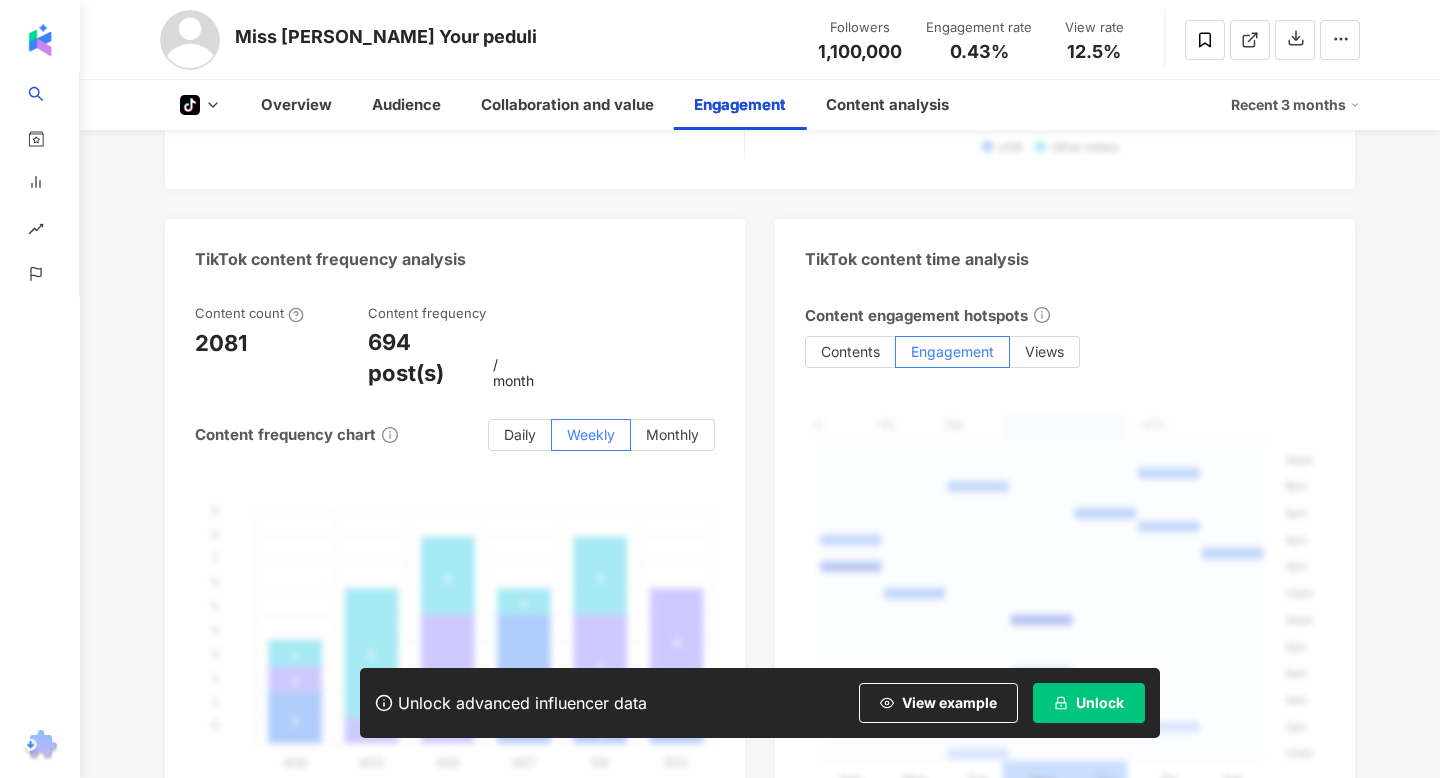 scroll, scrollTop: 3125, scrollLeft: 0, axis: vertical 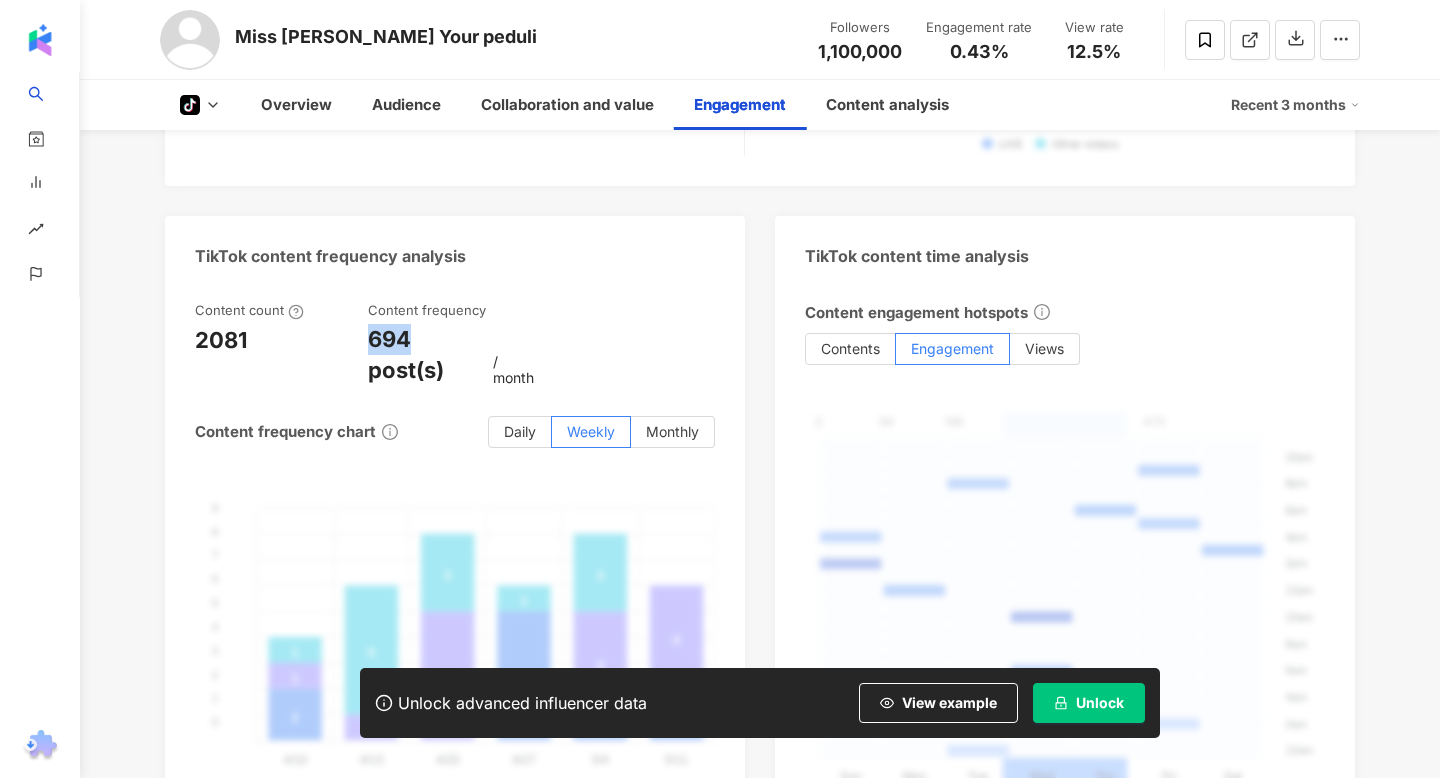 drag, startPoint x: 369, startPoint y: 291, endPoint x: 410, endPoint y: 290, distance: 41.01219 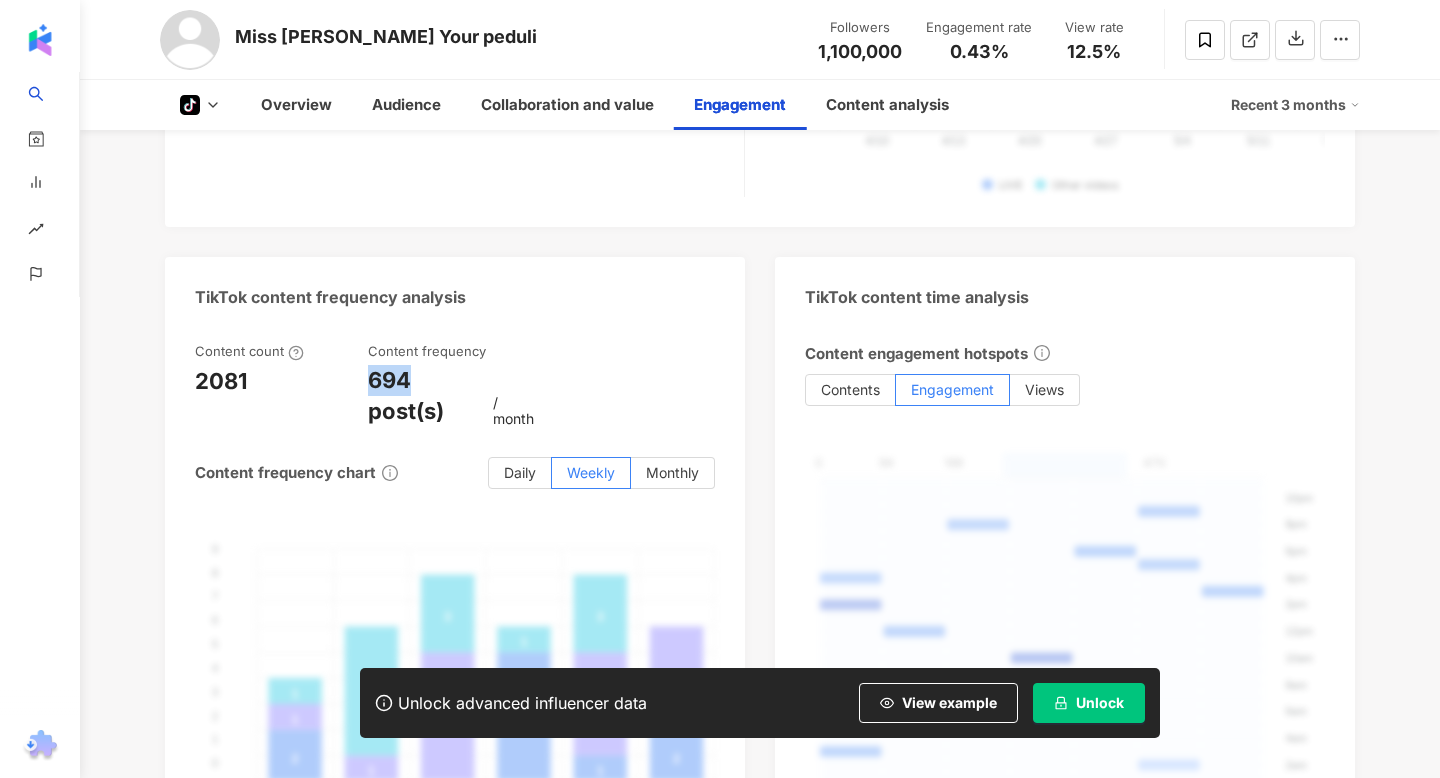 scroll, scrollTop: 3083, scrollLeft: 0, axis: vertical 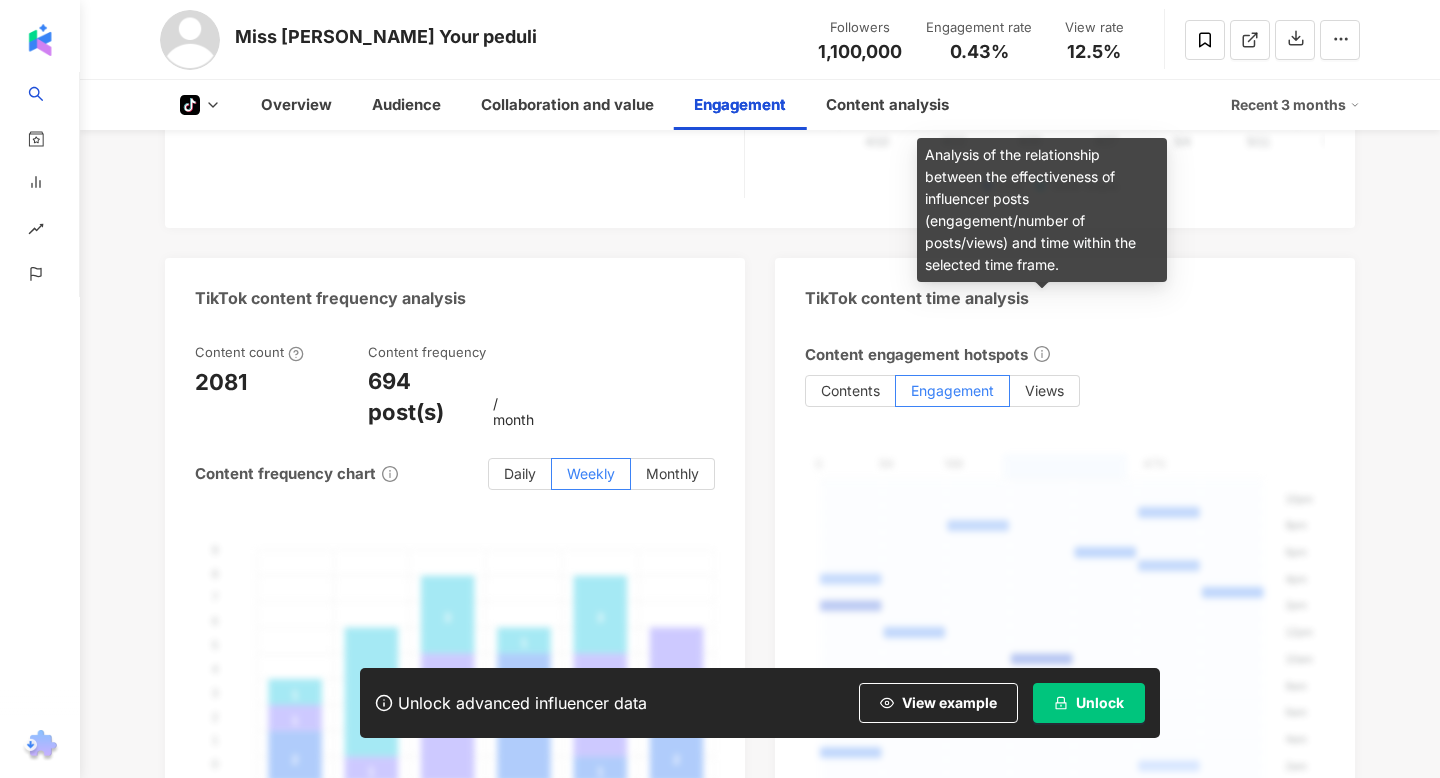 click 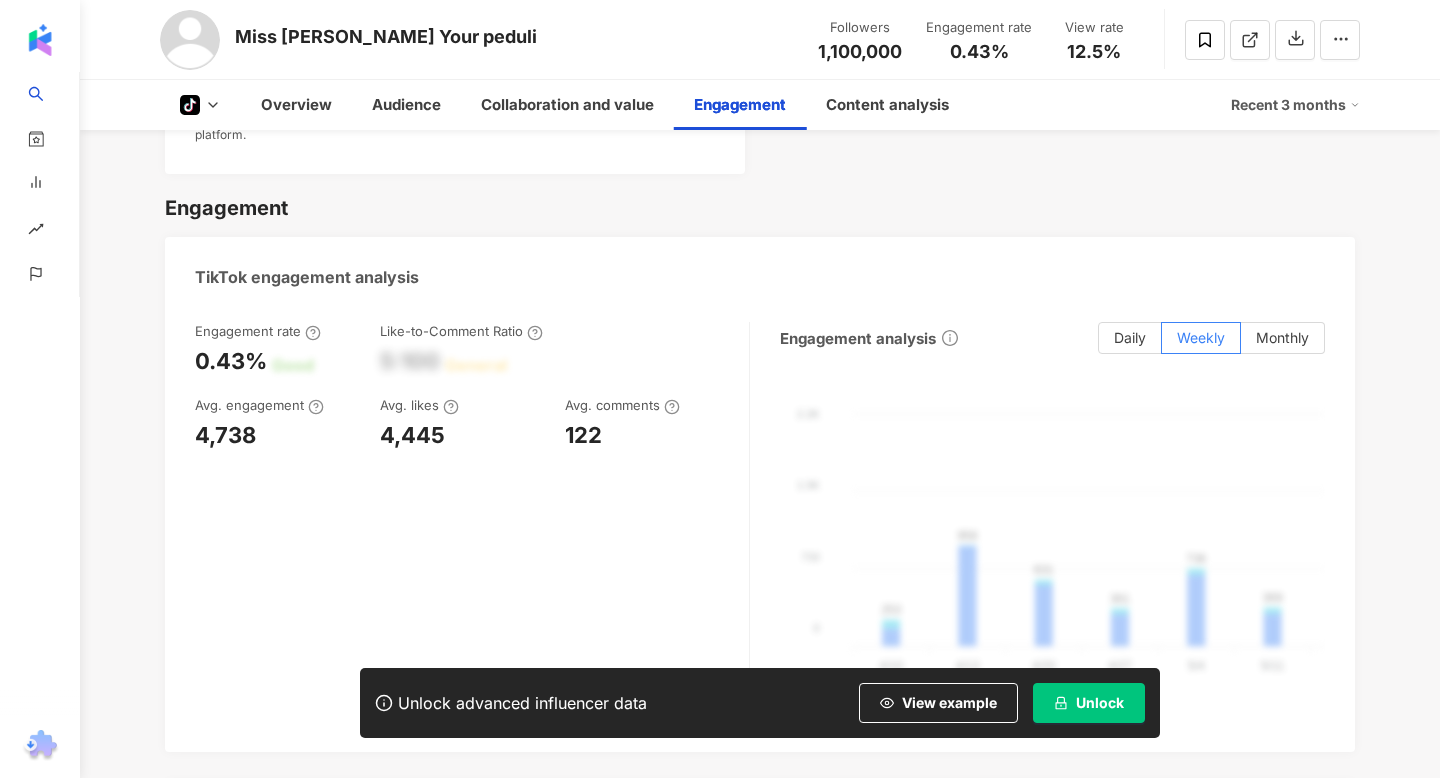 scroll, scrollTop: 2008, scrollLeft: 0, axis: vertical 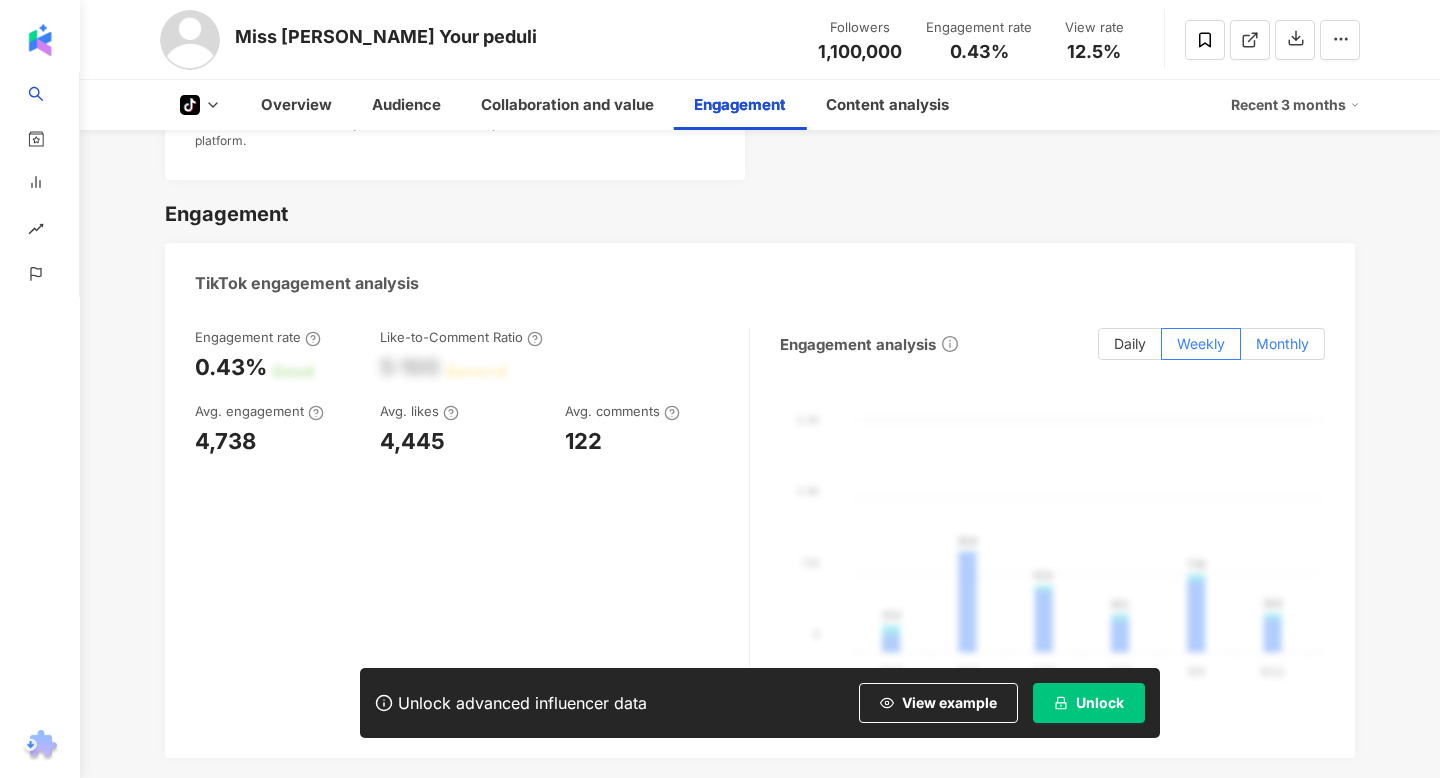 click on "Monthly" at bounding box center (1282, 343) 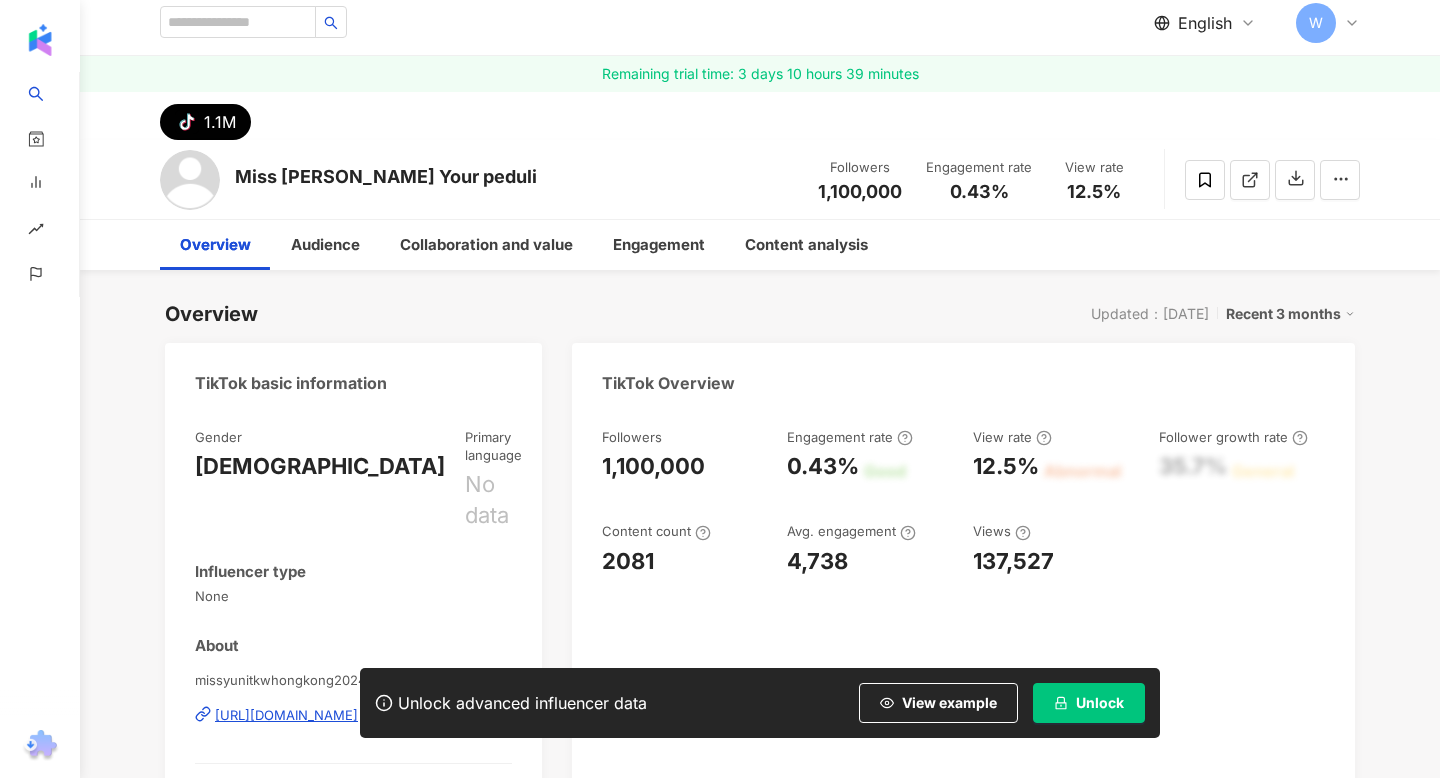scroll, scrollTop: 2, scrollLeft: 0, axis: vertical 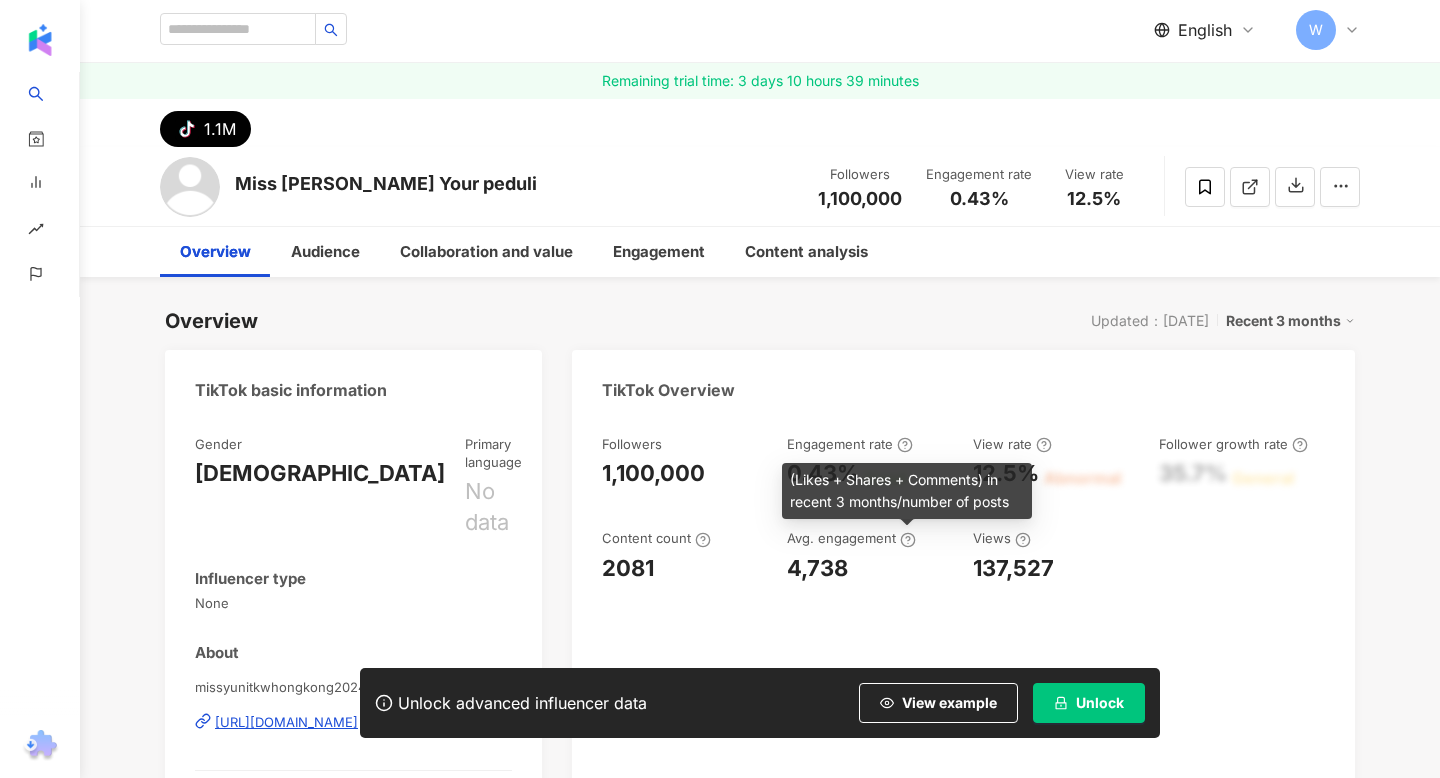 click on "Overview Updated：6/27/25 Recent 3 months" at bounding box center (760, 321) 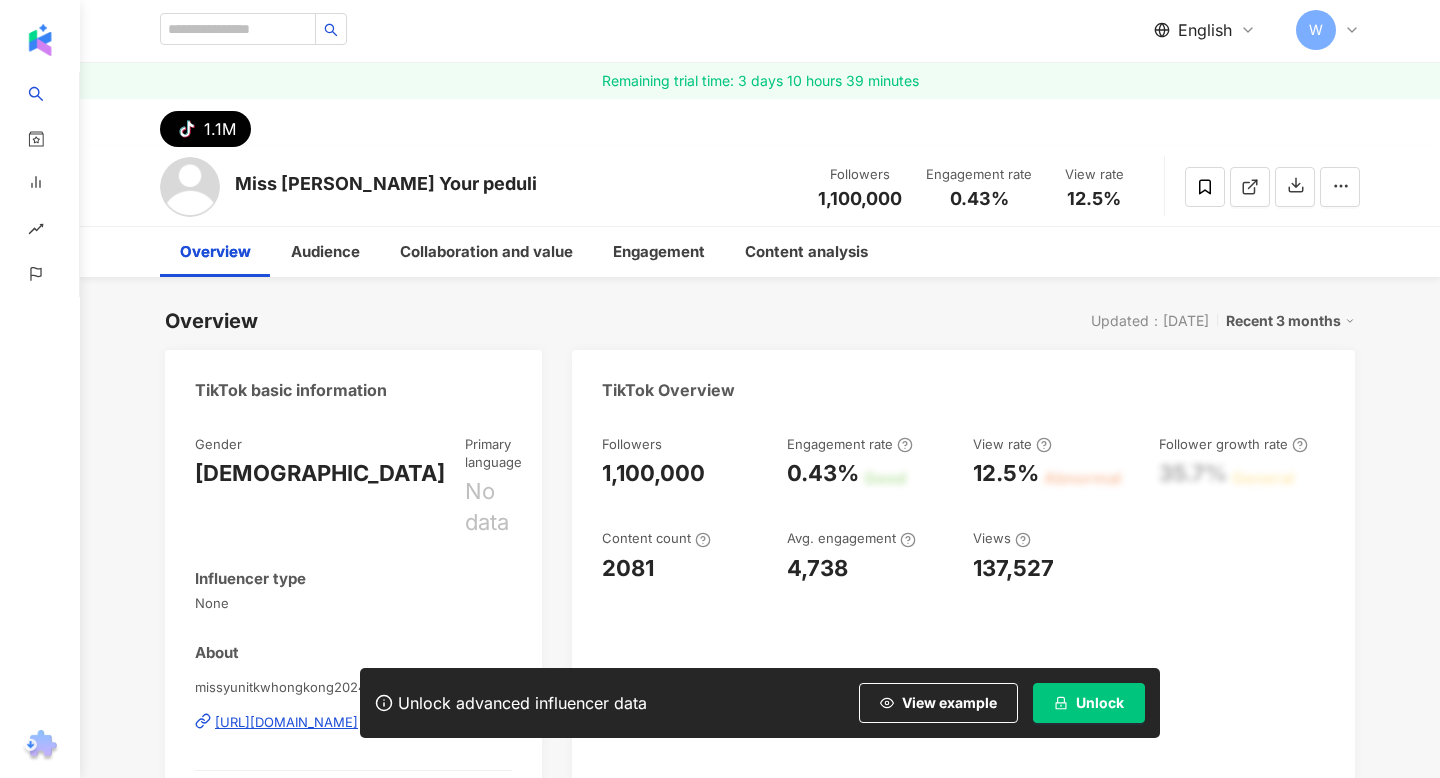 scroll, scrollTop: 0, scrollLeft: 0, axis: both 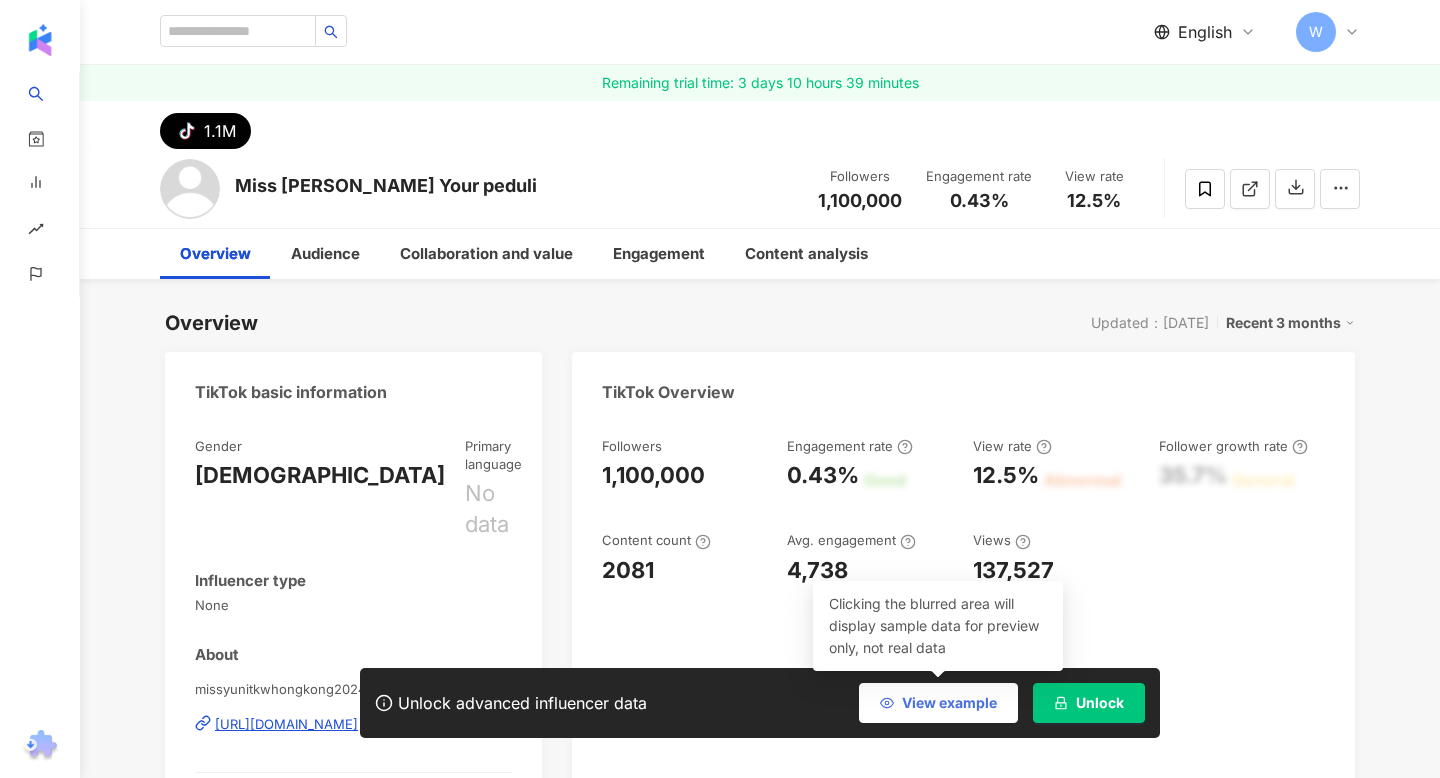 click on "View example" at bounding box center [938, 703] 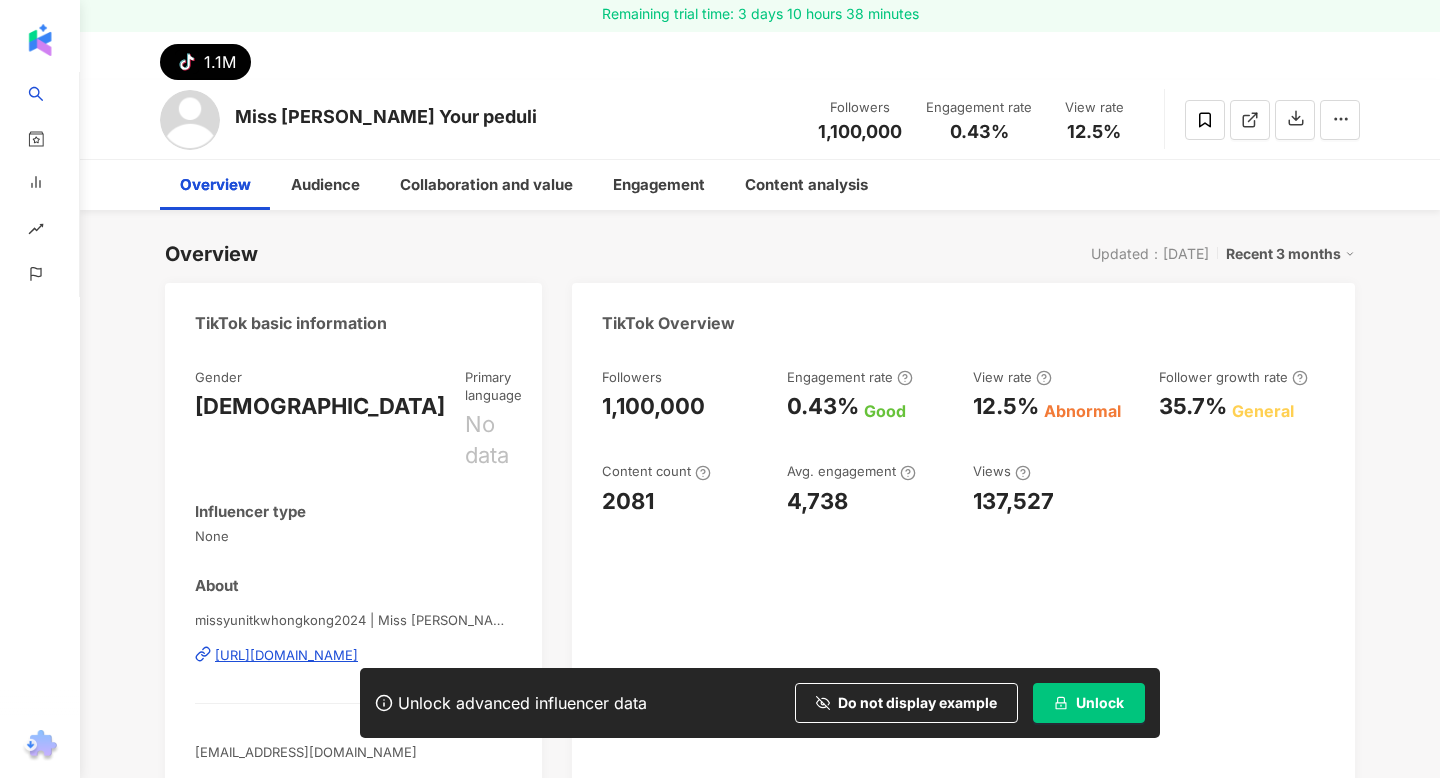 scroll, scrollTop: 105, scrollLeft: 0, axis: vertical 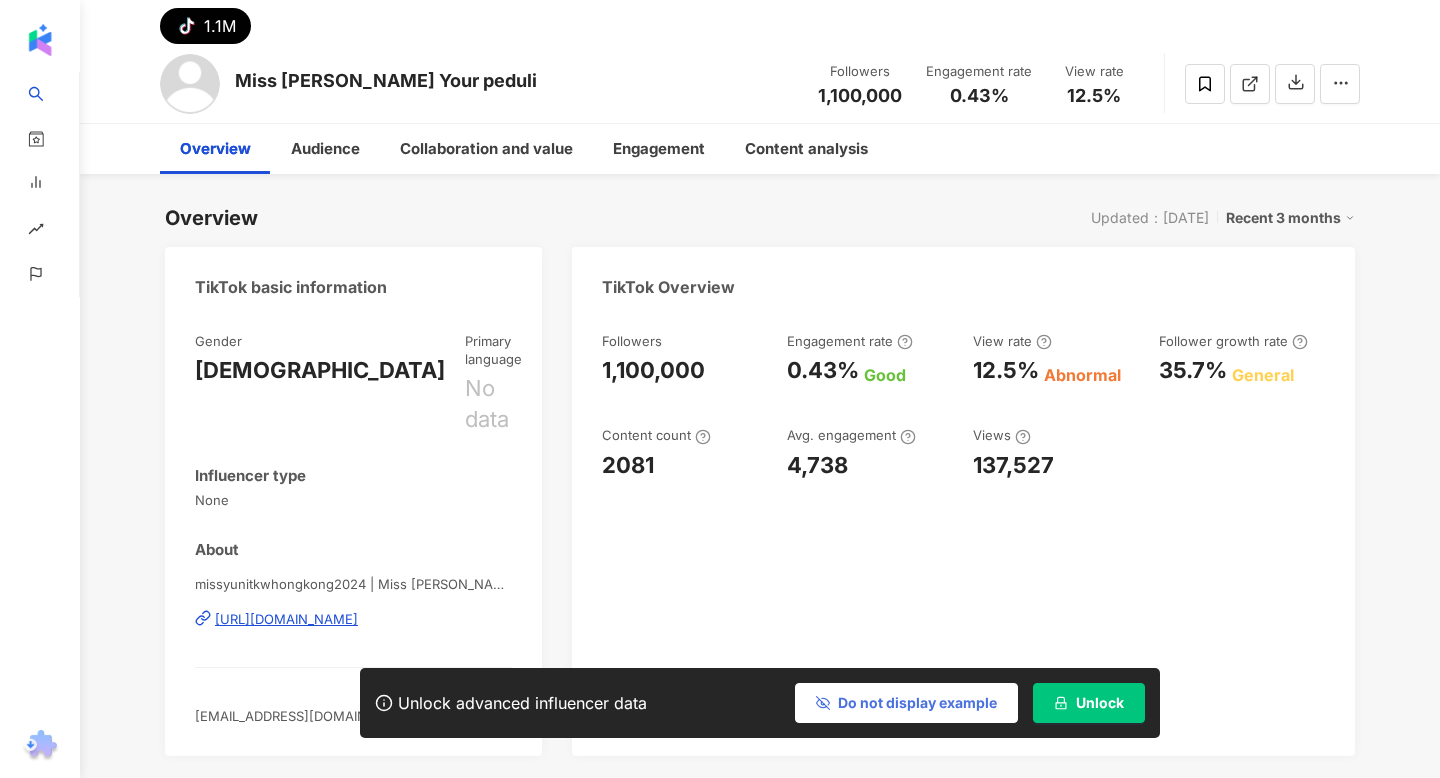click on "Do not display example" at bounding box center (917, 703) 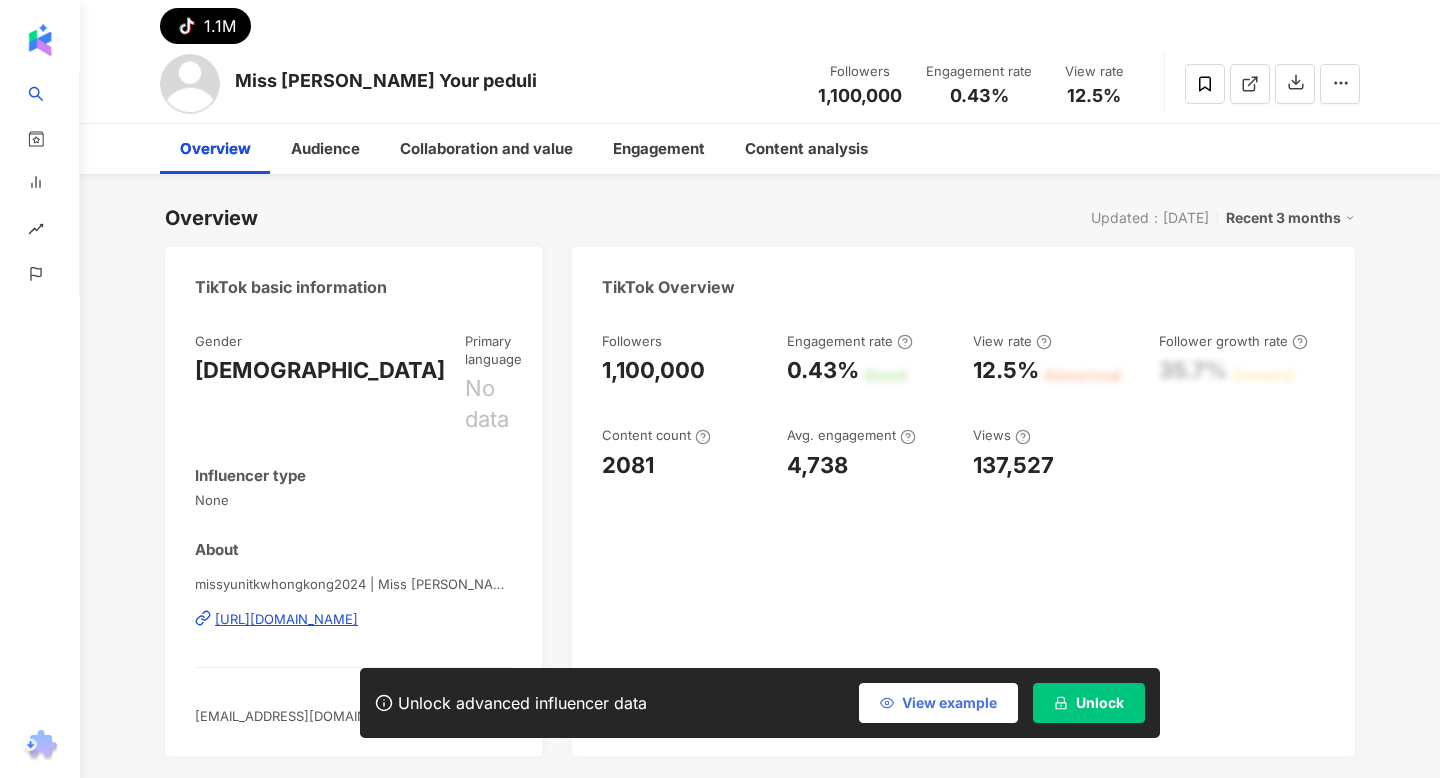 click on "View example" at bounding box center [938, 703] 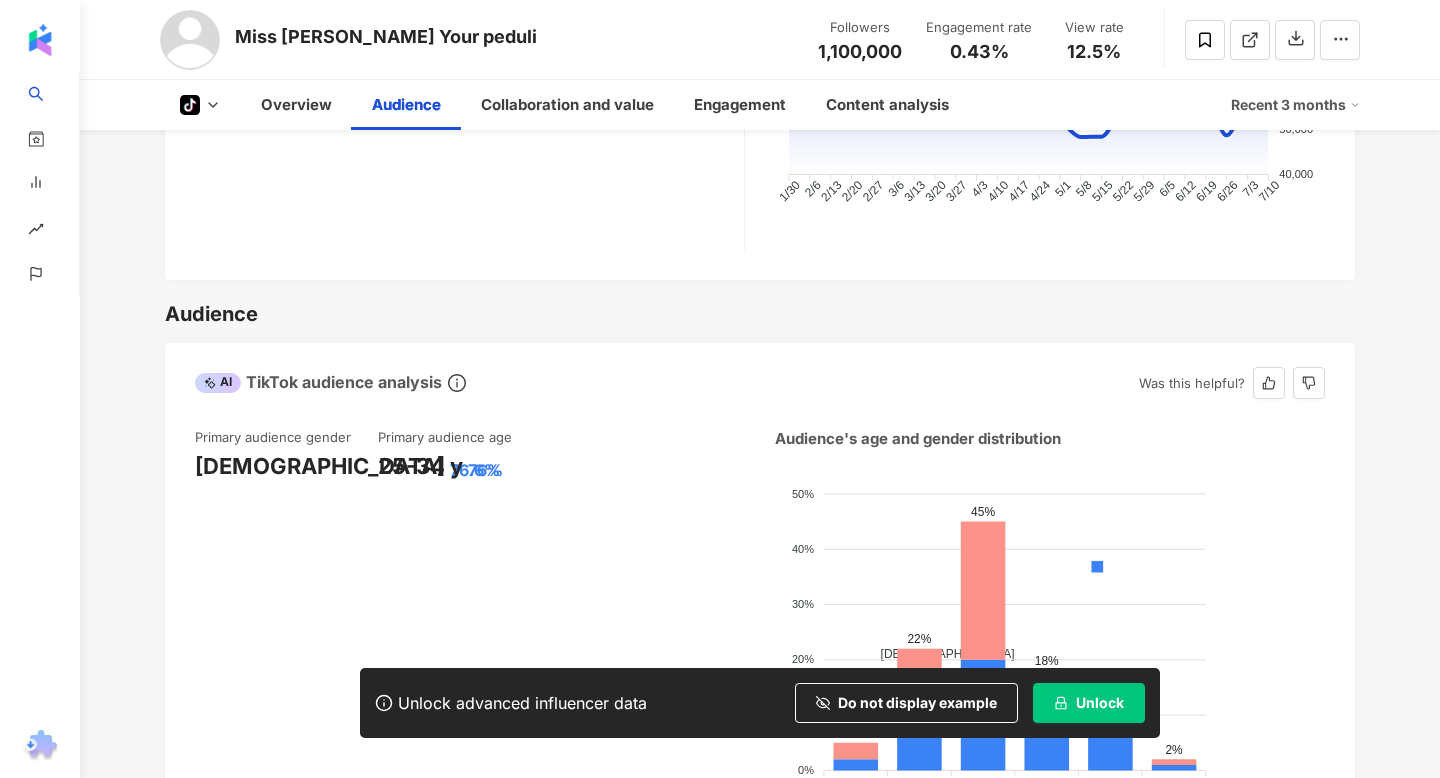 scroll, scrollTop: 1202, scrollLeft: 0, axis: vertical 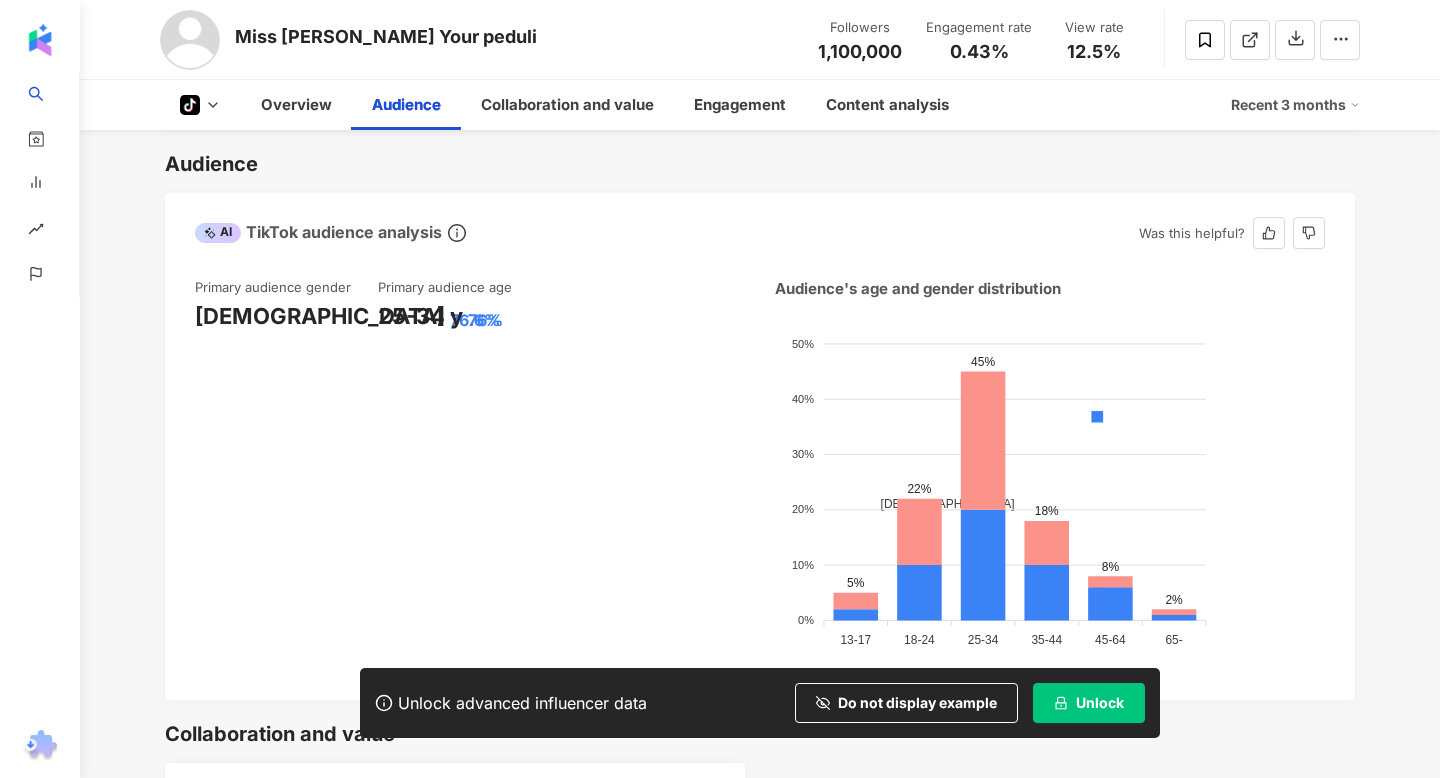 type 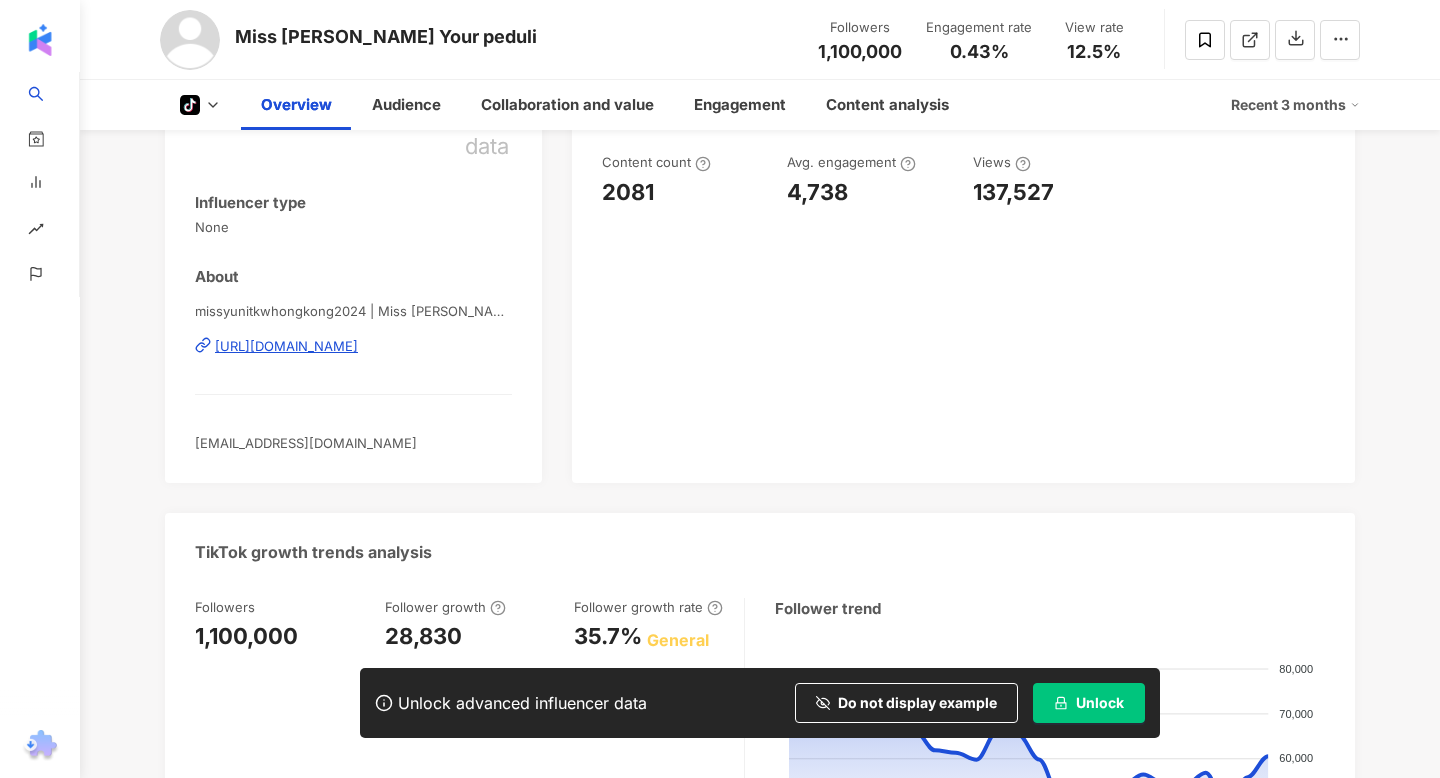 scroll, scrollTop: 0, scrollLeft: 0, axis: both 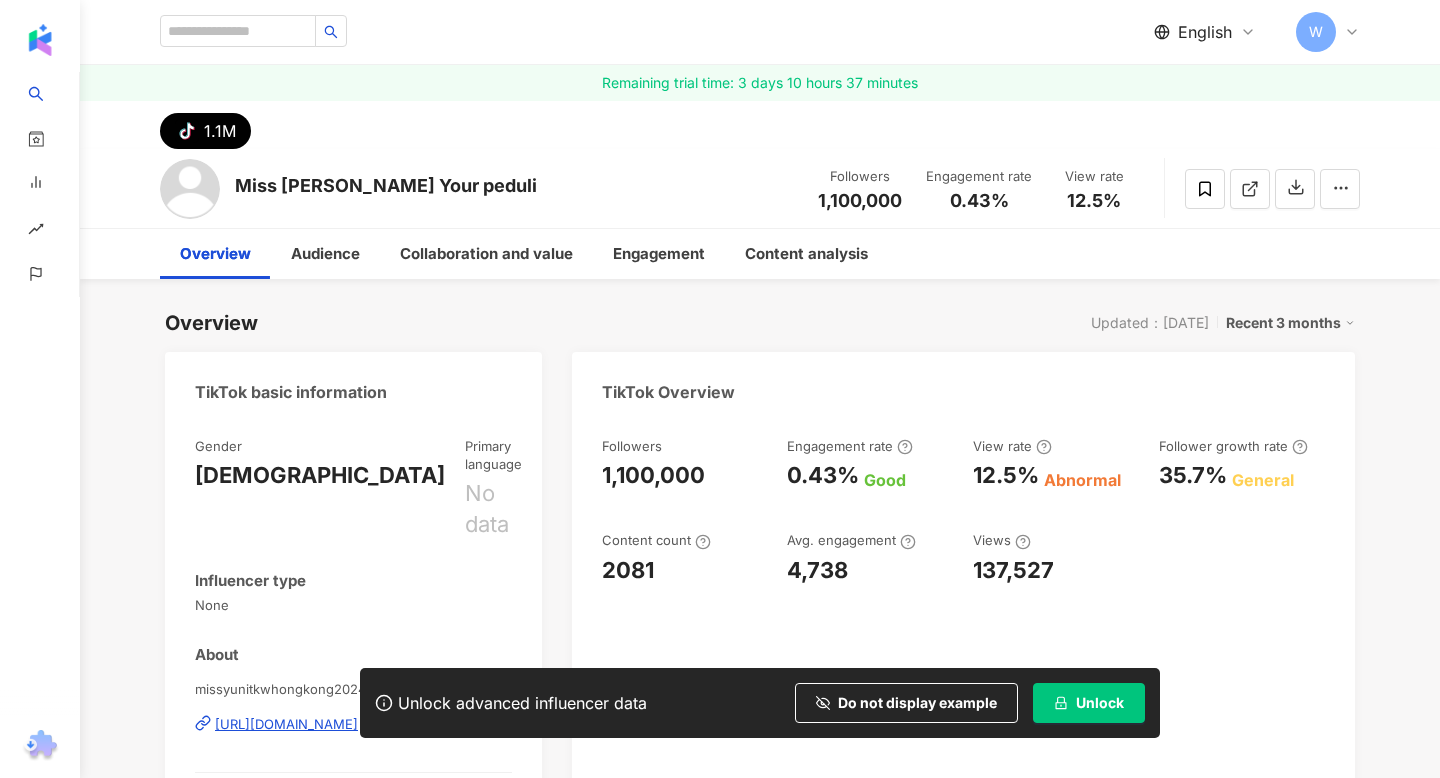 click on "tiktok-icon 1.1M" at bounding box center [760, 125] 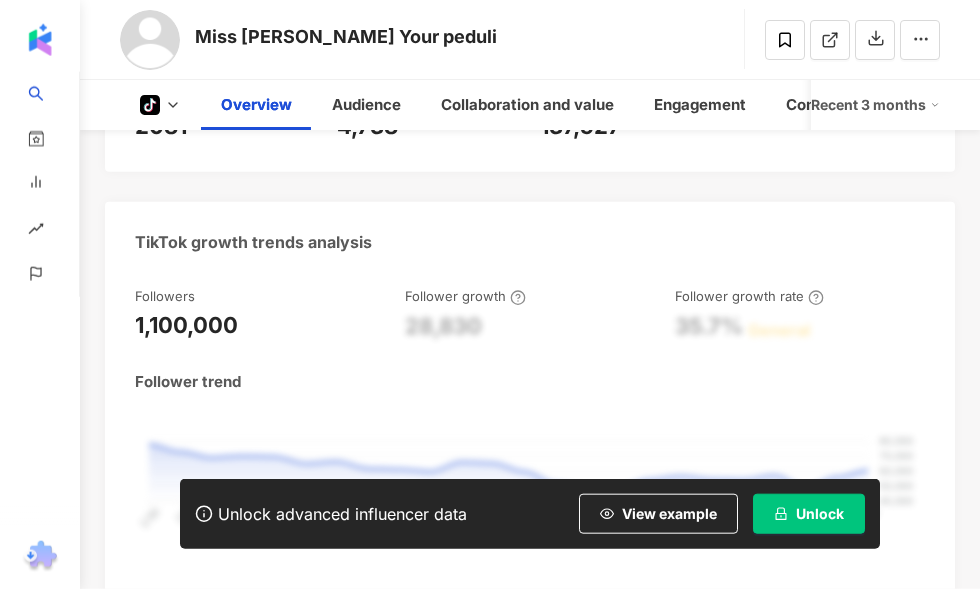 scroll, scrollTop: 1028, scrollLeft: 0, axis: vertical 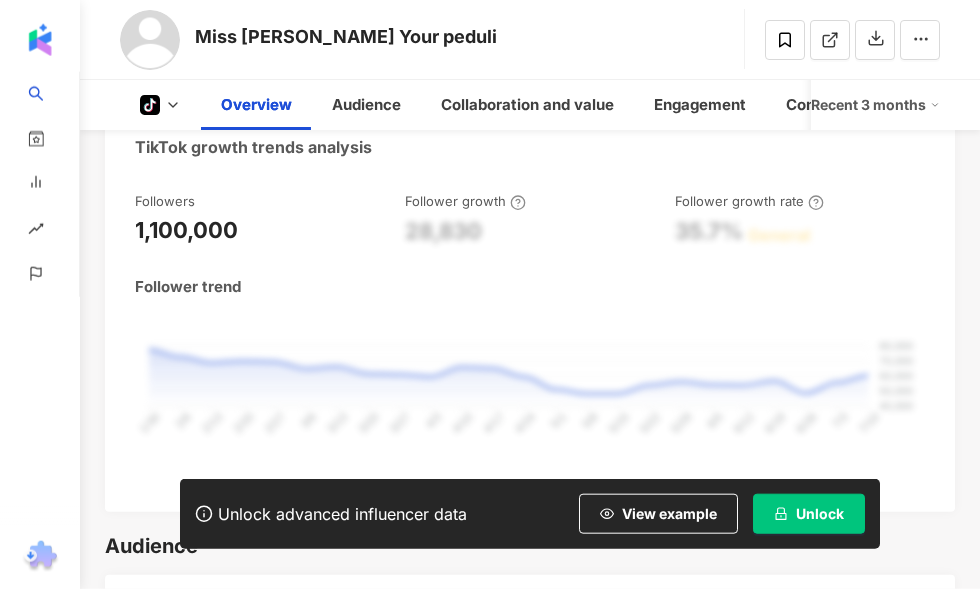 click on "View example" at bounding box center [658, 514] 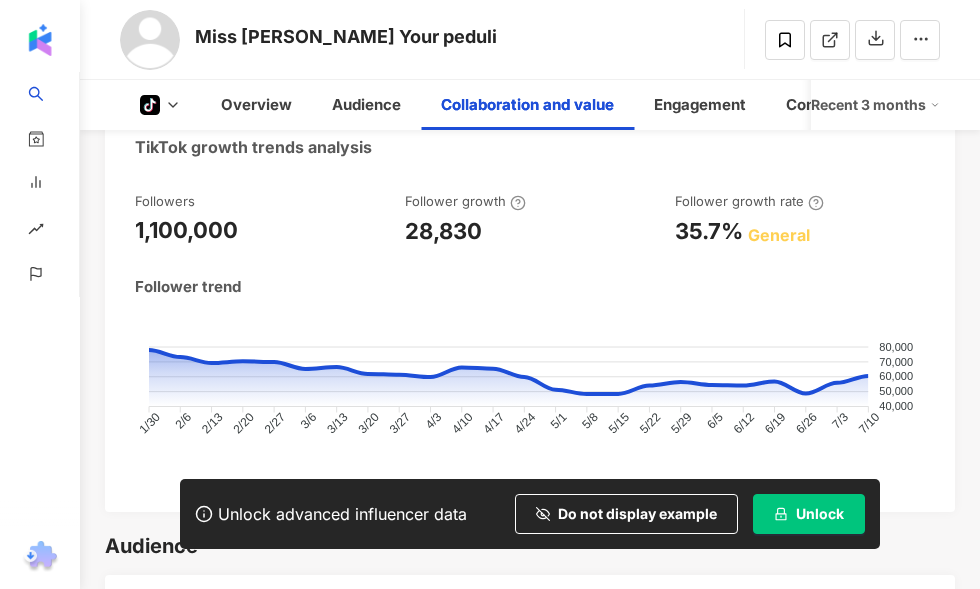 scroll, scrollTop: 2296, scrollLeft: 0, axis: vertical 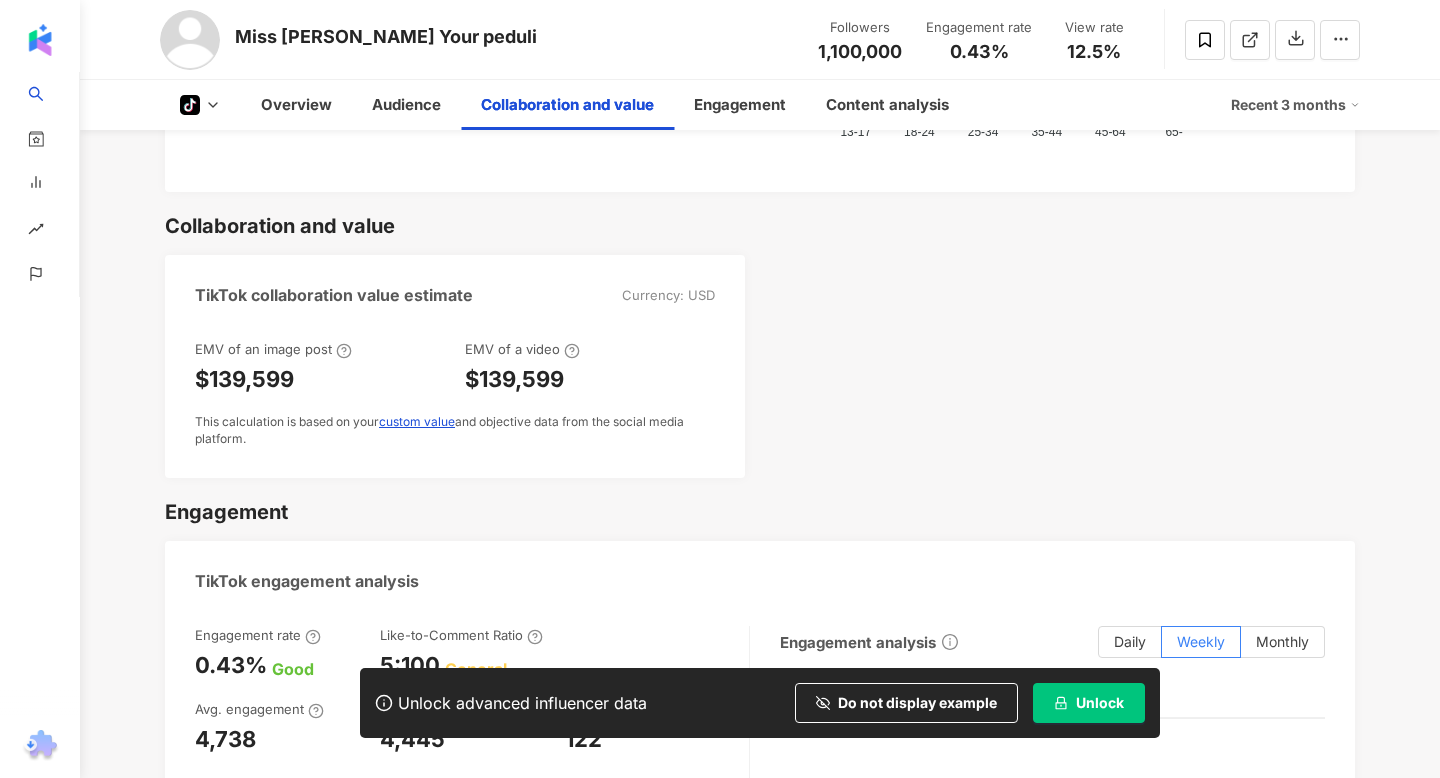 click 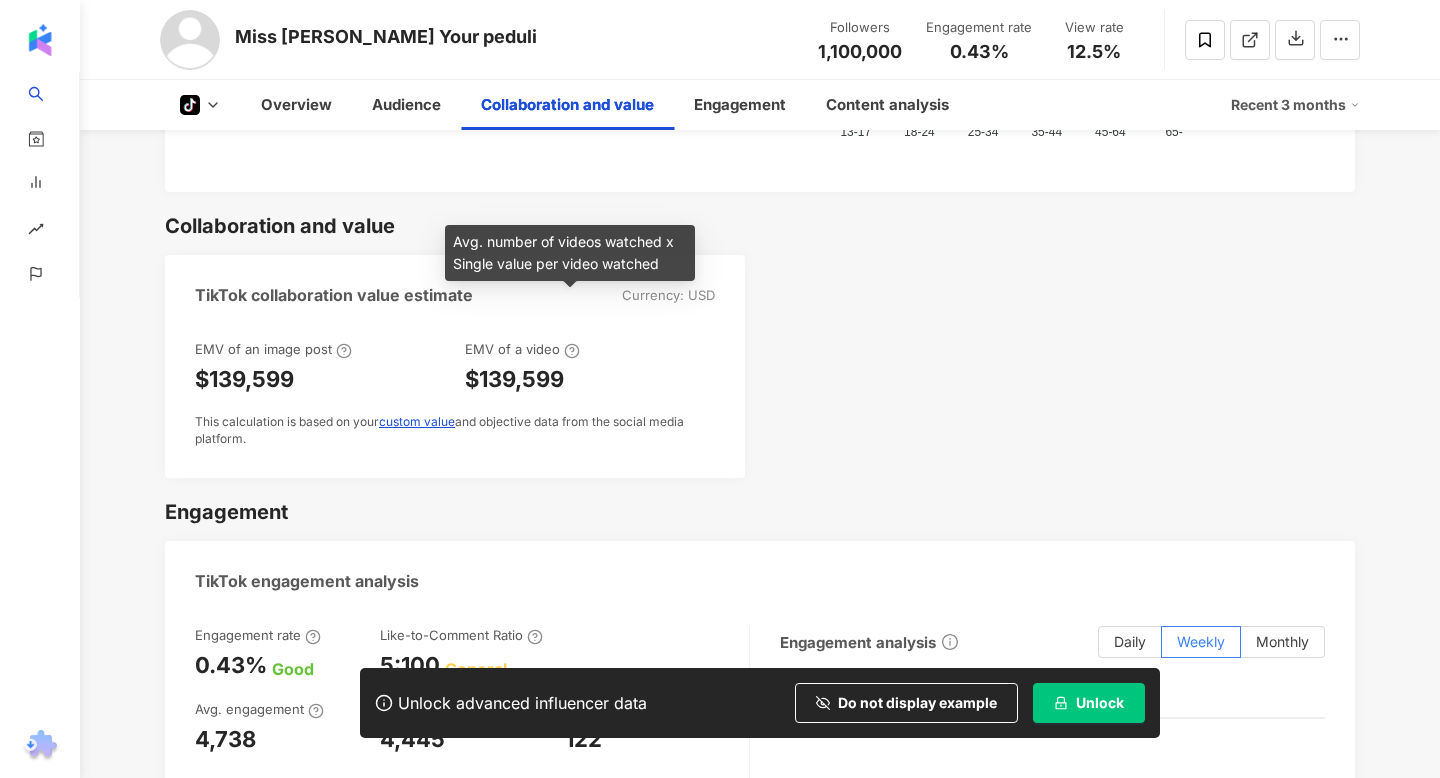 click on "TikTok collaboration value estimate Currency: USD EMV of an image post   $139,599 EMV of a video   $139,599 This calculation is based on your  custom value  and objective data from the social media platform." at bounding box center [760, 366] 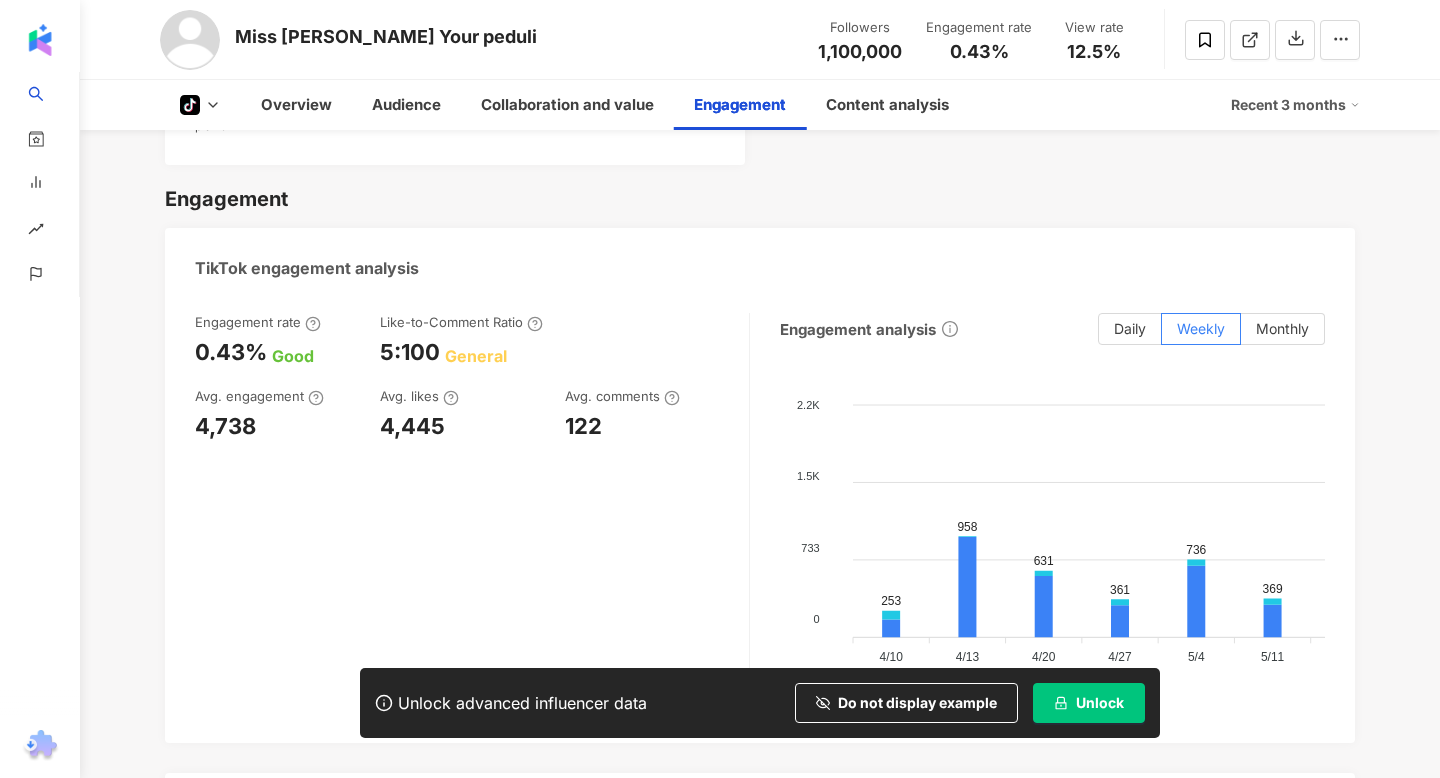 scroll, scrollTop: 2029, scrollLeft: 0, axis: vertical 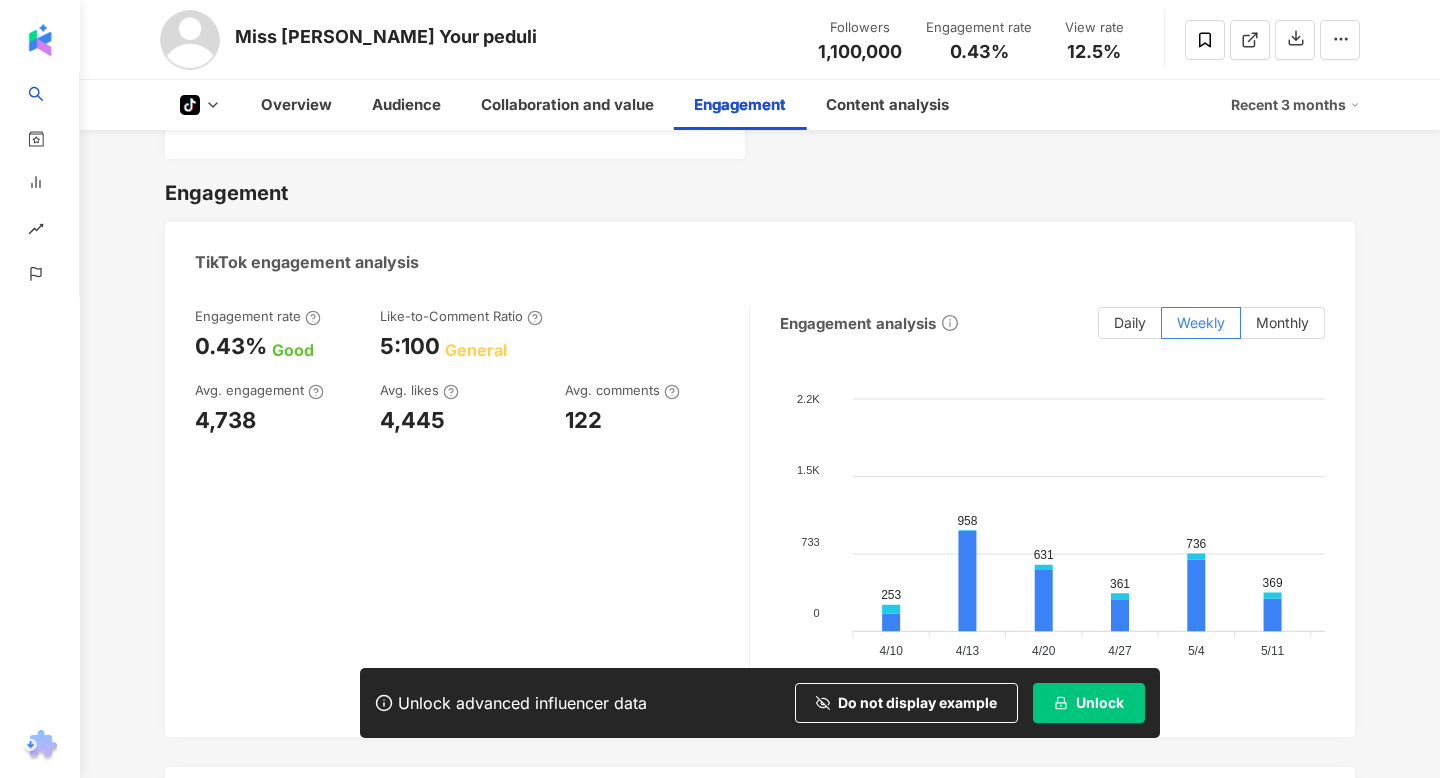click 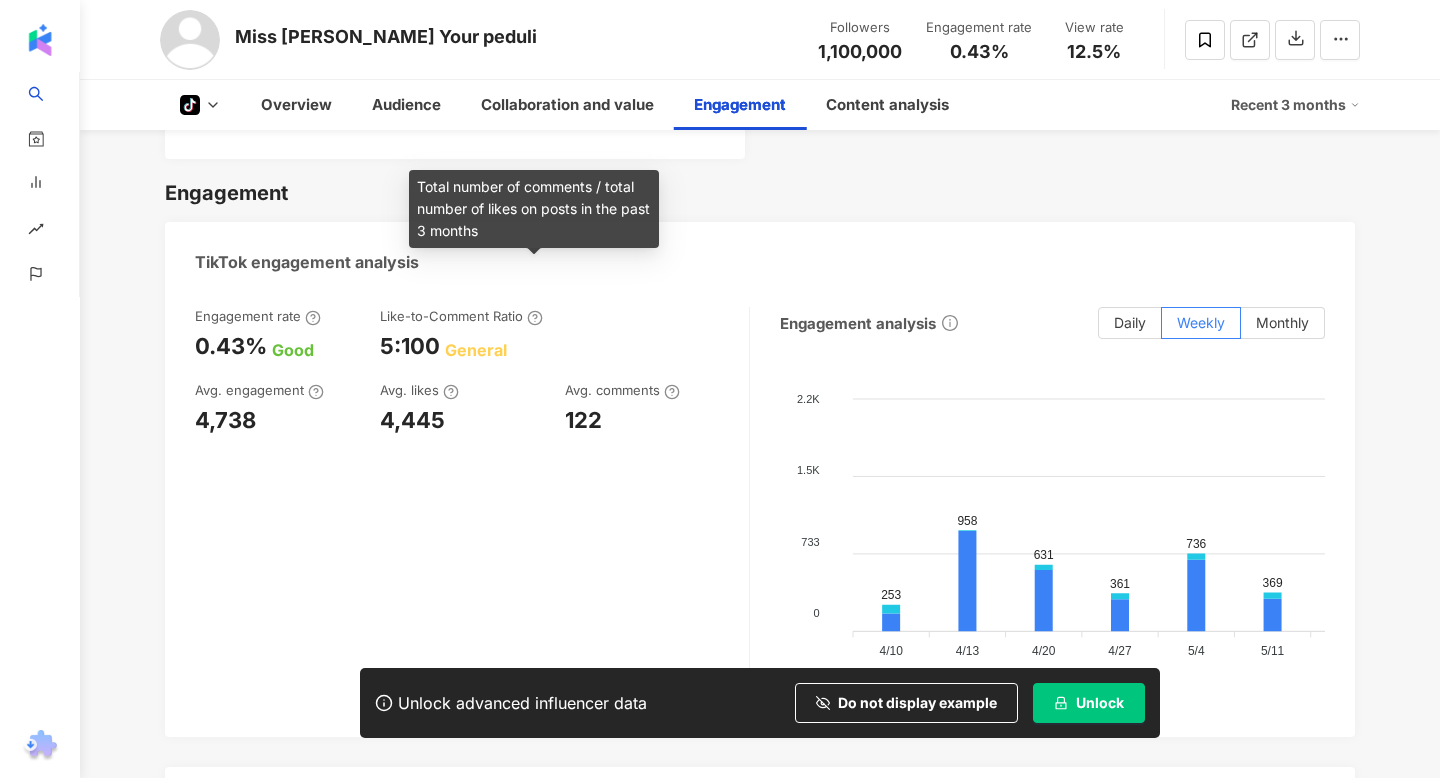 click on "TikTok engagement analysis" at bounding box center [760, 254] 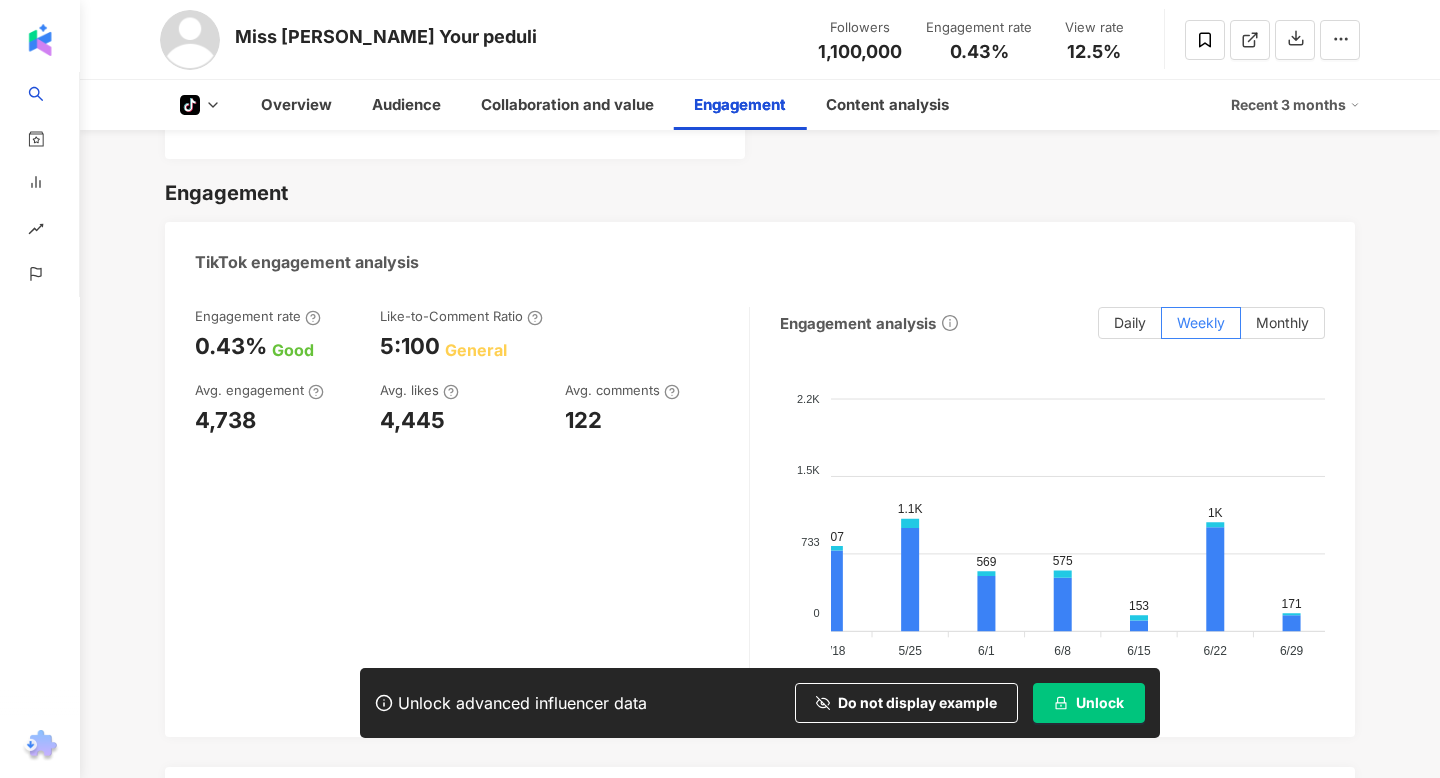 scroll, scrollTop: 0, scrollLeft: 605, axis: horizontal 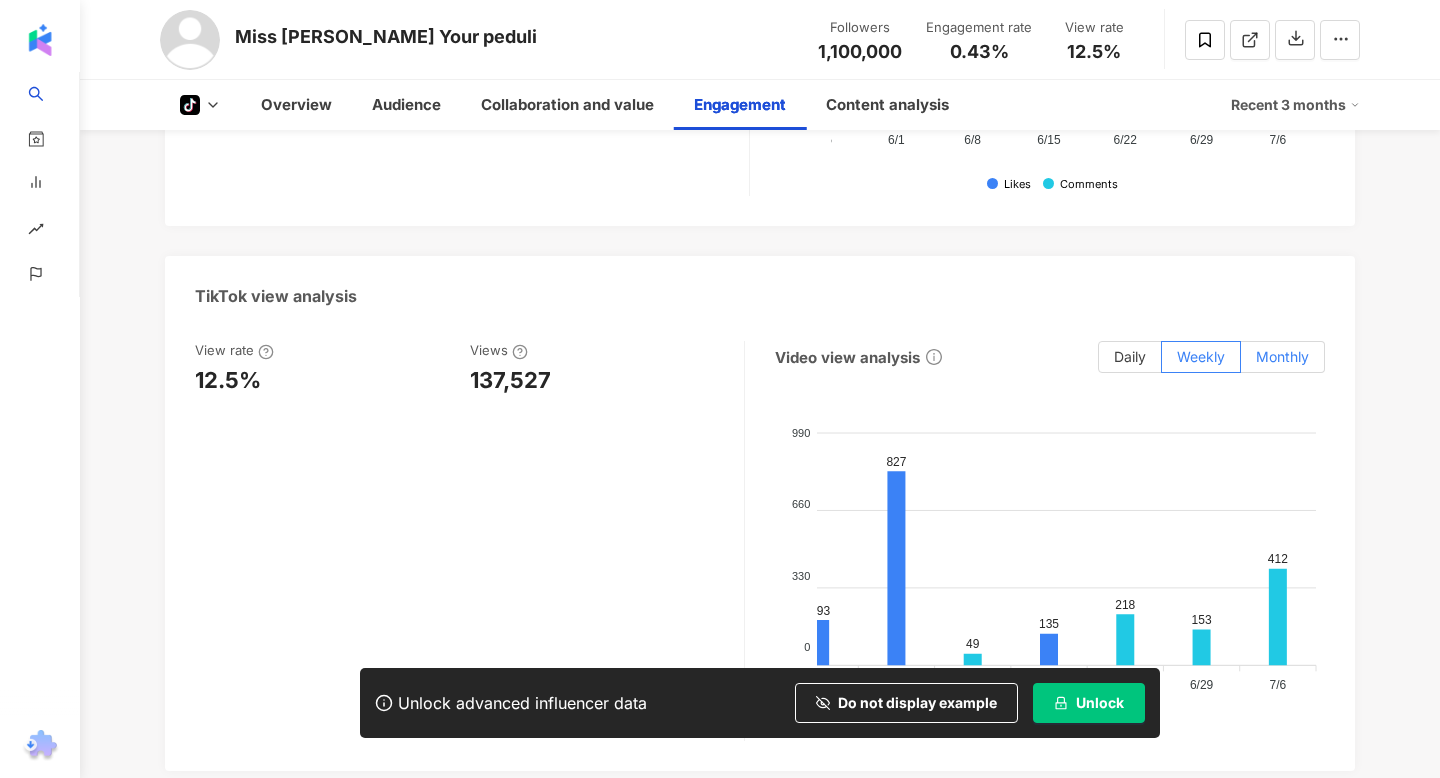 click on "Monthly" at bounding box center [1282, 356] 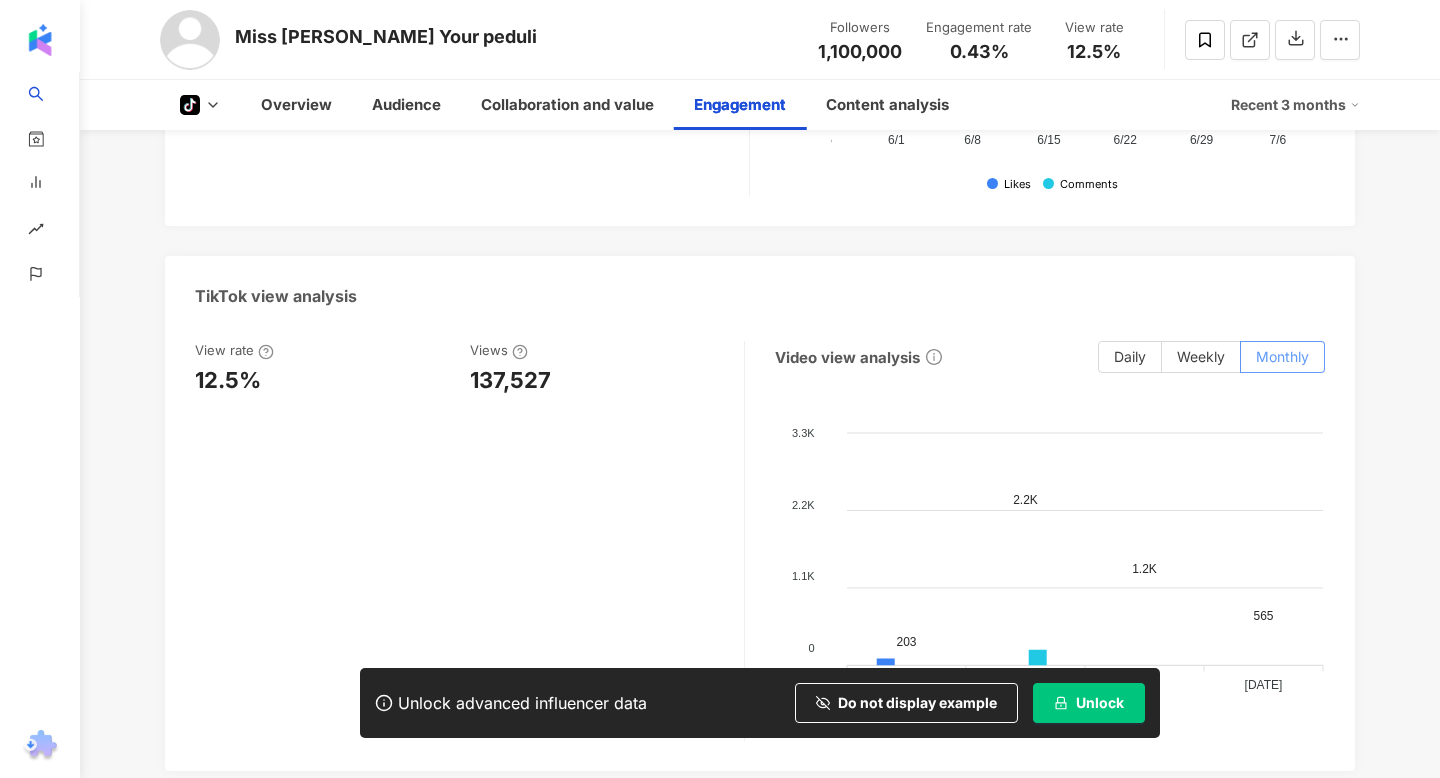 scroll, scrollTop: 0, scrollLeft: 0, axis: both 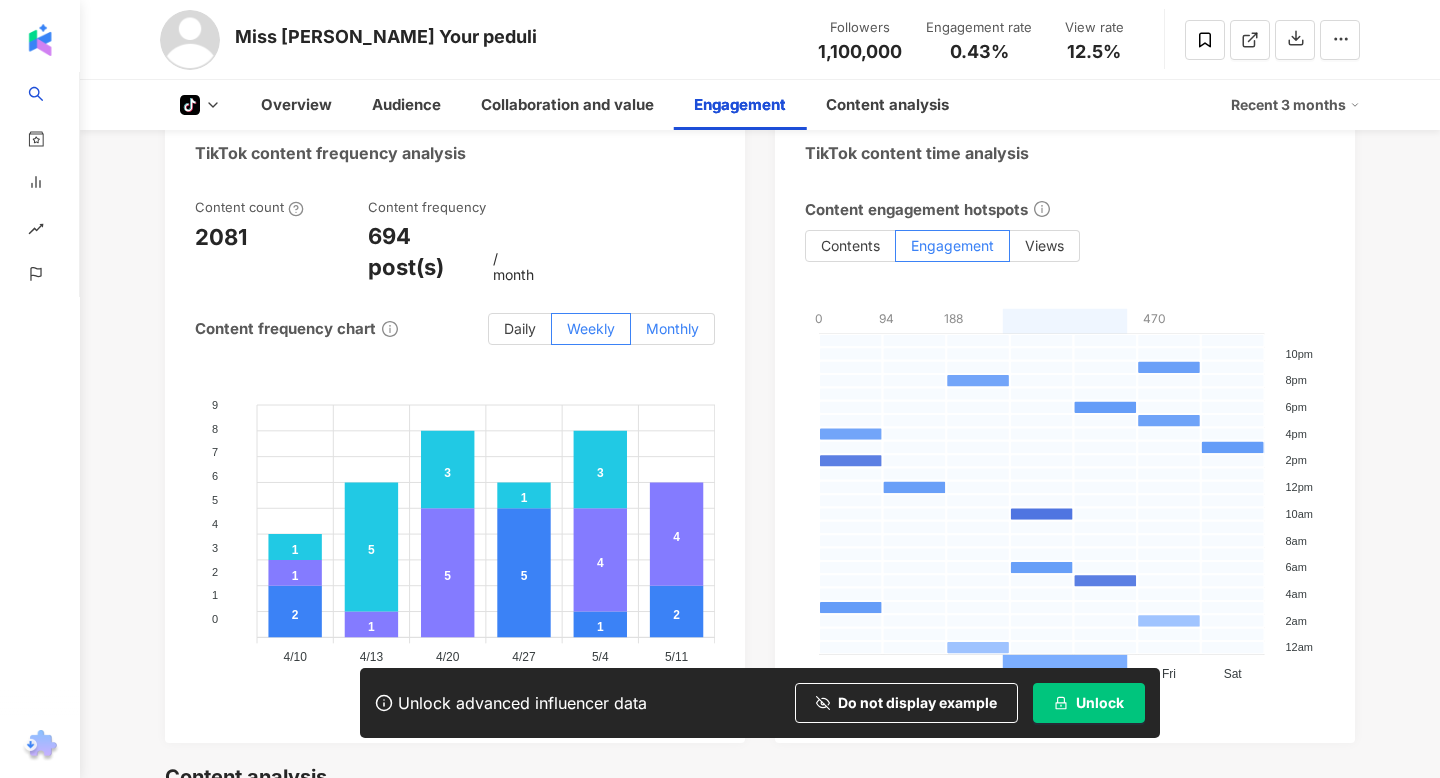 click on "Monthly" at bounding box center (672, 328) 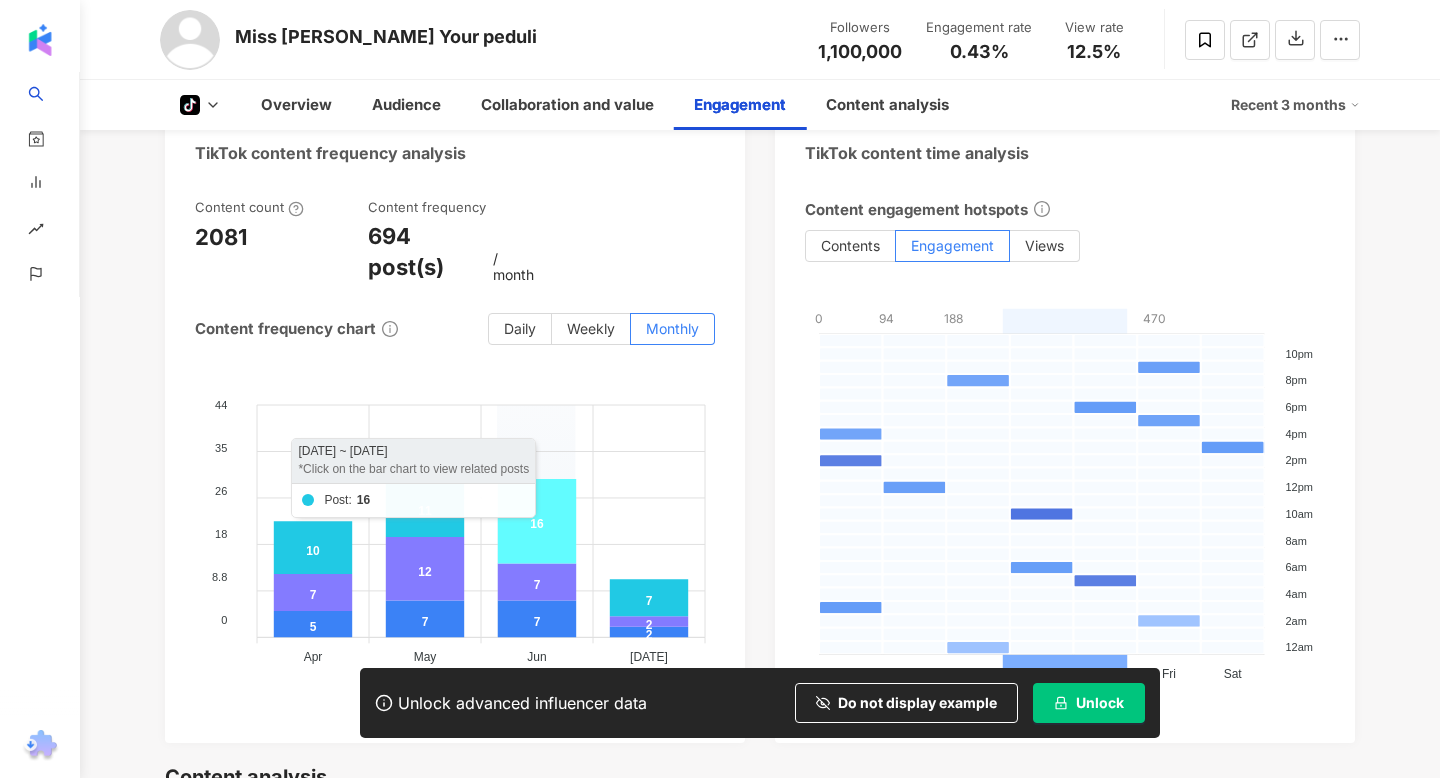 click 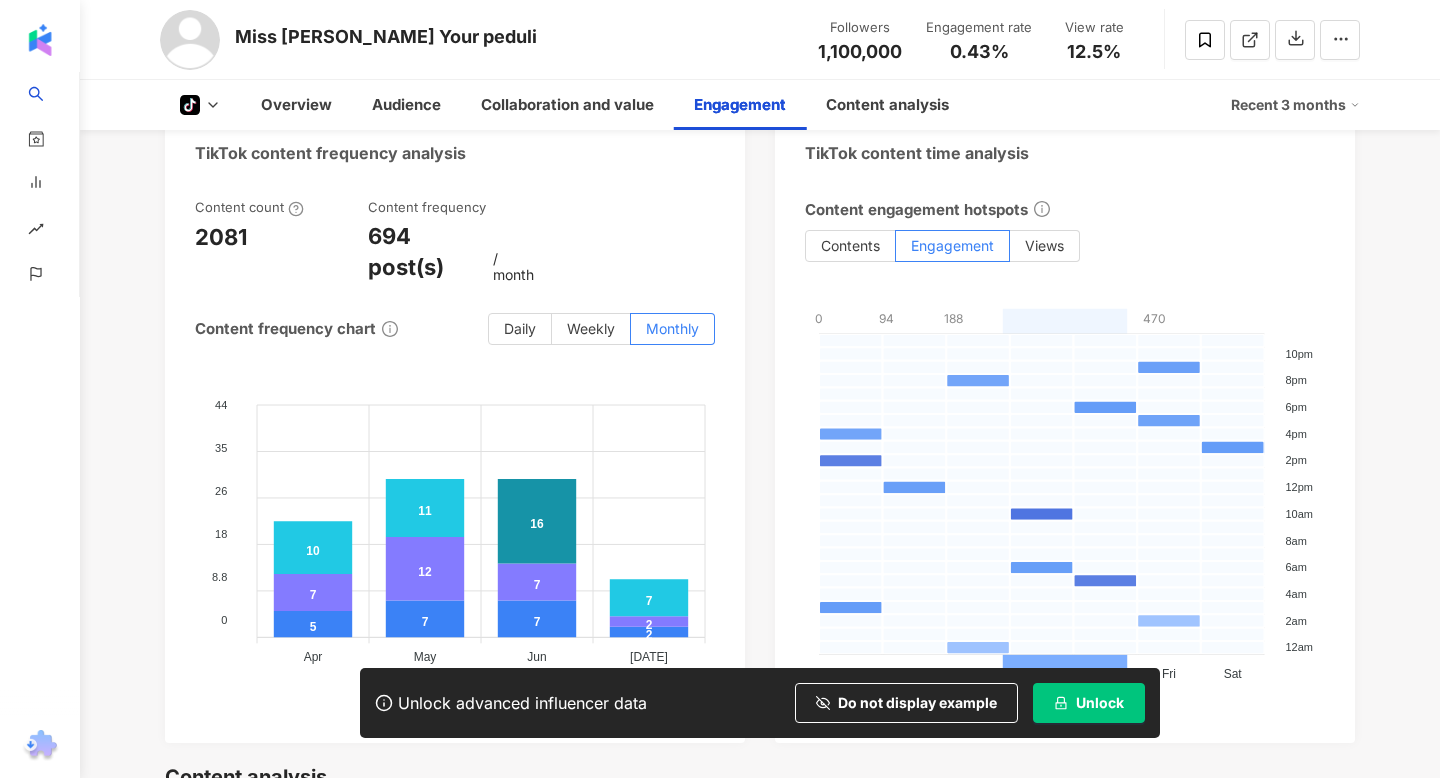 scroll, scrollTop: 3854, scrollLeft: 0, axis: vertical 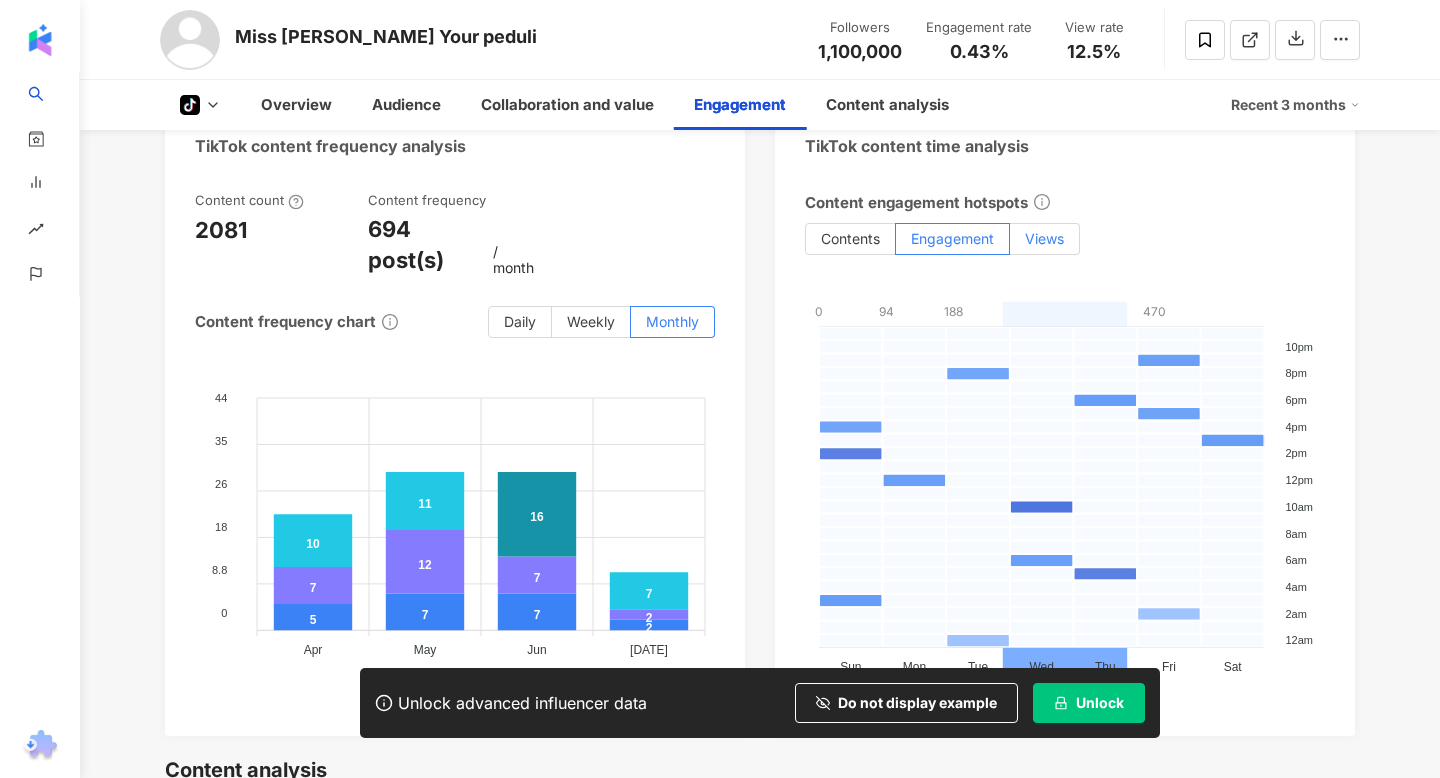 click on "Views" at bounding box center [1044, 238] 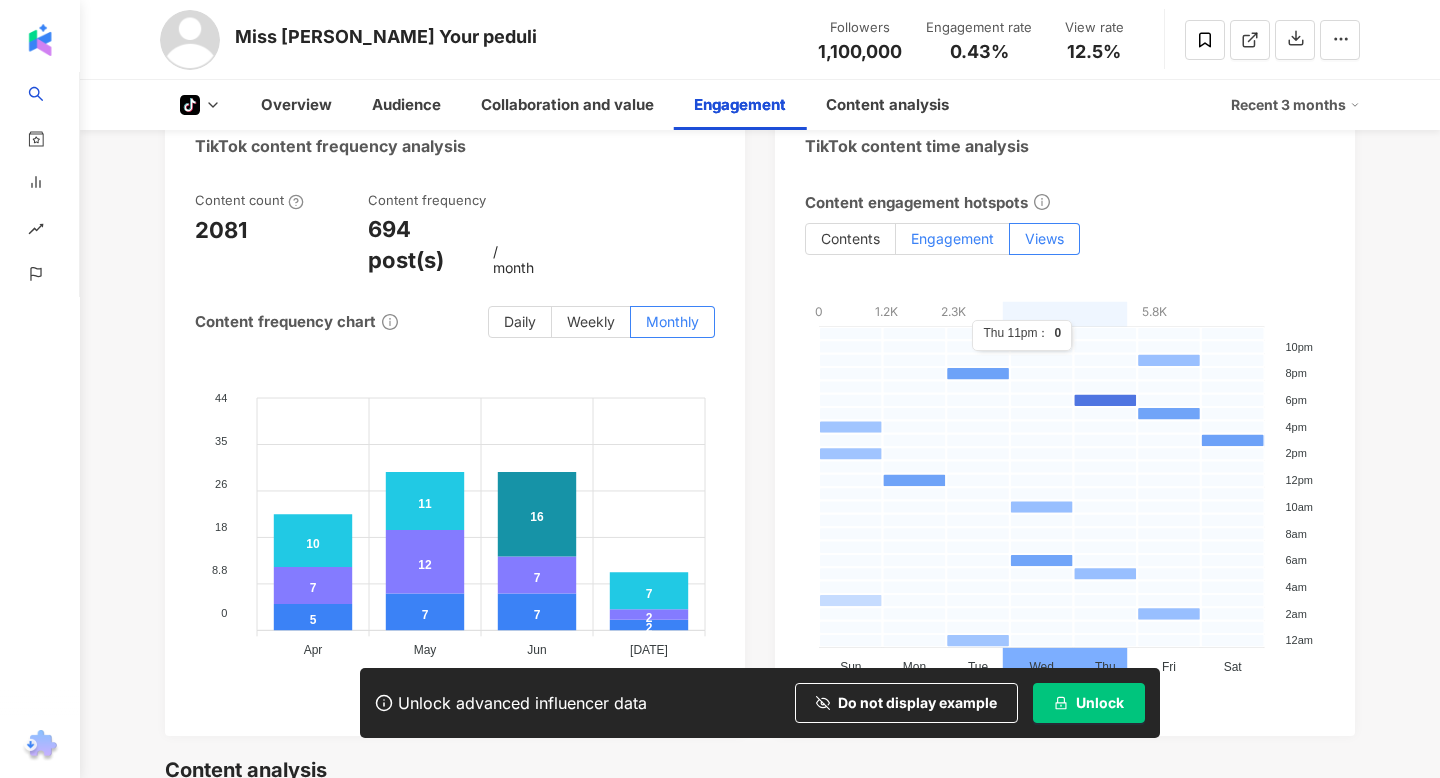 click on "Engagement" at bounding box center [952, 238] 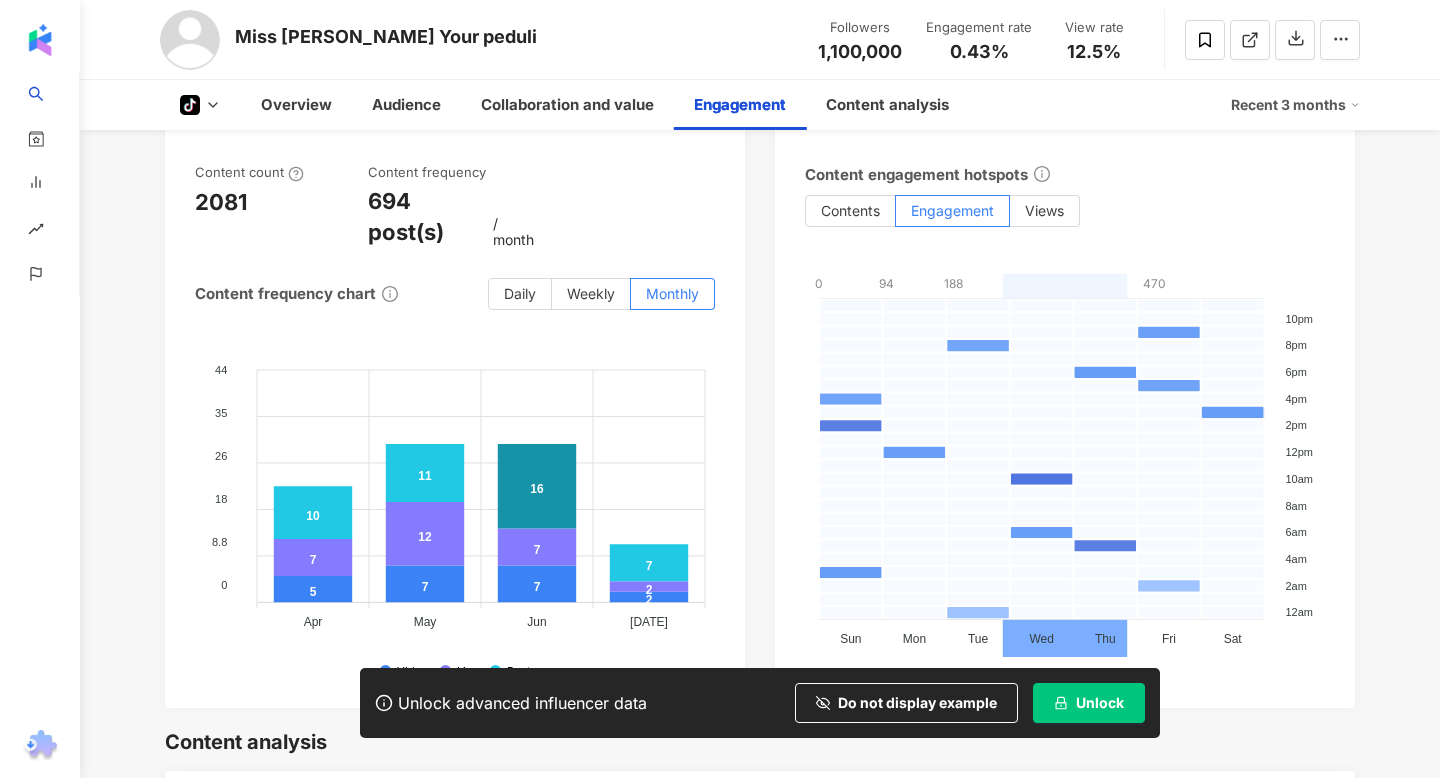 scroll, scrollTop: 3260, scrollLeft: 0, axis: vertical 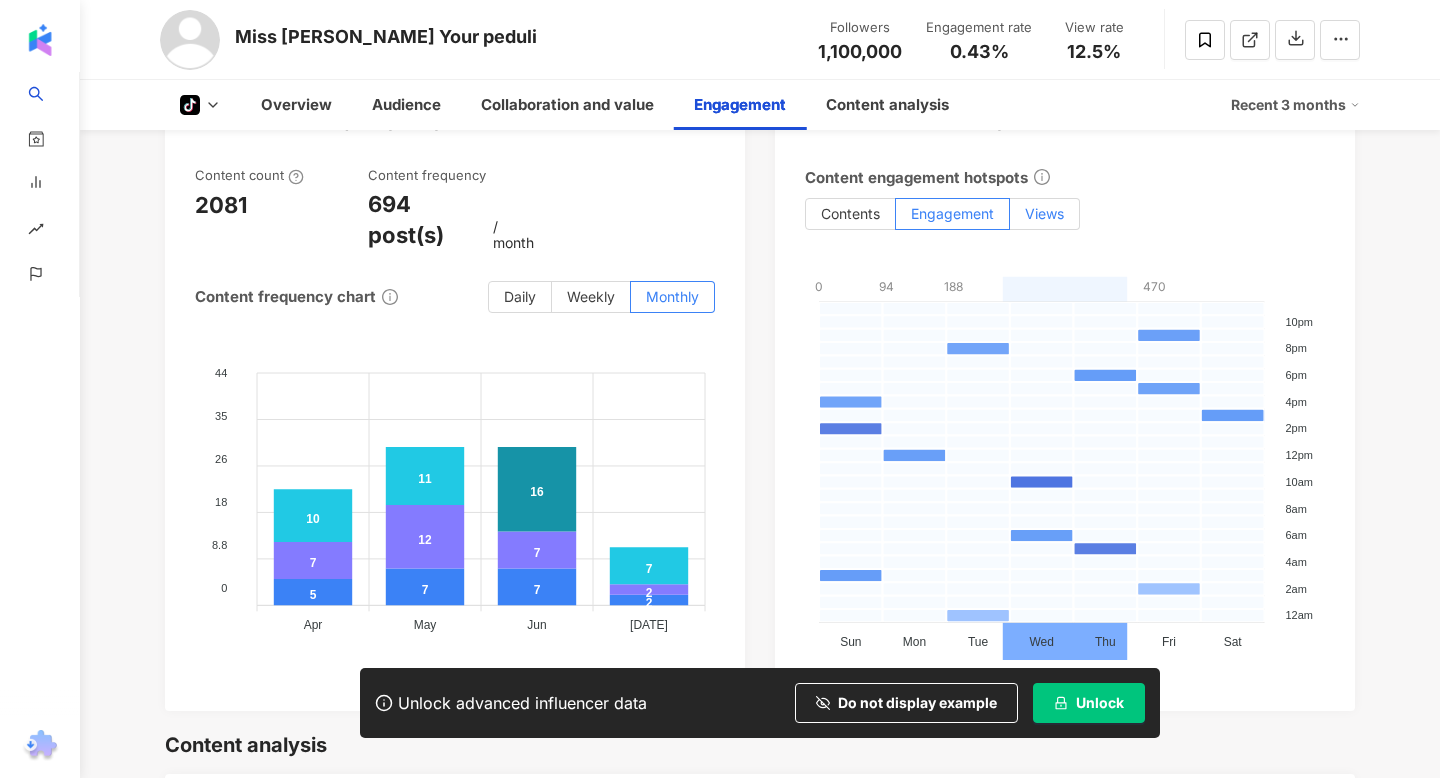 click on "Views" at bounding box center [1044, 213] 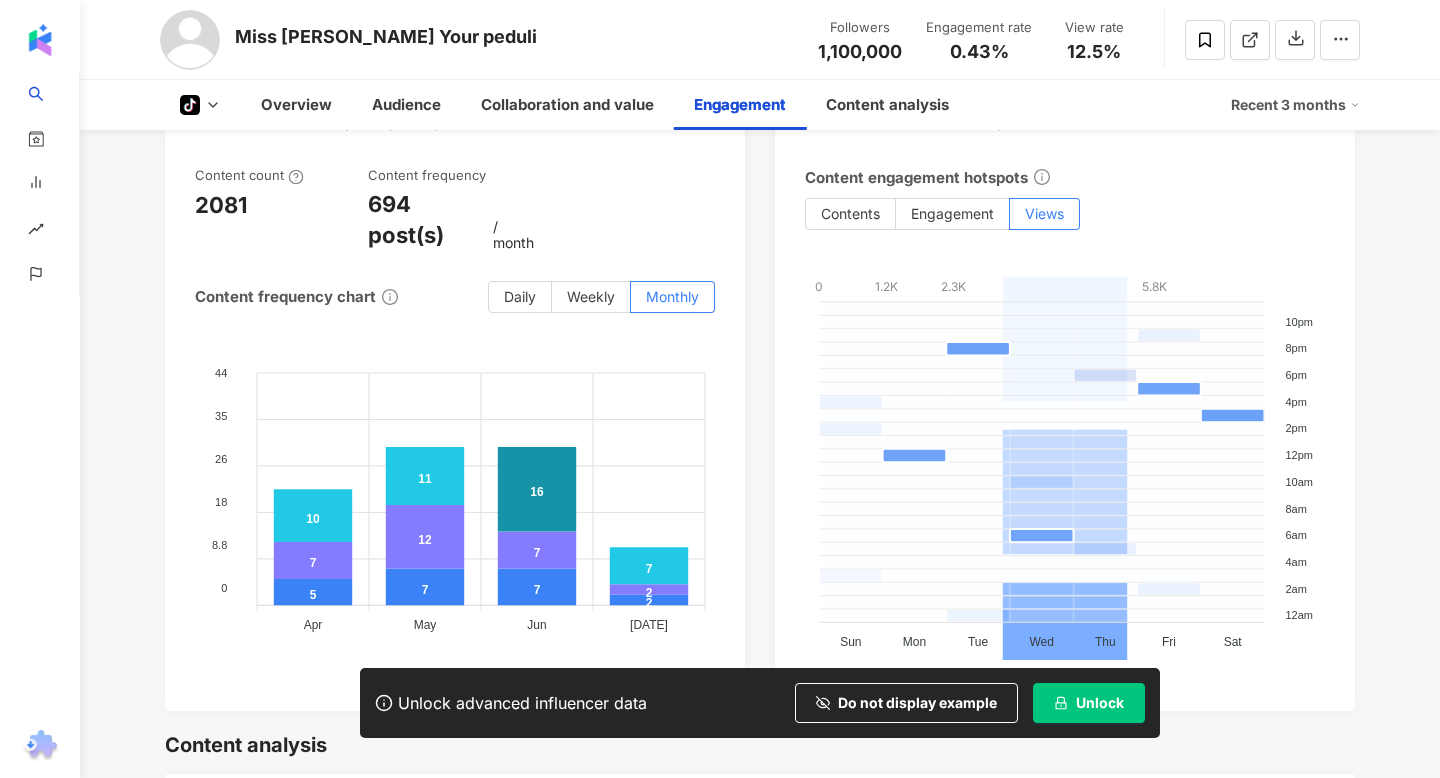click 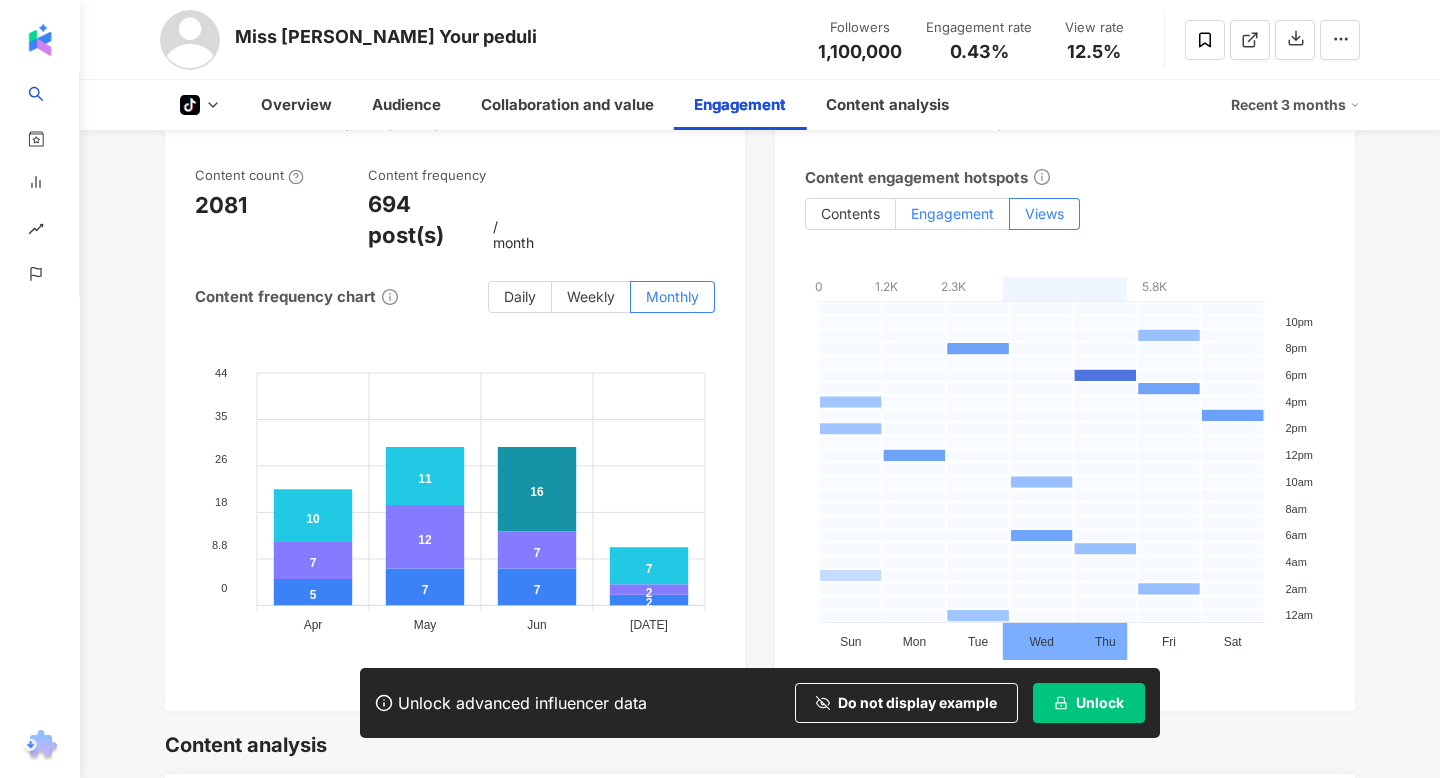 click on "Engagement" at bounding box center (952, 213) 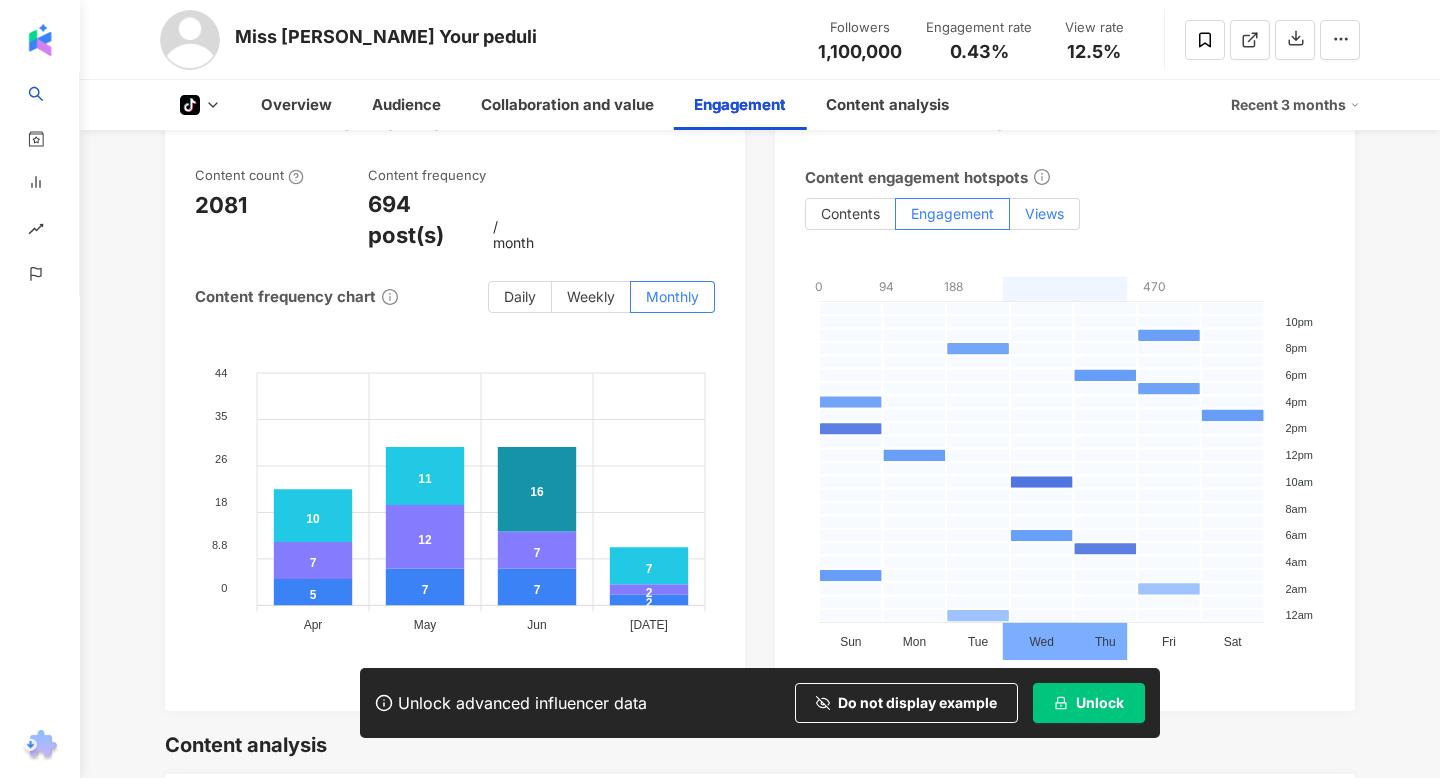 click on "Views" at bounding box center [1044, 213] 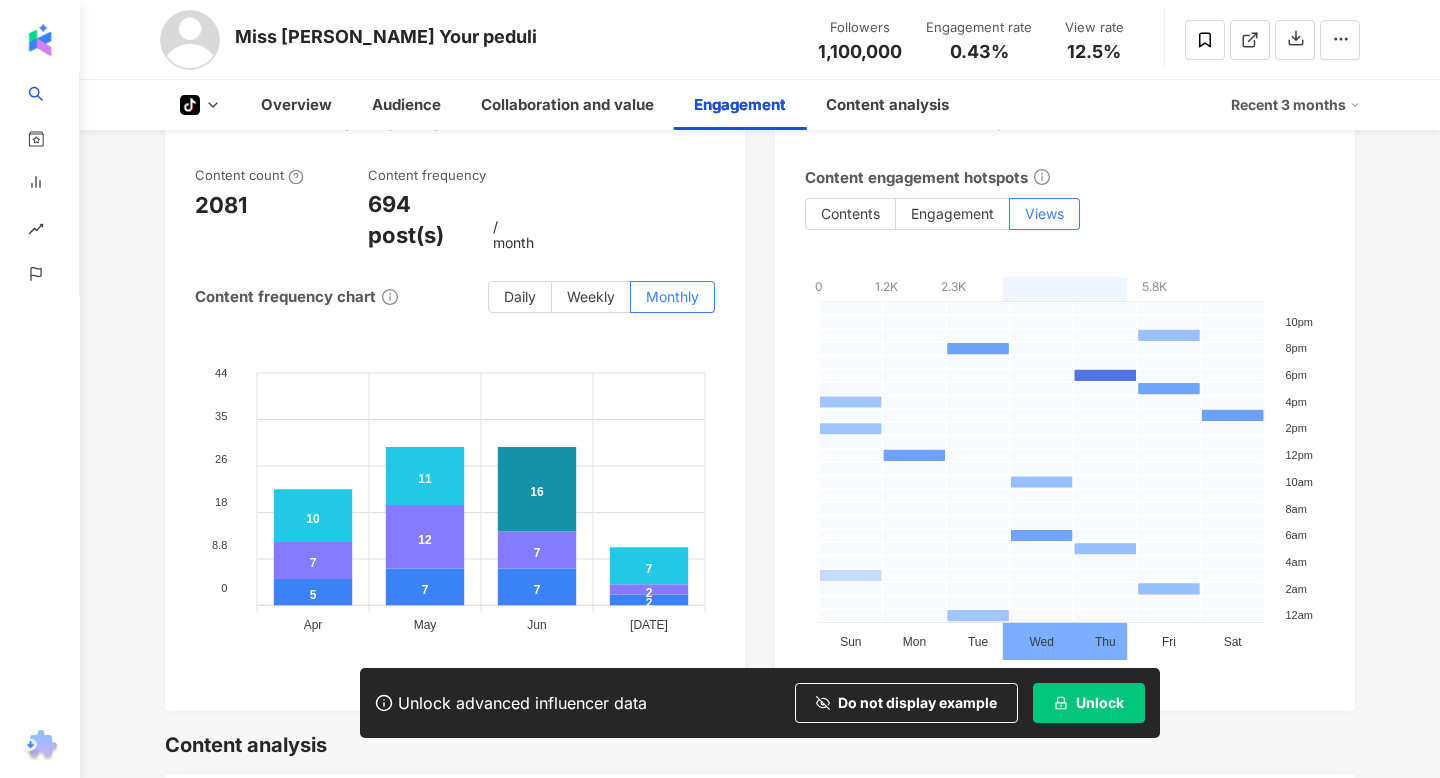 click on "Content engagement hotspots Contents Engagement Views 0 1.2K 2.3K 3.5K 4.7K 5.8K 0 - 1165.2 1165.2 - 2330.4 2330.4 - 3495.6 3495.6 - 4660.8 4660.8 - 5826 10pm 10pm 8pm 8pm 6pm 6pm 4pm 4pm 2pm 2pm 12pm 12pm 10am 10am 8am 8am 6am 6am 4am 4am 2am 2am 12am 12am Sun Sun Mon Mon Tue Tue Wed Wed Thu Thu Fri Fri Sat Sat Sun 5am：  0 Sun 5am：  0 Sun 5am：  0 Sun 5am：  0 Sun 5am：  0 Sun 5am：  0 Sun 5am：  0 Sun 5am：  0 Sun 5am：  0 Sun 5am：  0 Sun 5am：  0 Sun 5am：  0 Sun 5am：  0 Sun 5am：  0 Sun 5am：  0 Sun 5am：  0 Sun 5am：  0 Sun 5am：  0 Sun 5am：  0 Sun 5am：  0 Sun 5am：  0 Sun 5am：  0 Sun 5am：  0 Sun 5am：  0" at bounding box center [1065, 428] 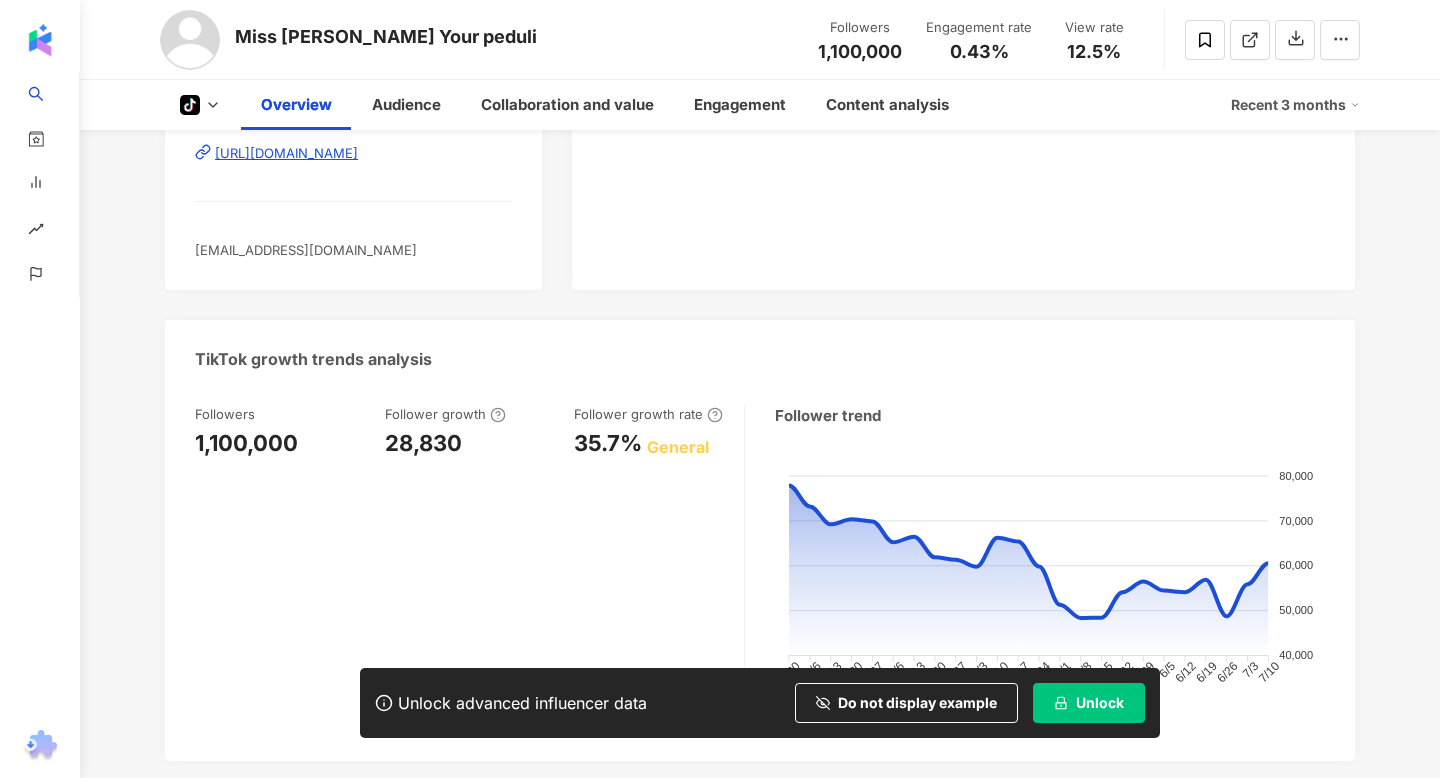 scroll, scrollTop: 684, scrollLeft: 0, axis: vertical 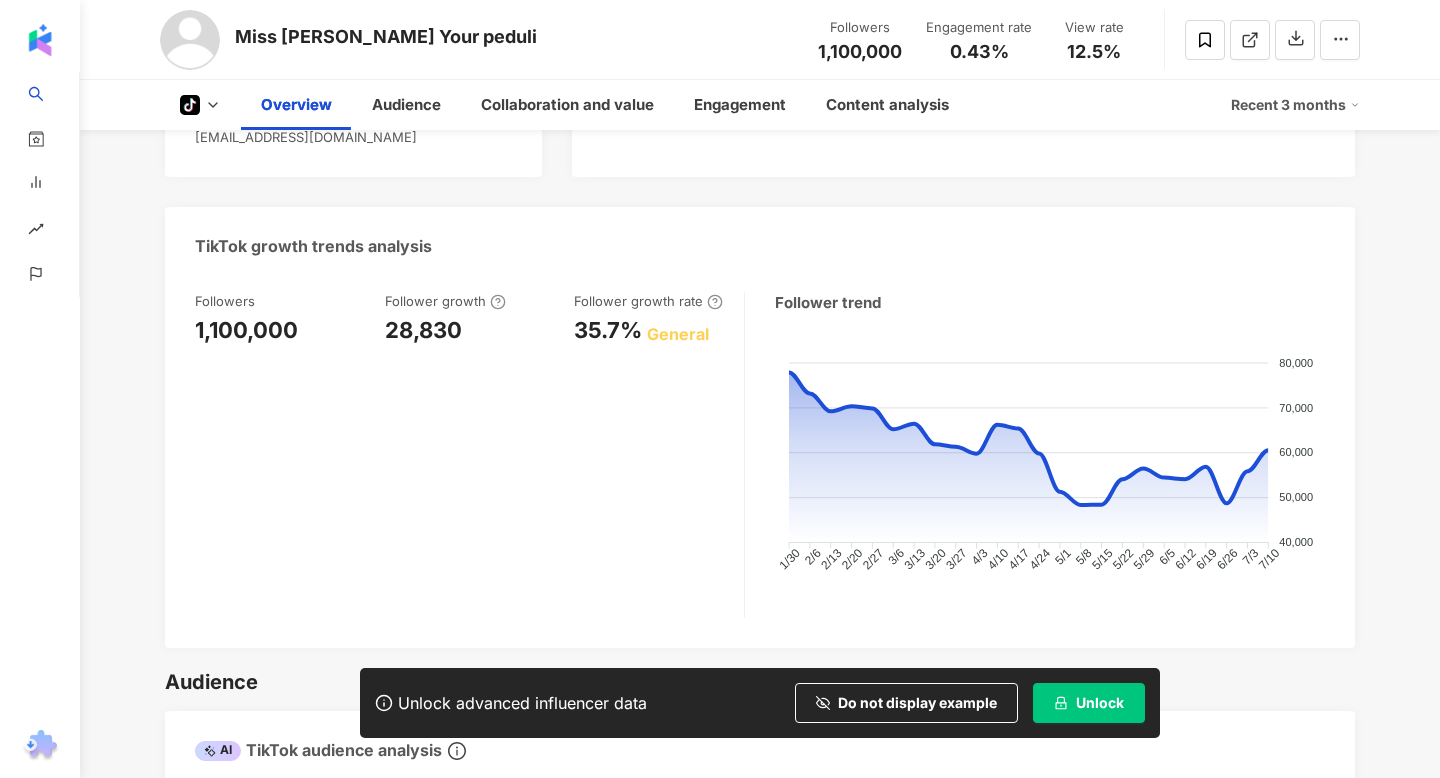 click on "Overview Updated：[DATE] Recent 3 months TikTok basic information Gender   [DEMOGRAPHIC_DATA] Primary language   No data Influencer type None About missyunitkwhongkong2024 | Miss [PERSON_NAME] Your peduli [URL][DOMAIN_NAME] [EMAIL_ADDRESS][DOMAIN_NAME] TikTok Overview Followers   1,100,000 Engagement rate   0.43% Good View rate   12.5% Abnormal Follower growth rate   35.7% General Content count   2081 Avg. engagement   4,738   Views   137,527 TikTok growth trends analysis Followers   1,100,000 Follower growth   28,830 Follower growth rate   35.7% General Follower trend 80,000 80,000 70,000 70,000 60,000 60,000 50,000 50,000 40,000 40,000 1/30 1/30 2/6 2/6 2/13 2/13 2/20 2/20 2/27 2/27 3/6 3/6 3/13 3/13 3/20 3/20 3/27 3/27 4/3 4/3 4/10 4/10 4/17 4/17 4/24 4/24 5/1 5/1 5/8 5/8 5/15 5/15 5/22 5/22 5/29 5/29 6/5 6/5 6/12 6/12 6/19 6/19 6/26 6/26 7/3 7/3 7/10 7/10 5/29 Followers:  56,490 Audience AI TikTok audience analysis Primary audience gender   [DEMOGRAPHIC_DATA] 76.6% Primary audience age   [DEMOGRAPHIC_DATA] y 76% [DEMOGRAPHIC_DATA] 0%" at bounding box center [760, 1761] 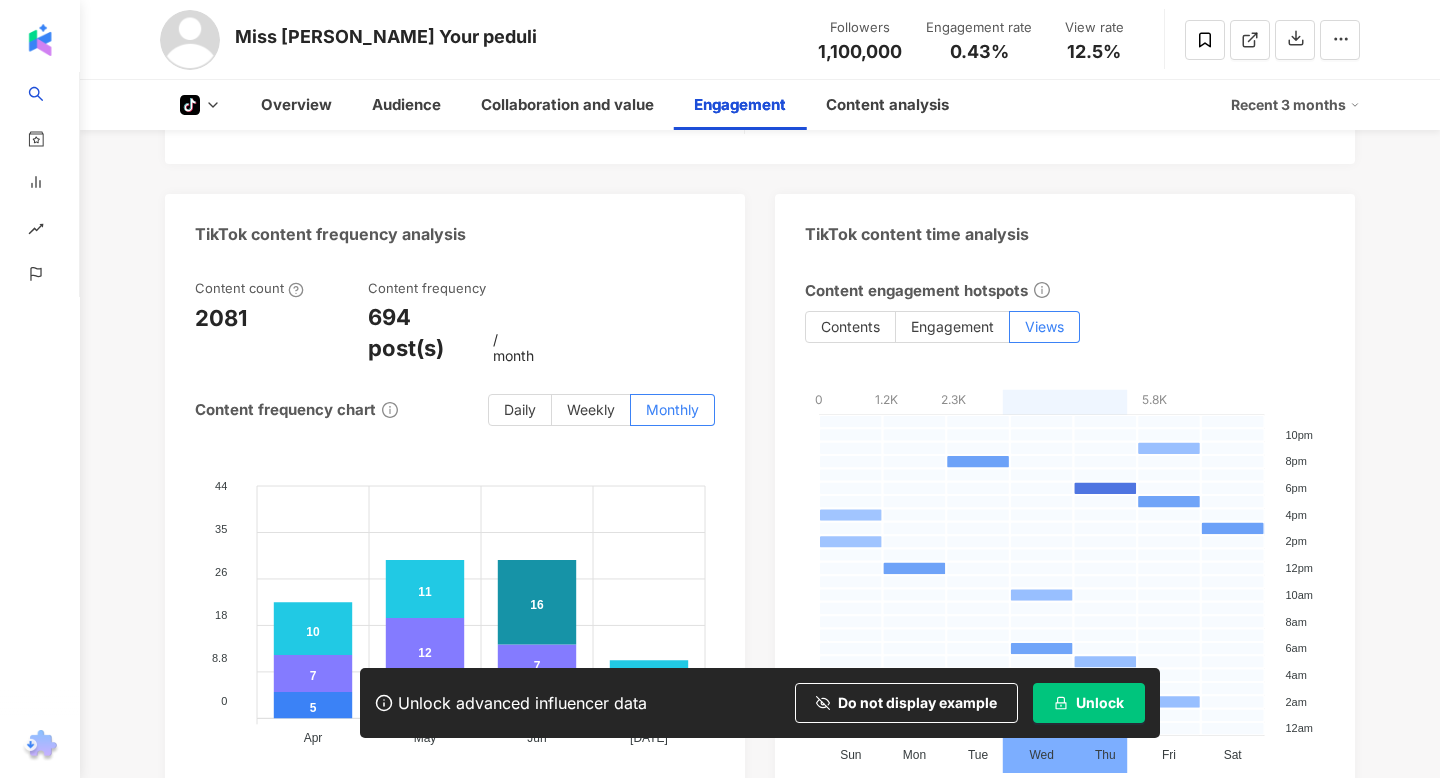scroll, scrollTop: 3155, scrollLeft: 0, axis: vertical 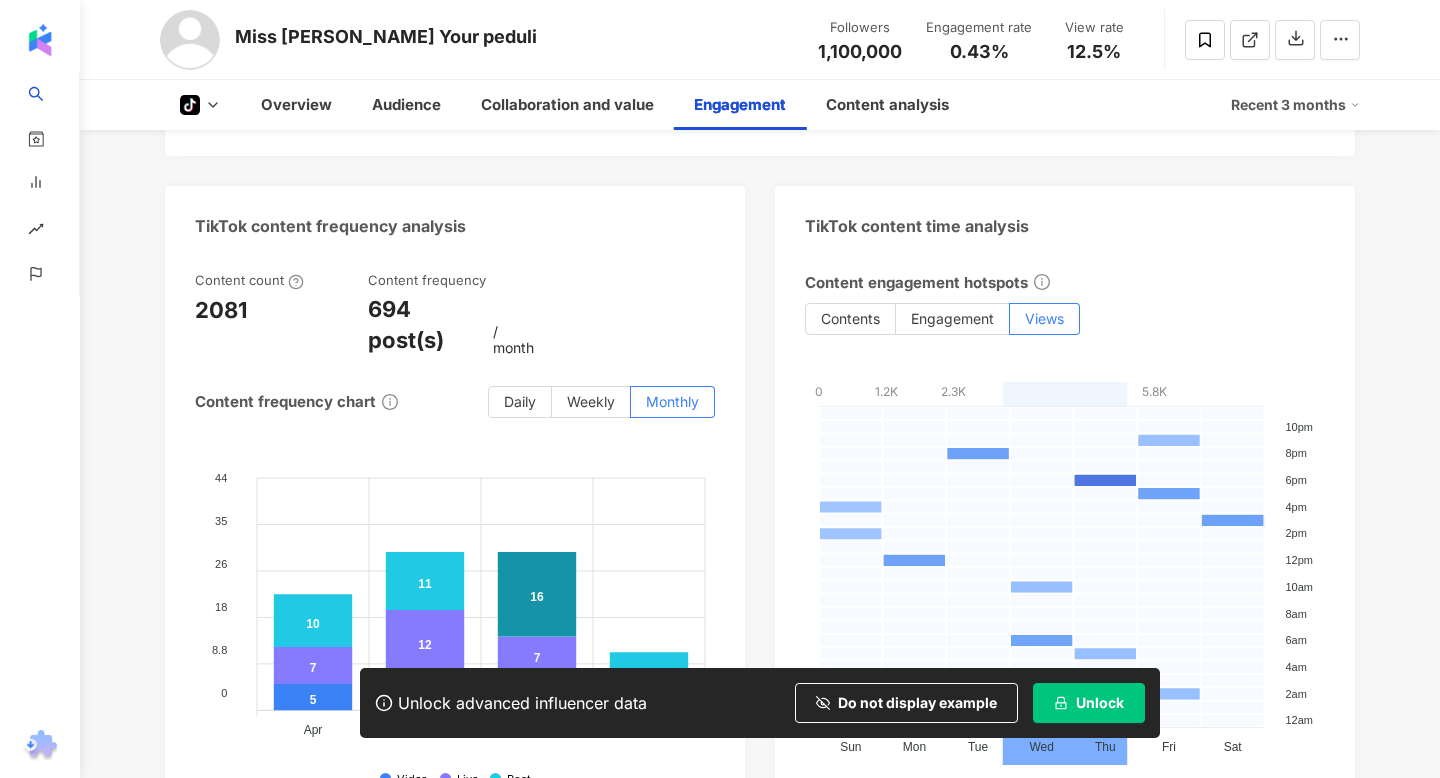 click on "tiktok-icon 1.1M Miss [PERSON_NAME] Your peduli Followers 1,100,000 Engagement rate 0.43% View rate 12.5% tiktok-icon Overview Audience Collaboration and value Engagement Content analysis Recent 3 months Overview Updated：[DATE] Recent 3 months TikTok basic information Gender   [DEMOGRAPHIC_DATA] Primary language   No data Influencer type None About missyunitkwhongkong2024 | Miss [PERSON_NAME] Your peduli [URL][DOMAIN_NAME] [EMAIL_ADDRESS][DOMAIN_NAME] TikTok Overview Followers   1,100,000 Engagement rate   0.43% Good View rate   12.5% Abnormal Follower growth rate   35.7% General Content count   2081 Avg. engagement   4,738   Views   137,527 TikTok growth trends analysis Followers   1,100,000 Follower growth   28,830 Follower growth rate   35.7% General Follower trend 80,000 80,000 70,000 70,000 60,000 60,000 50,000 50,000 40,000 40,000 1/30 1/30 2/6 2/6 2/13 2/13 2/20 2/20 2/27 2/27 3/6 3/6 3/13 3/13 3/20 3/20 3/27 3/27 4/3 4/3 4/10 4/10 4/17 4/17 4/24 4/24 5/1 5/1 5/8 5/8 5/15 5/15 5/22 5/22 5/29 5/29 6/5" at bounding box center (760, -799) 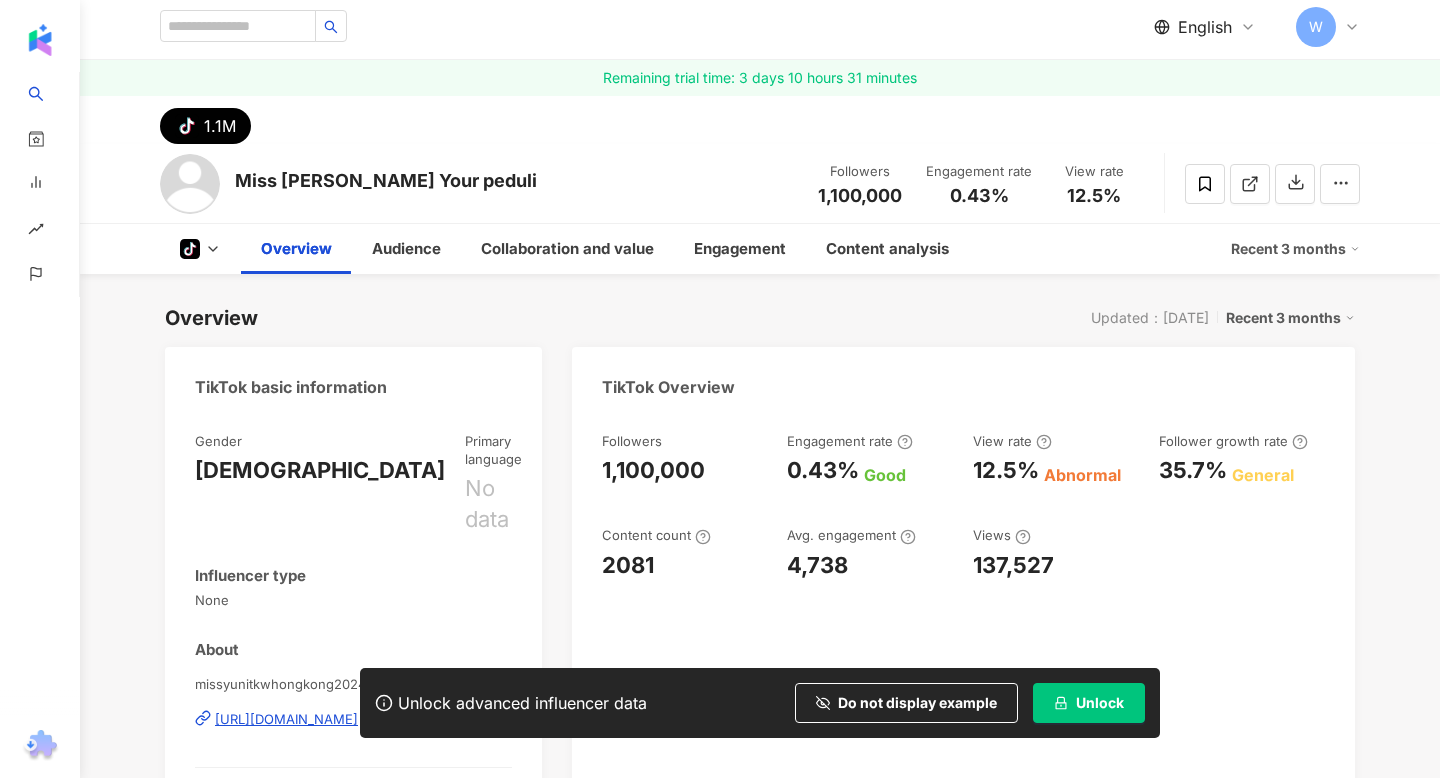 scroll, scrollTop: 0, scrollLeft: 0, axis: both 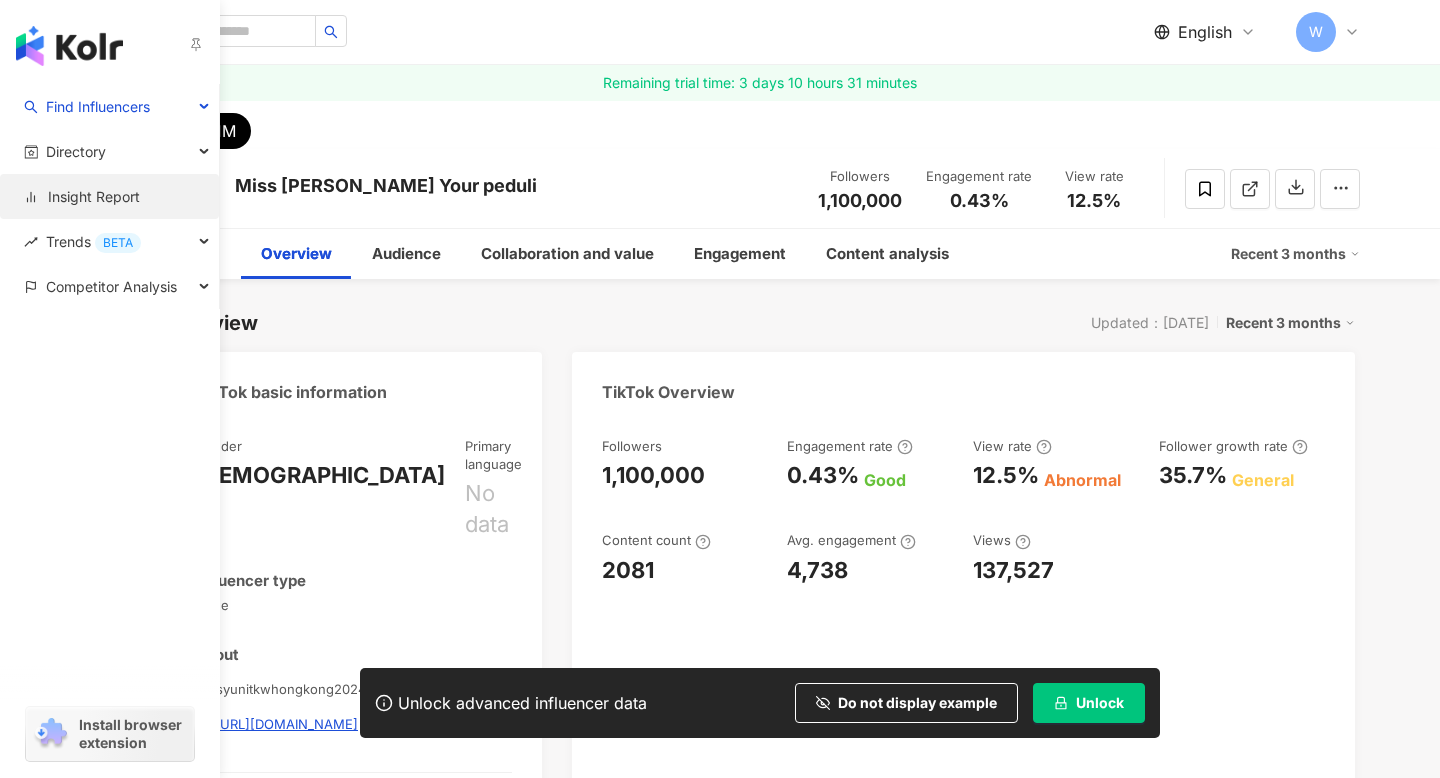 click on "Insight Report" at bounding box center (82, 197) 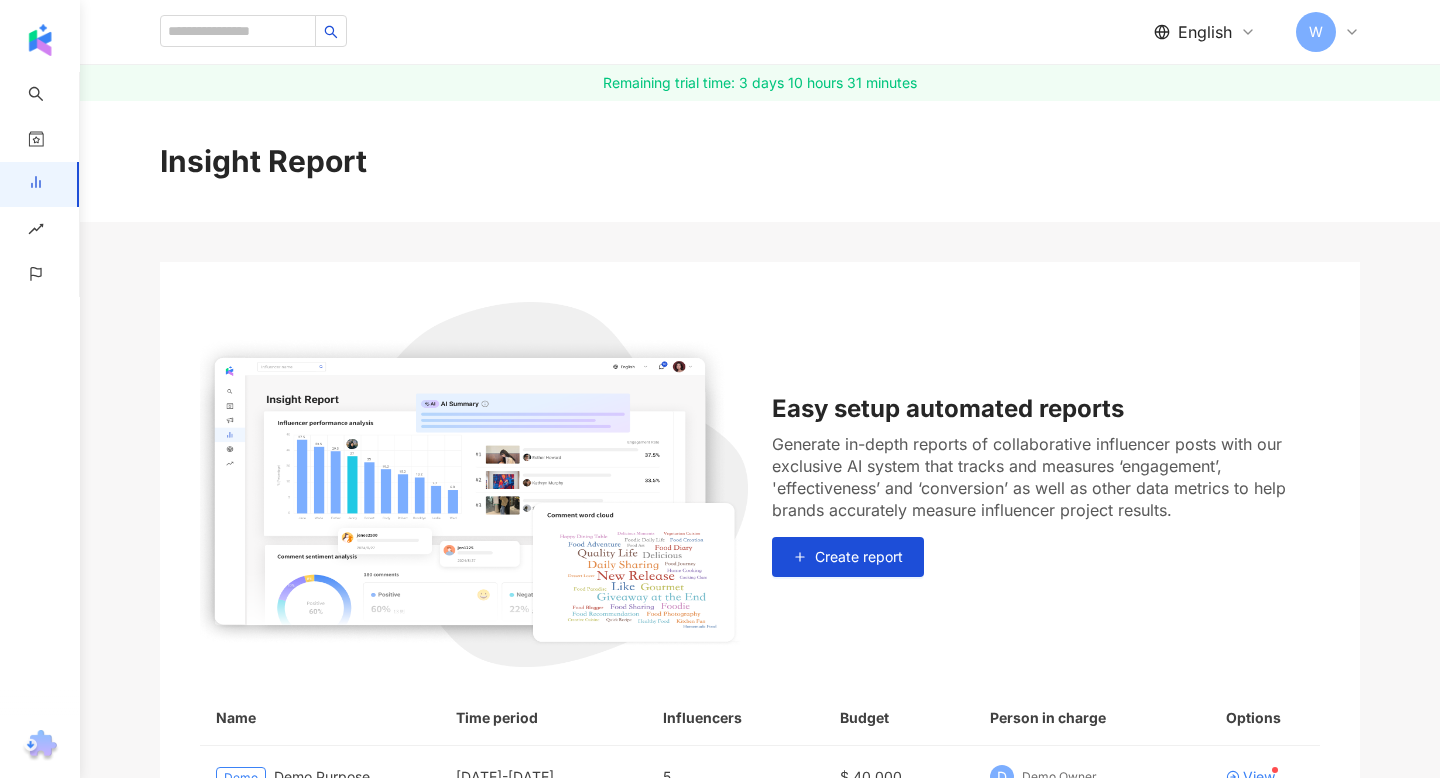 scroll, scrollTop: 293, scrollLeft: 0, axis: vertical 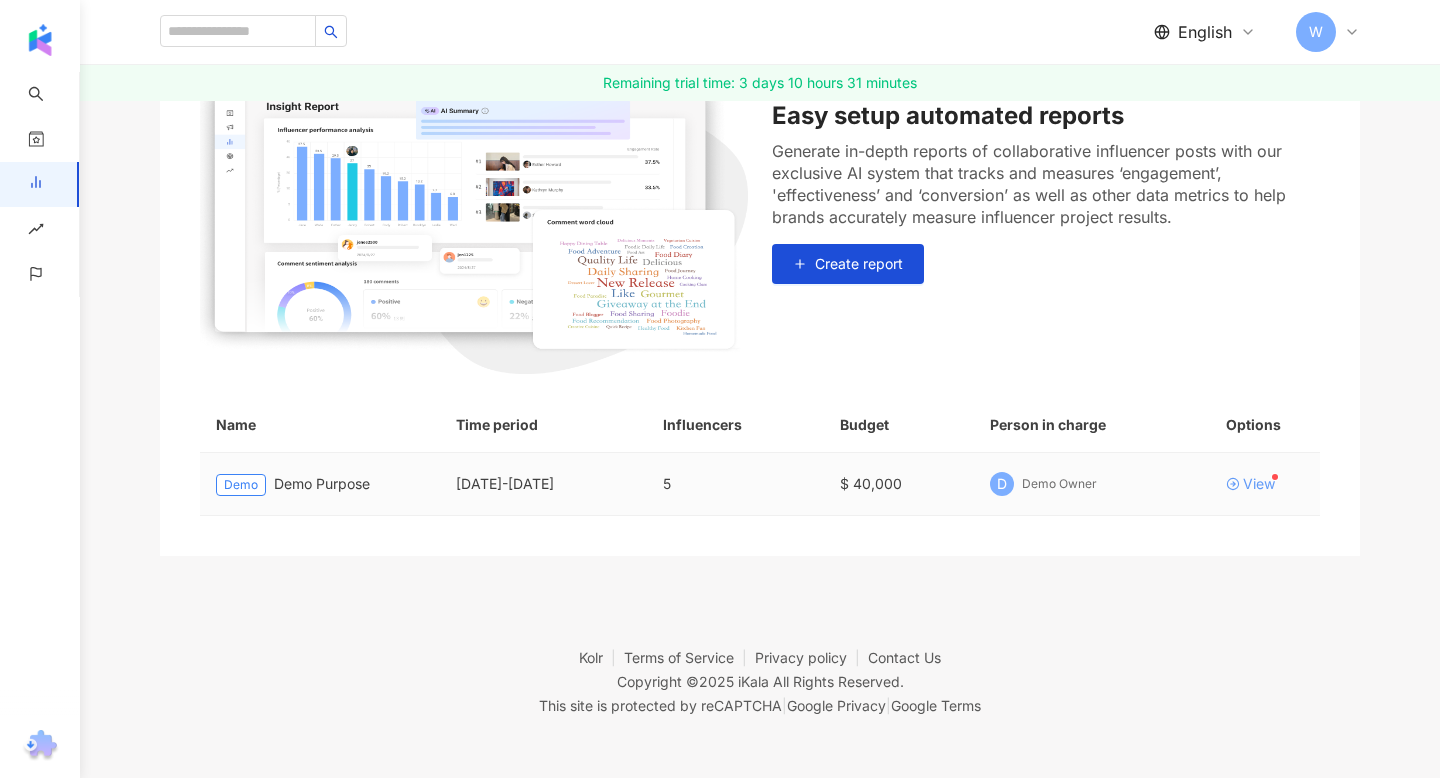 click on "View" at bounding box center (1250, 484) 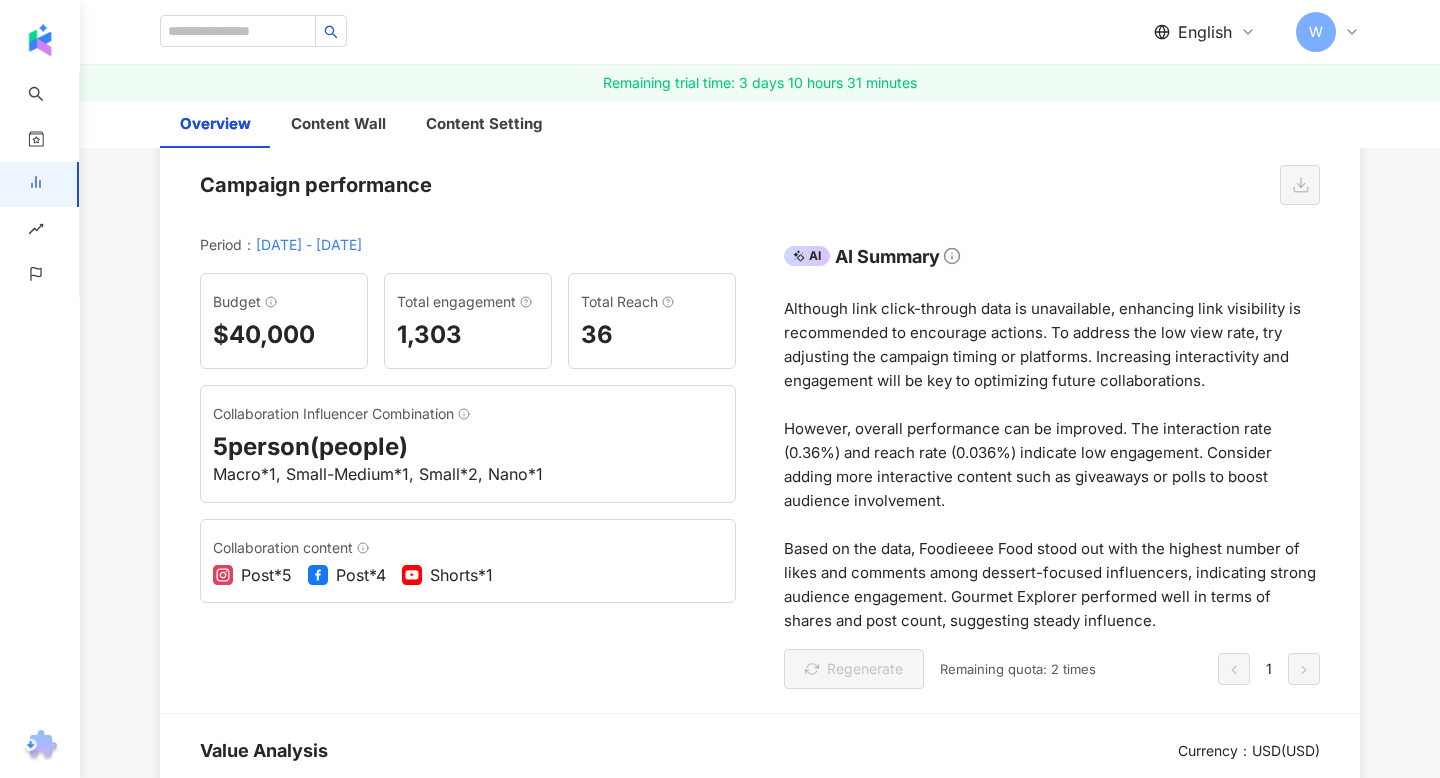 scroll, scrollTop: 211, scrollLeft: 0, axis: vertical 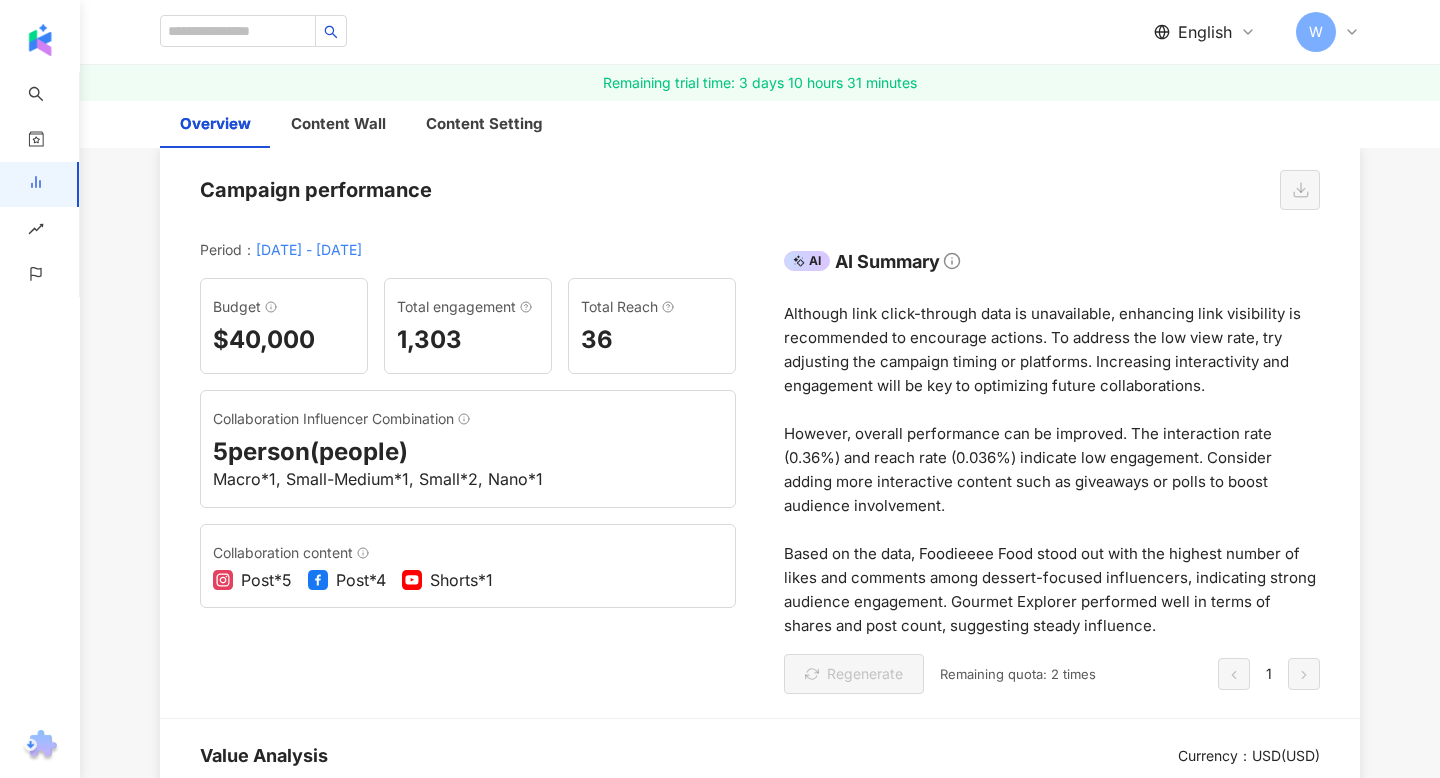click on "Insight Report Demo Purpose Demo Purpose Add influencer Overview Content Wall Content Setting Overview Last updated ： [DATE] 18:30:23 Campaign performance Period ： [DATE] - [DATE] Budget $40,000 Total engagement 1,303 Total Reach 36 Collaboration Influencer Combination   5 person(people) Macro*1, Small-Medium*1, Small*2, Nano*1 Collaboration content Post*5 Post*4 Shorts*1 AI AI Summary Regenerate Remaining quota: 2 times 1 Value Analysis Currency ： USD ( USD ) Budget $40,000 CPE $30.70 CPV $60.61 CPEV $20.38 EMV $15,939 Influencer performance metrics Social platform  ( 3 / 3 ) Post type  ( 2 / 2 ) KOL  ( 5 / 5 ) Performance metrics Posts 10 Likes 1,254 Comments 38 Shares 11 Engagement performance Engagement 1,303 Engagement rate 0.36% View performance Views 660 View rate 0.38% Reach performance Reach 36 Reach 0.02% Link click performance Clicks 4 Link click rate 0% Influencer performance analysis   Instagram Post type  ( 1 / 1 ) KOL  ( 5 / 5 ) Influencer performance ranking Engagement rate 2% 2% #" at bounding box center [760, 3344] 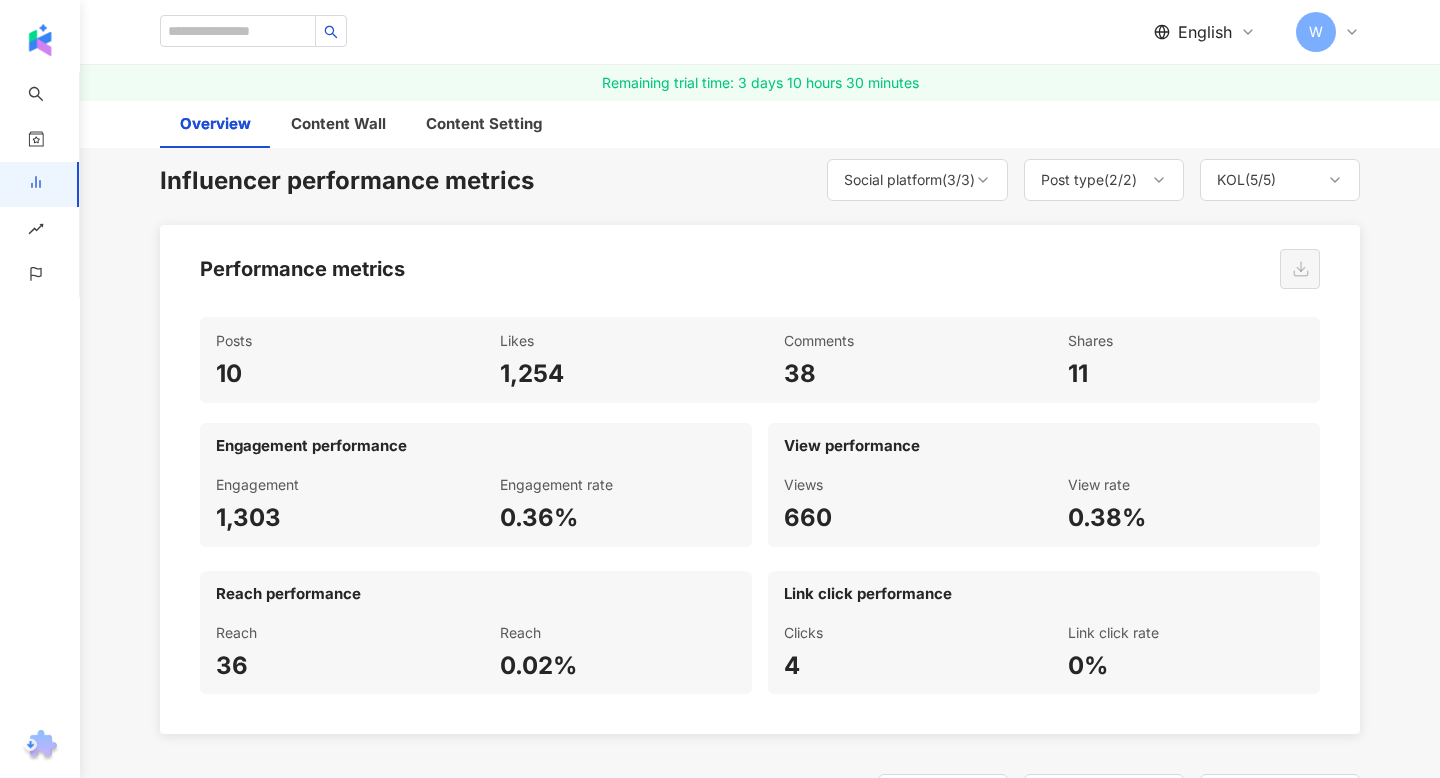 scroll, scrollTop: 981, scrollLeft: 0, axis: vertical 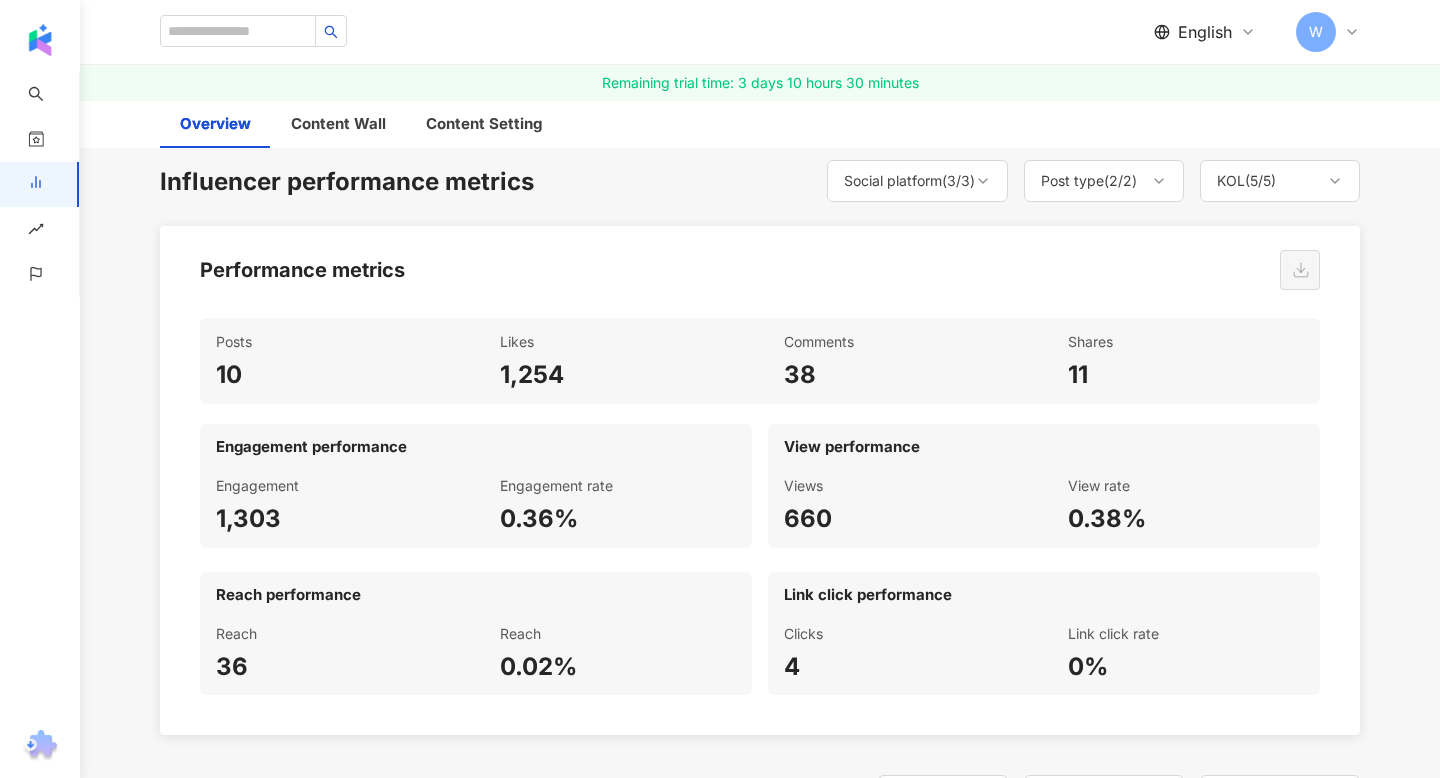 click on "Overview Last updated ： [DATE] 18:30:23 Campaign performance Period ： [DATE] - [DATE] Budget $40,000 Total engagement 1,303 Total Reach 36 Collaboration Influencer Combination   5 person(people) Macro*1, Small-Medium*1, Small*2, Nano*1 Collaboration content Post*5 Post*4 Shorts*1 AI AI Summary Regenerate Remaining quota: 2 times 1 Value Analysis Currency ： USD ( USD ) Budget $40,000 CPE $30.70 CPV $60.61 CPEV $20.38 EMV $15,939 Influencer performance metrics Social platform  ( 3 / 3 ) Post type  ( 2 / 2 ) KOL  ( 5 / 5 ) Performance metrics Posts 10 Likes 1,254 Comments 38 Shares 11 Engagement performance Engagement 1,303 Engagement rate 0.36% View performance Views 660 View rate 0.38% Reach performance Reach 36 Reach 0.02% Link click performance Clicks 4 Link click rate 0% Influencer performance analysis   Instagram Post type  ( 1 / 1 ) KOL  ( 5 / 5 ) Influencer performance ranking Engagement rate Display Project Average 2% 2% 1.6% 1.6% 1.2% 1.2% 0.8% 0.8% 0.4% 0.4% 0% 0% 1.33% 0.72% 0.39% 0.29% #" at bounding box center (760, 2654) 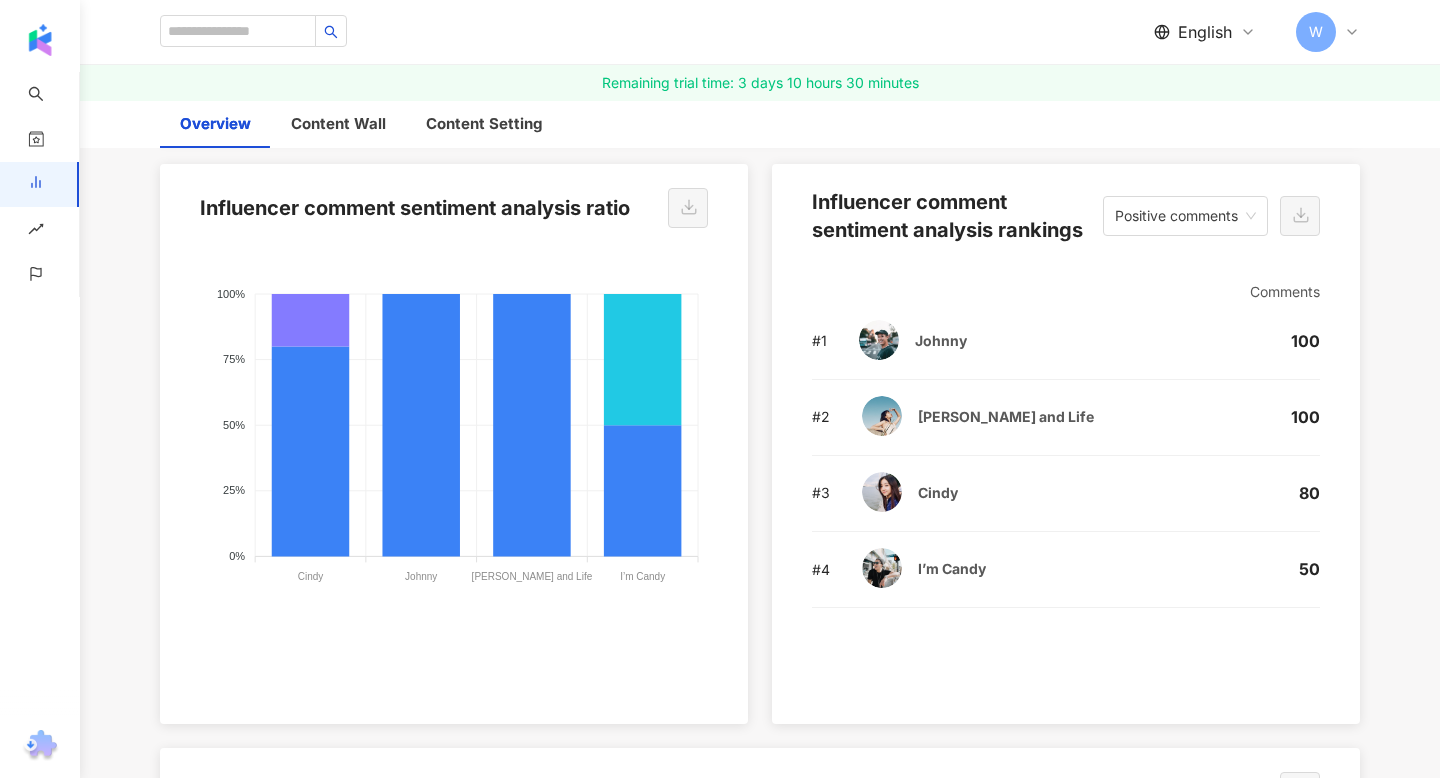 scroll, scrollTop: 3939, scrollLeft: 0, axis: vertical 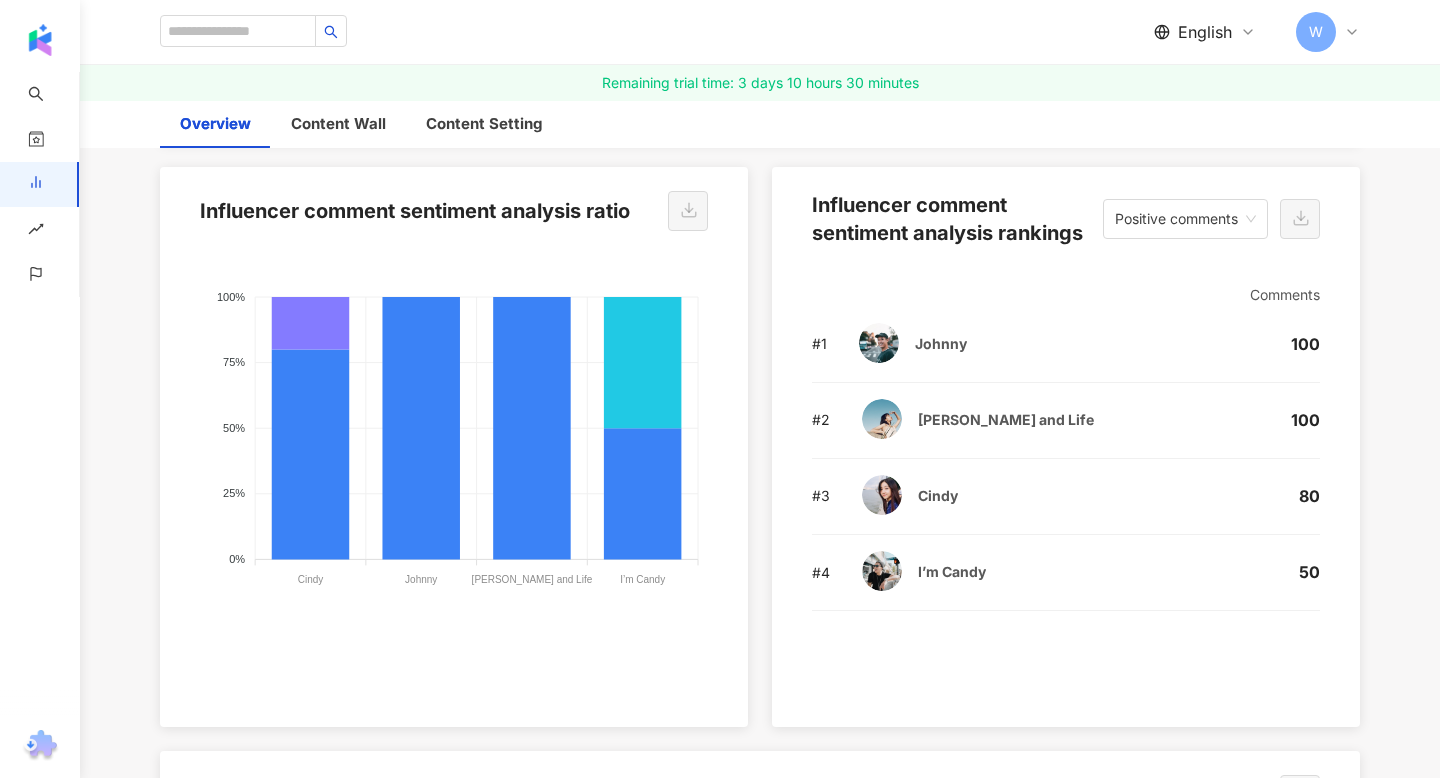 click on "Overview Last updated ： [DATE] 18:30:23 Campaign performance Period ： [DATE] - [DATE] Budget $40,000 Total engagement 1,303 Total Reach 36 Collaboration Influencer Combination   5 person(people) Macro*1, Small-Medium*1, Small*2, Nano*1 Collaboration content Post*5 Post*4 Shorts*1 AI AI Summary Regenerate Remaining quota: 2 times 1 Value Analysis Currency ： USD ( USD ) Budget $40,000 CPE $30.70 CPV $60.61 CPEV $20.38 EMV $15,939 Influencer performance metrics Social platform  ( 3 / 3 ) Post type  ( 2 / 2 ) KOL  ( 5 / 5 ) Performance metrics Posts 10 Likes 1,254 Comments 38 Shares 11 Engagement performance Engagement 1,303 Engagement rate 0.36% View performance Views 660 View rate 0.38% Reach performance Reach 36 Reach 0.02% Link click performance Clicks 4 Link click rate 0% Influencer performance analysis   Instagram Post type  ( 1 / 1 ) KOL  ( 5 / 5 ) Influencer performance ranking Engagement rate Display Project Average 2% 2% 1.6% 1.6% 1.2% 1.2% 0.8% 0.8% 0.4% 0.4% 0% 0% 1.33% 0.72% 0.39% 0.29% #" at bounding box center (760, -304) 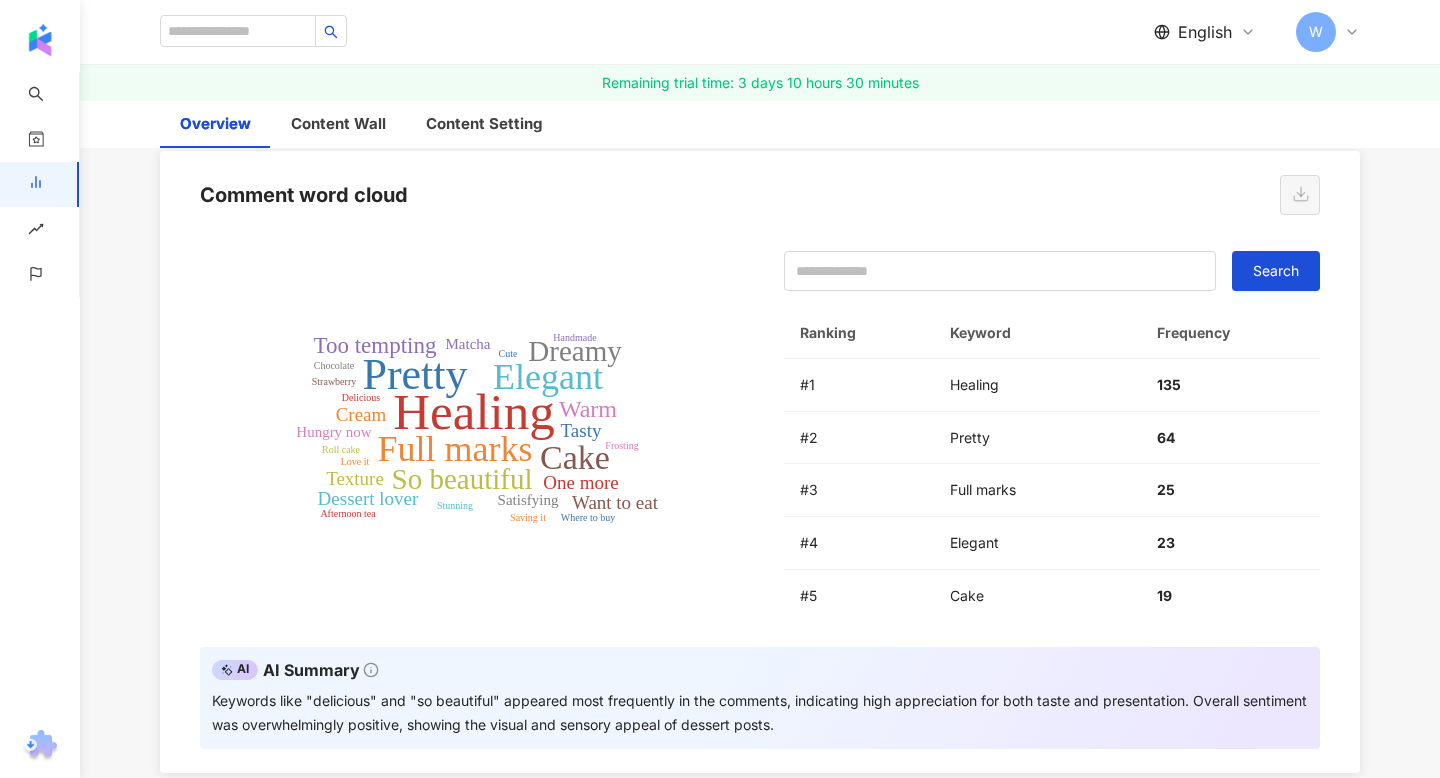 scroll, scrollTop: 4540, scrollLeft: 0, axis: vertical 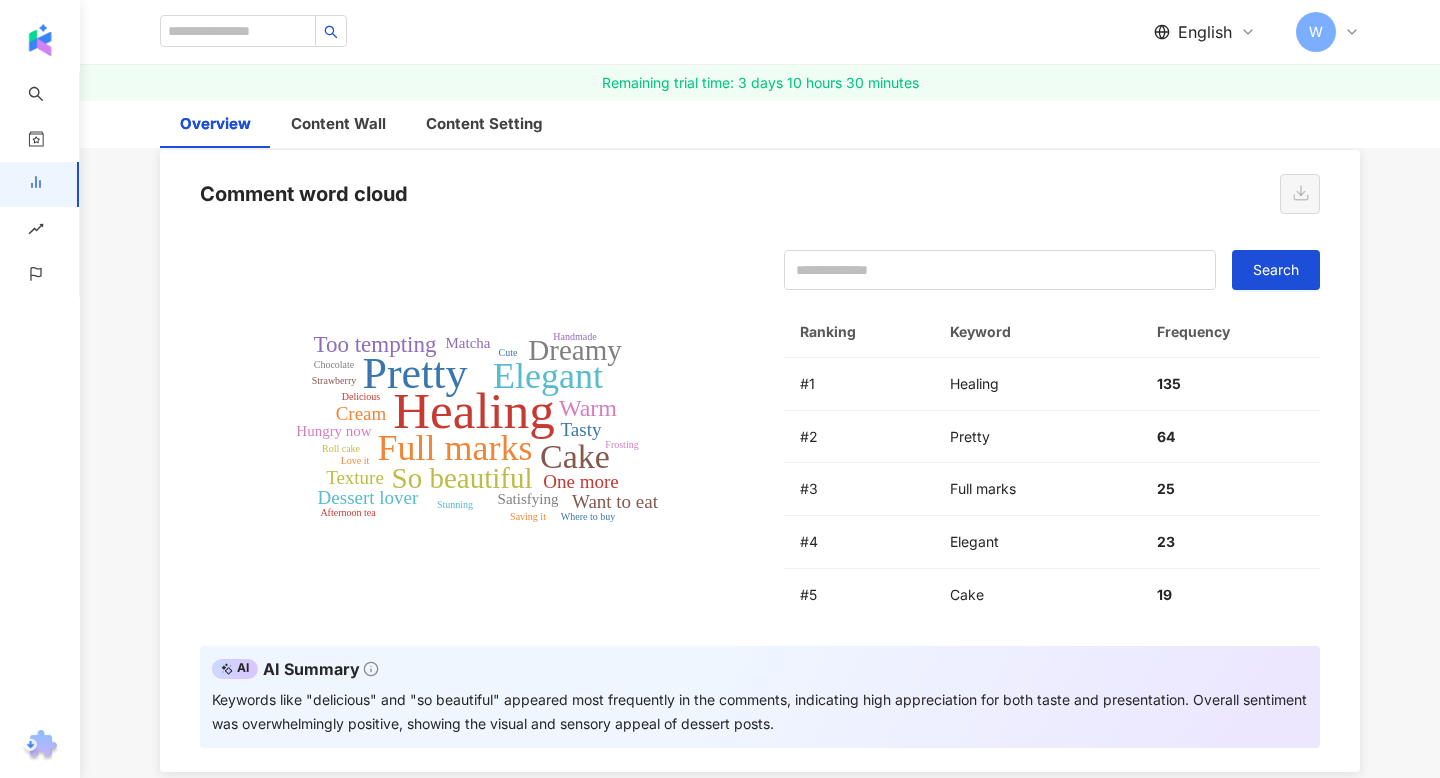click on "Insight Report Demo Purpose Demo Purpose Add influencer Overview Content Wall Content Setting Overview Last updated ： [DATE] 18:30:23 Campaign performance Period ： [DATE] - [DATE] Budget $40,000 Total engagement 1,303 Total Reach 36 Collaboration Influencer Combination   5 person(people) Macro*1, Small-Medium*1, Small*2, Nano*1 Collaboration content Post*5 Post*4 Shorts*1 AI AI Summary Regenerate Remaining quota: 2 times 1 Value Analysis Currency ： USD ( USD ) Budget $40,000 CPE $30.70 CPV $60.61 CPEV $20.38 EMV $15,939 Influencer performance metrics Social platform  ( 3 / 3 ) Post type  ( 2 / 2 ) KOL  ( 5 / 5 ) Performance metrics Posts 10 Likes 1,254 Comments 38 Shares 11 Engagement performance Engagement 1,303 Engagement rate 0.36% View performance Views 660 View rate 0.38% Reach performance Reach 36 Reach 0.02% Link click performance Clicks 4 Link click rate 0% Influencer performance analysis   Instagram Post type  ( 1 / 1 ) KOL  ( 5 / 5 ) Influencer performance ranking Engagement rate 2% 2% #" at bounding box center (760, -985) 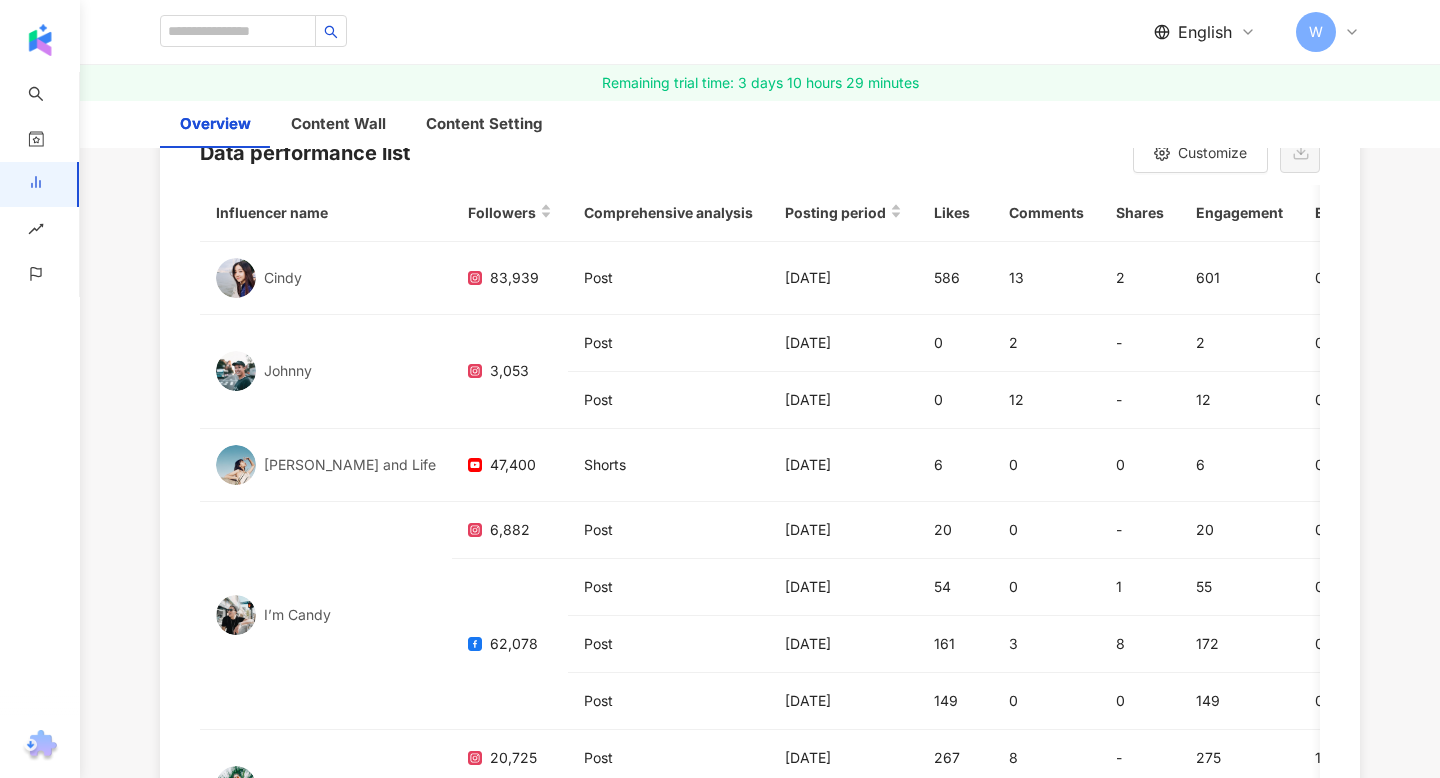 scroll, scrollTop: 6092, scrollLeft: 0, axis: vertical 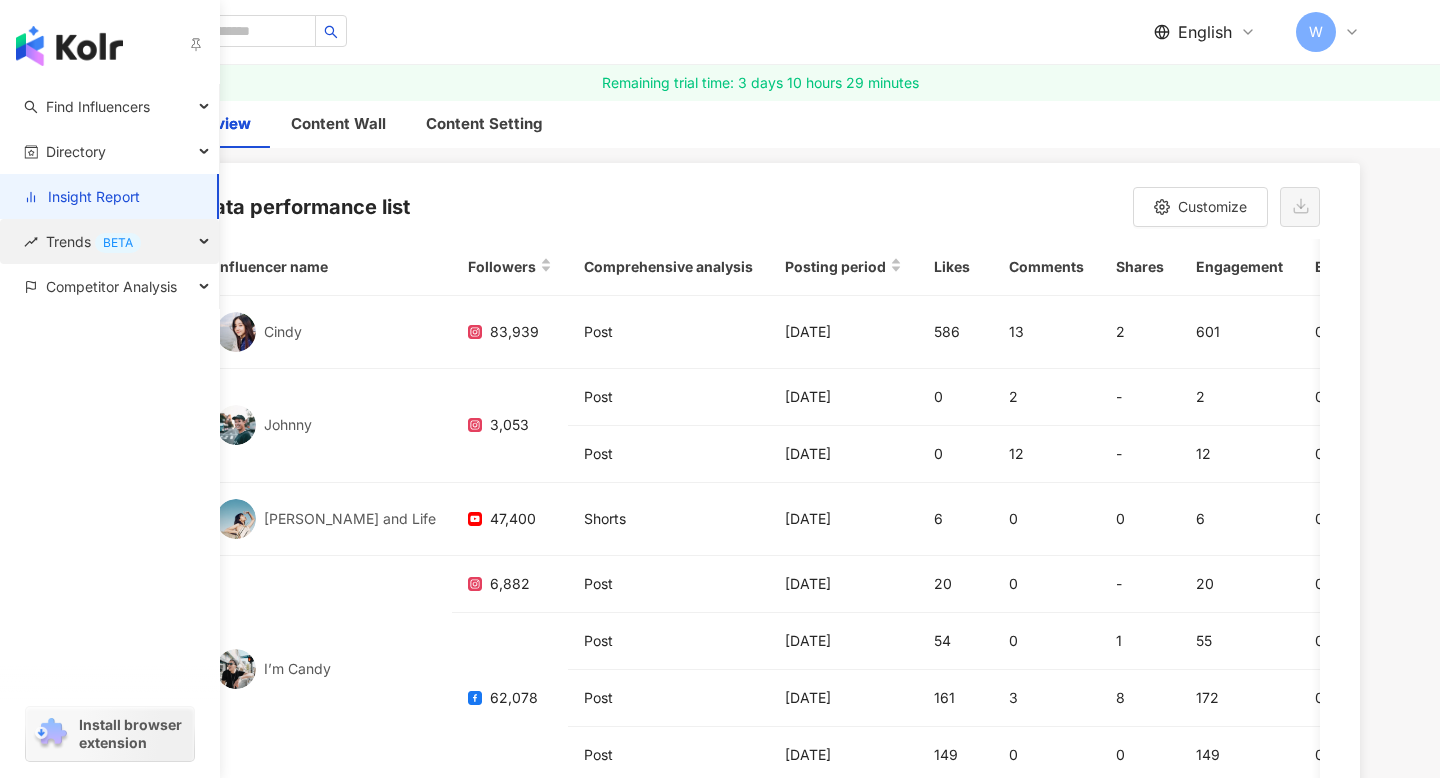 click on "Trends BETA" at bounding box center [93, 241] 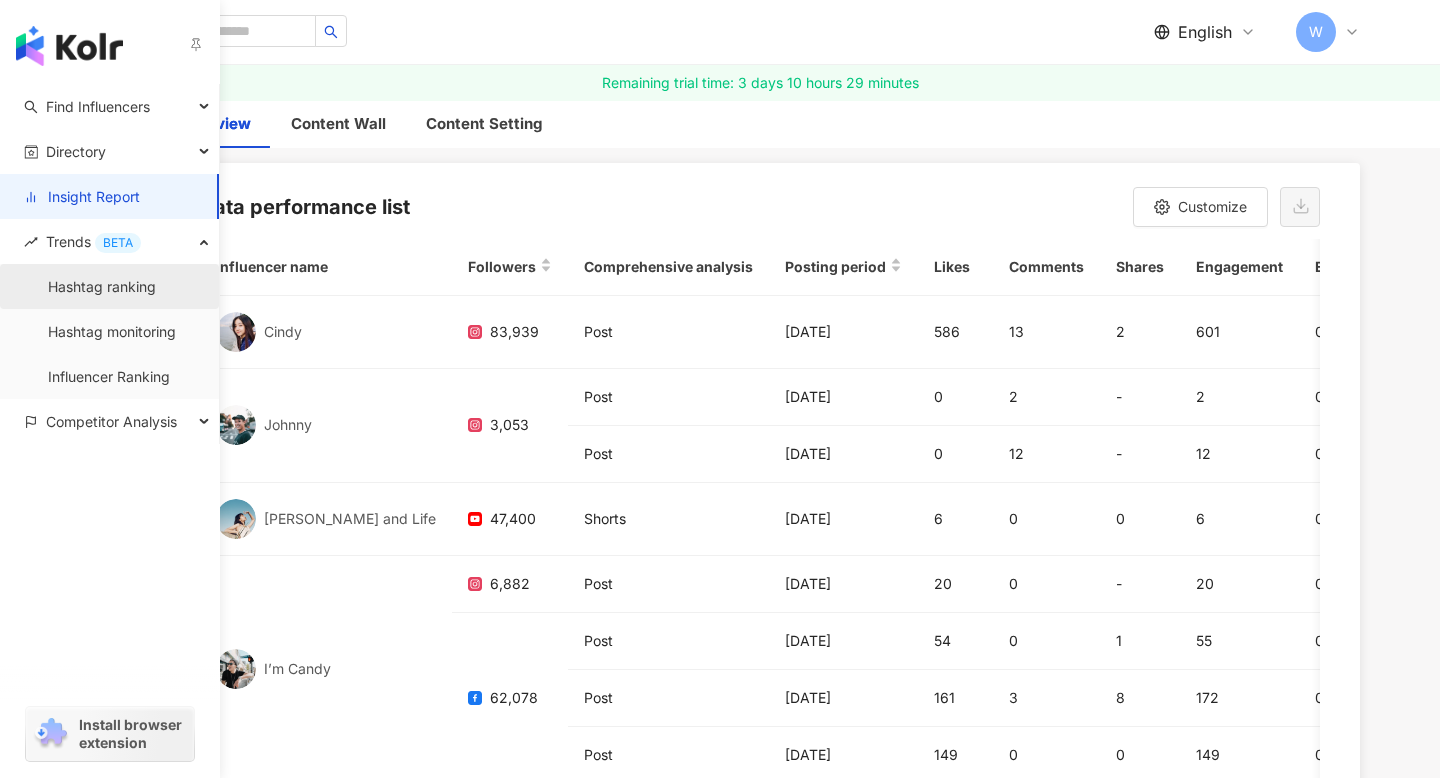 click on "Hashtag ranking" at bounding box center [102, 287] 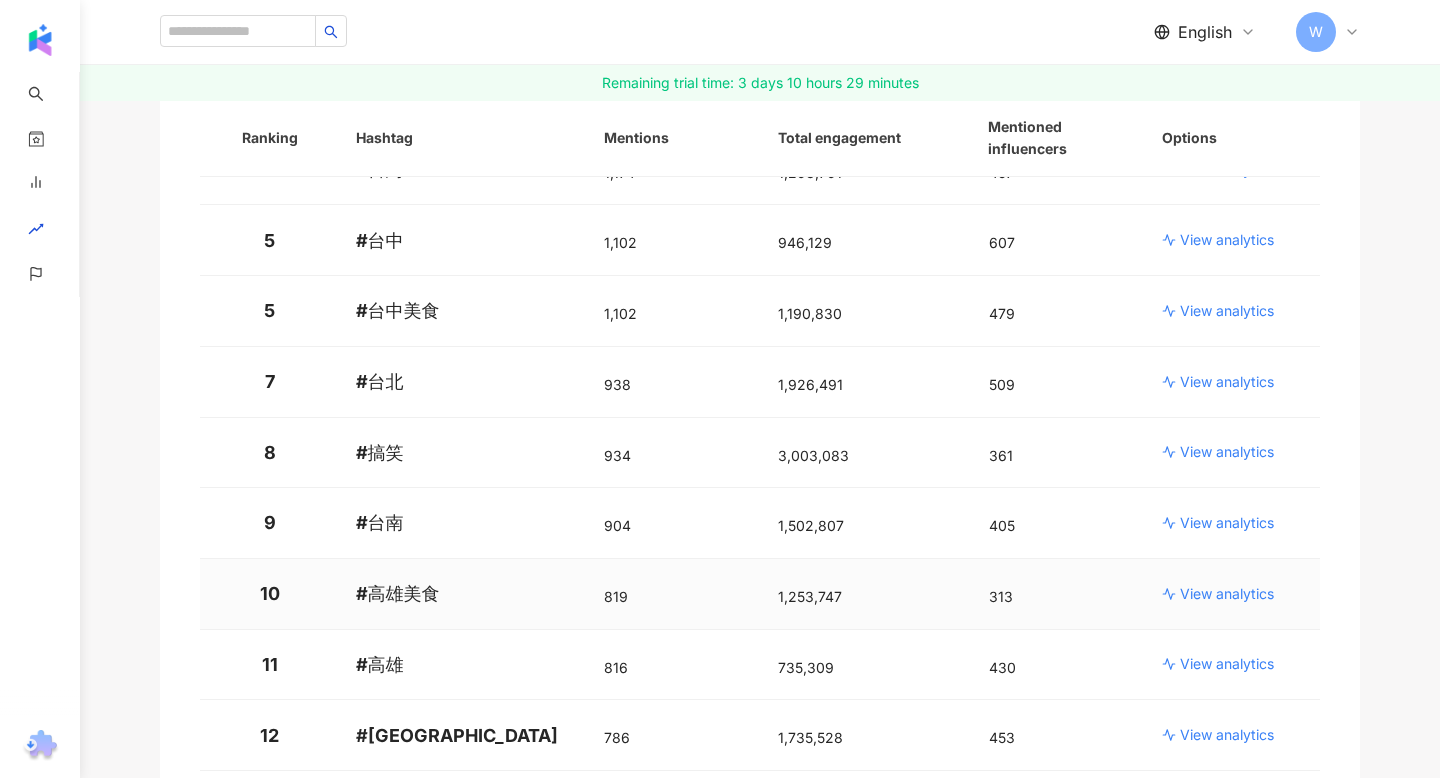 scroll, scrollTop: 0, scrollLeft: 0, axis: both 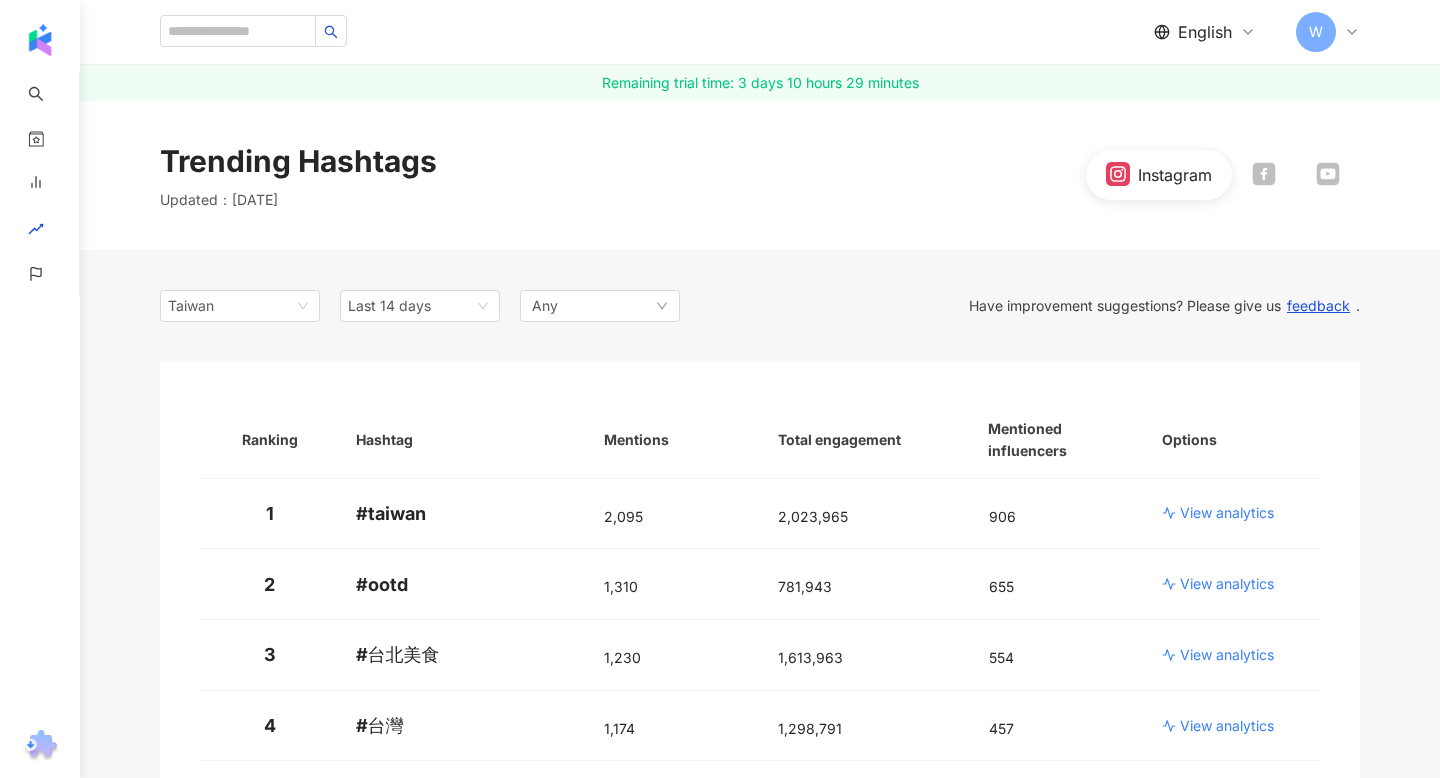 click 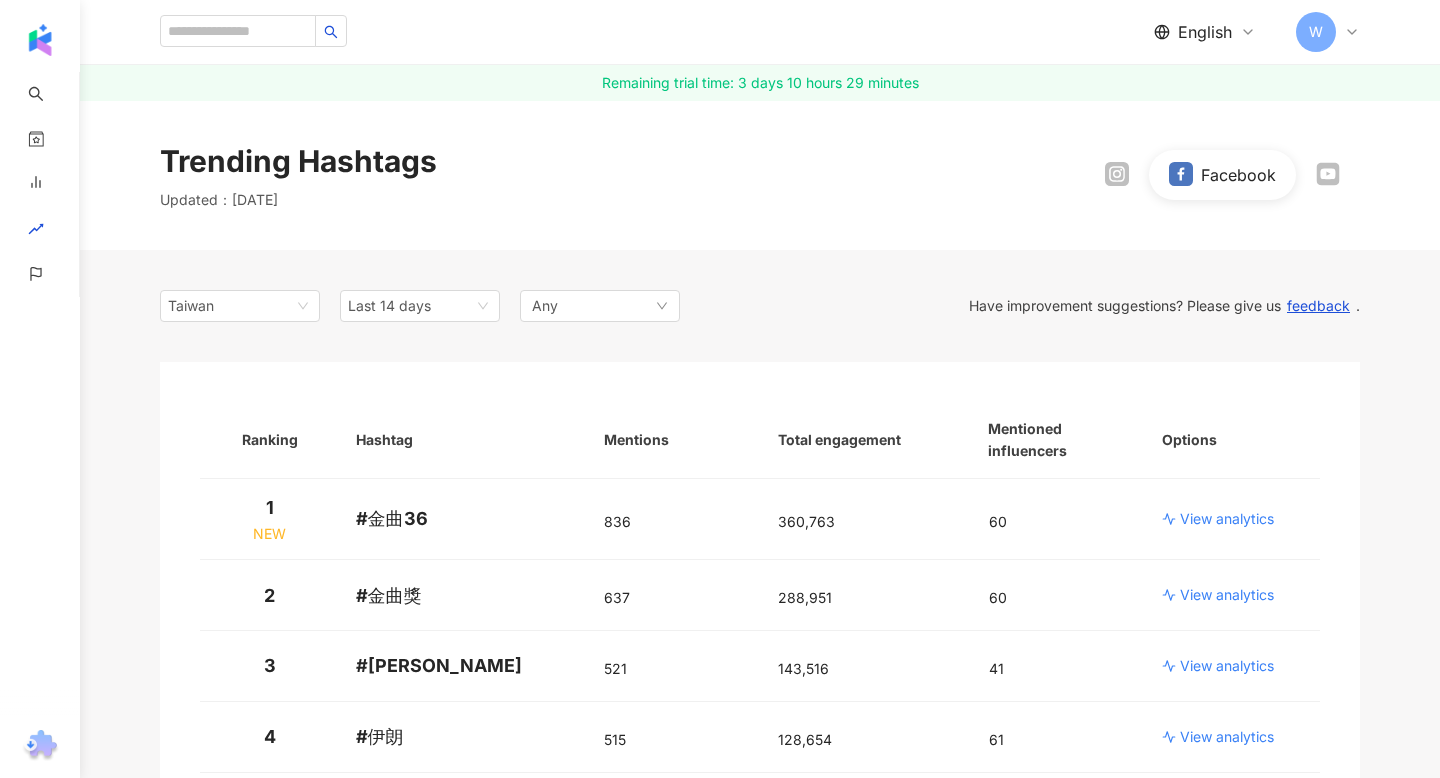 click on "Trending Hashtags Updated ： [DATE] Facebook" at bounding box center (760, 175) 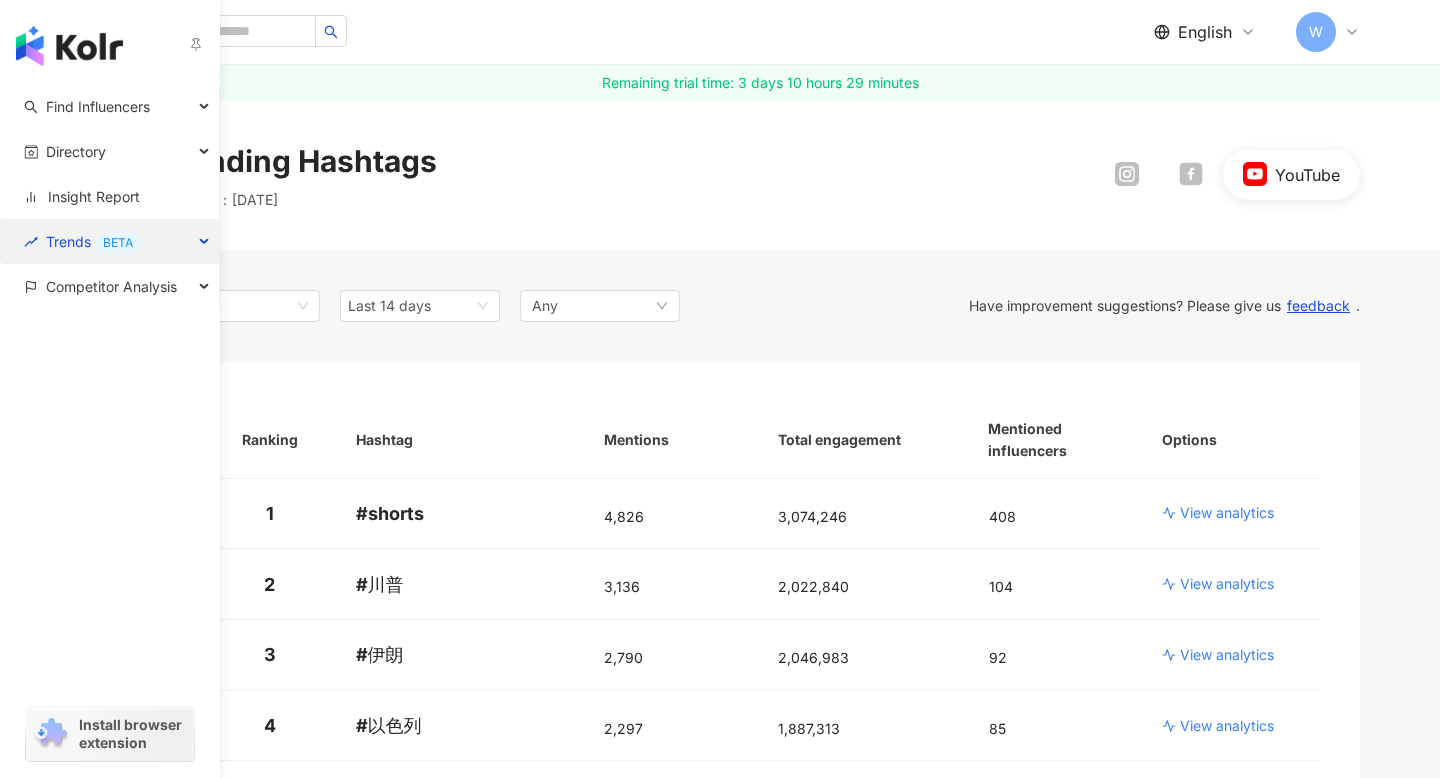 click on "Trends BETA" at bounding box center (109, 241) 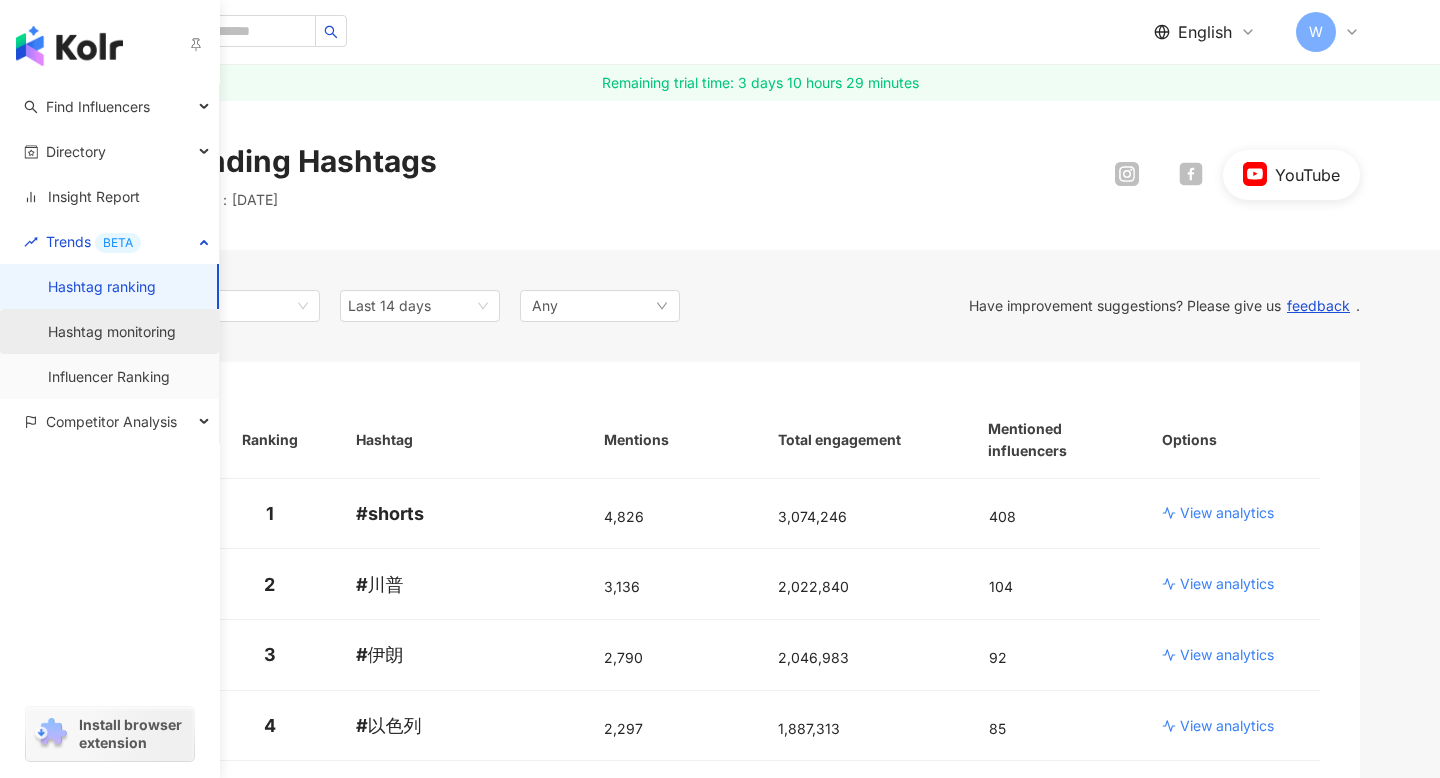 click on "Hashtag monitoring" at bounding box center (112, 332) 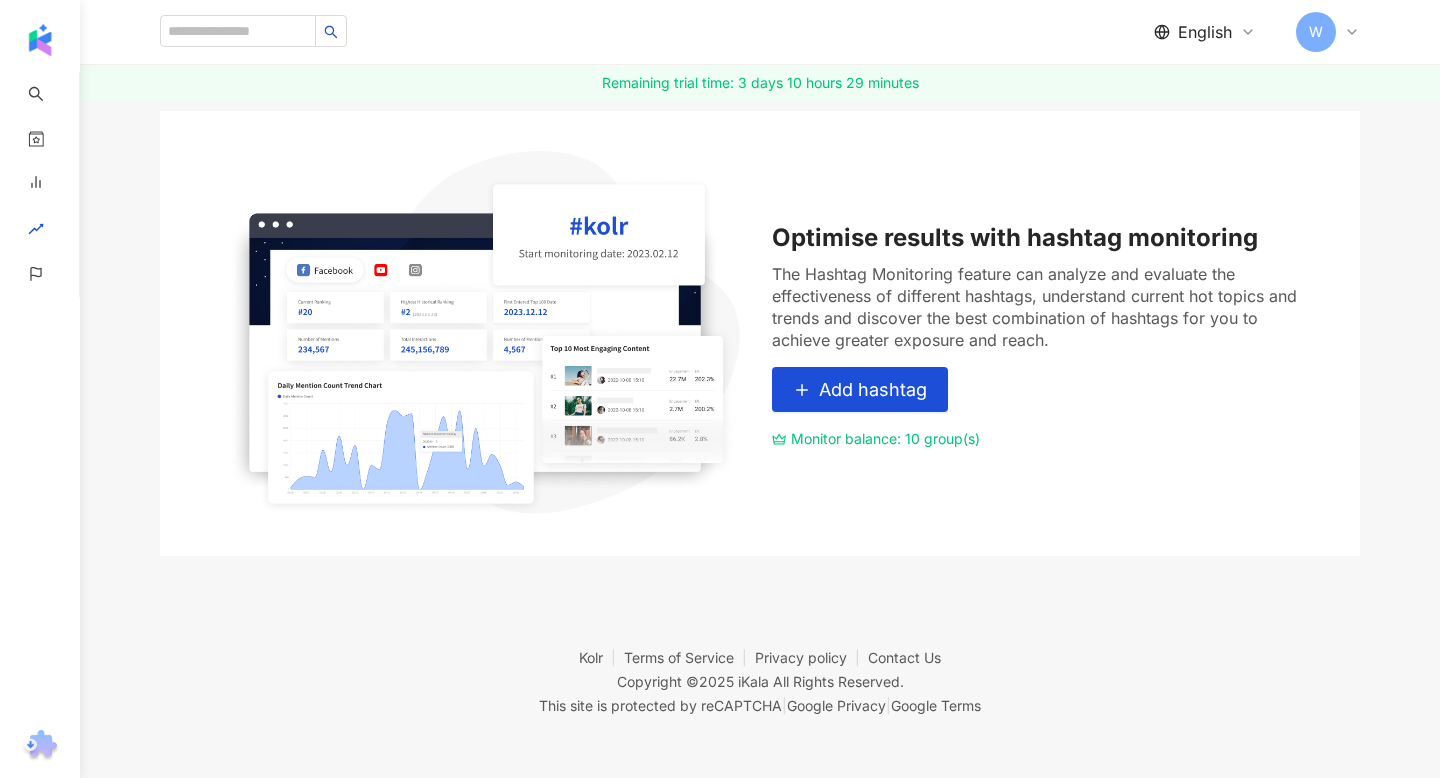 scroll, scrollTop: 0, scrollLeft: 0, axis: both 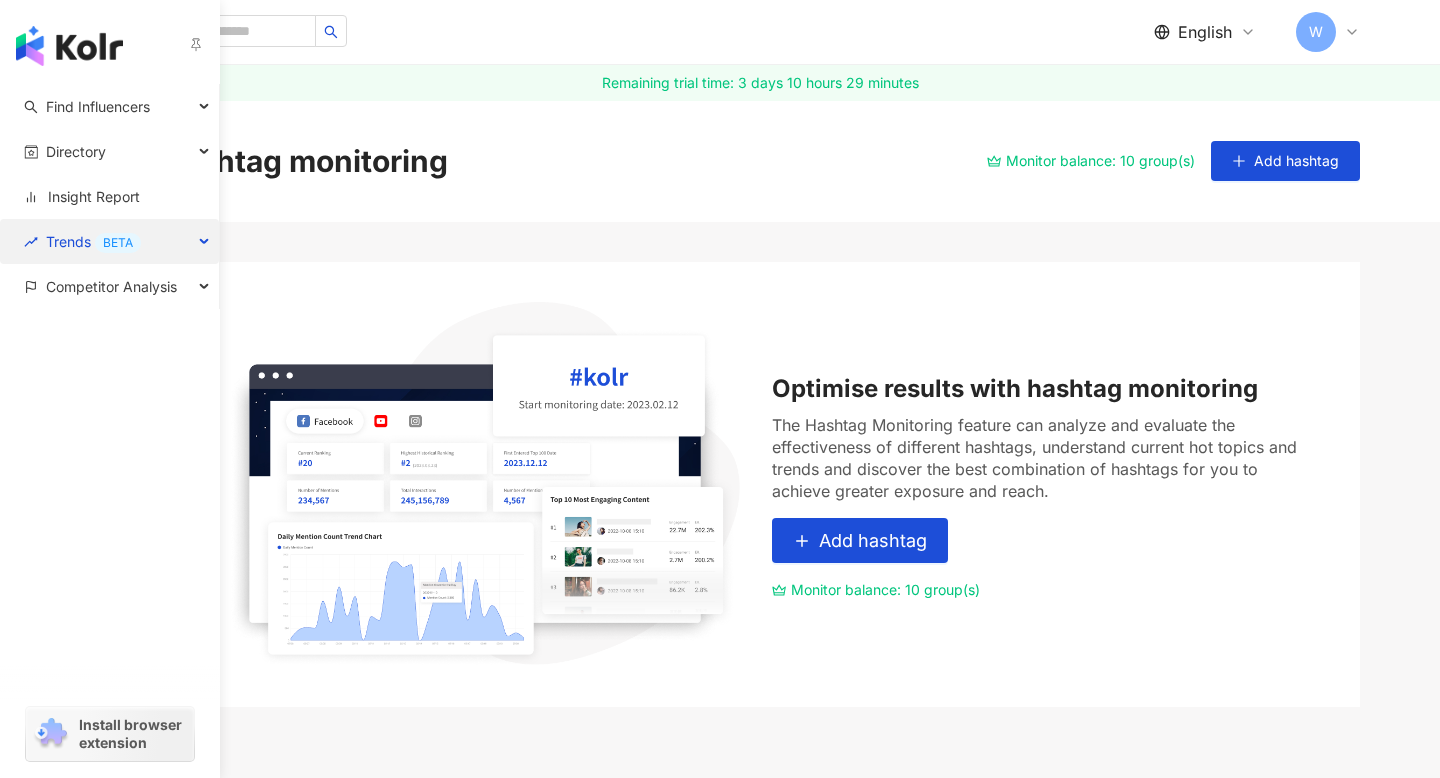 click at bounding box center (206, 242) 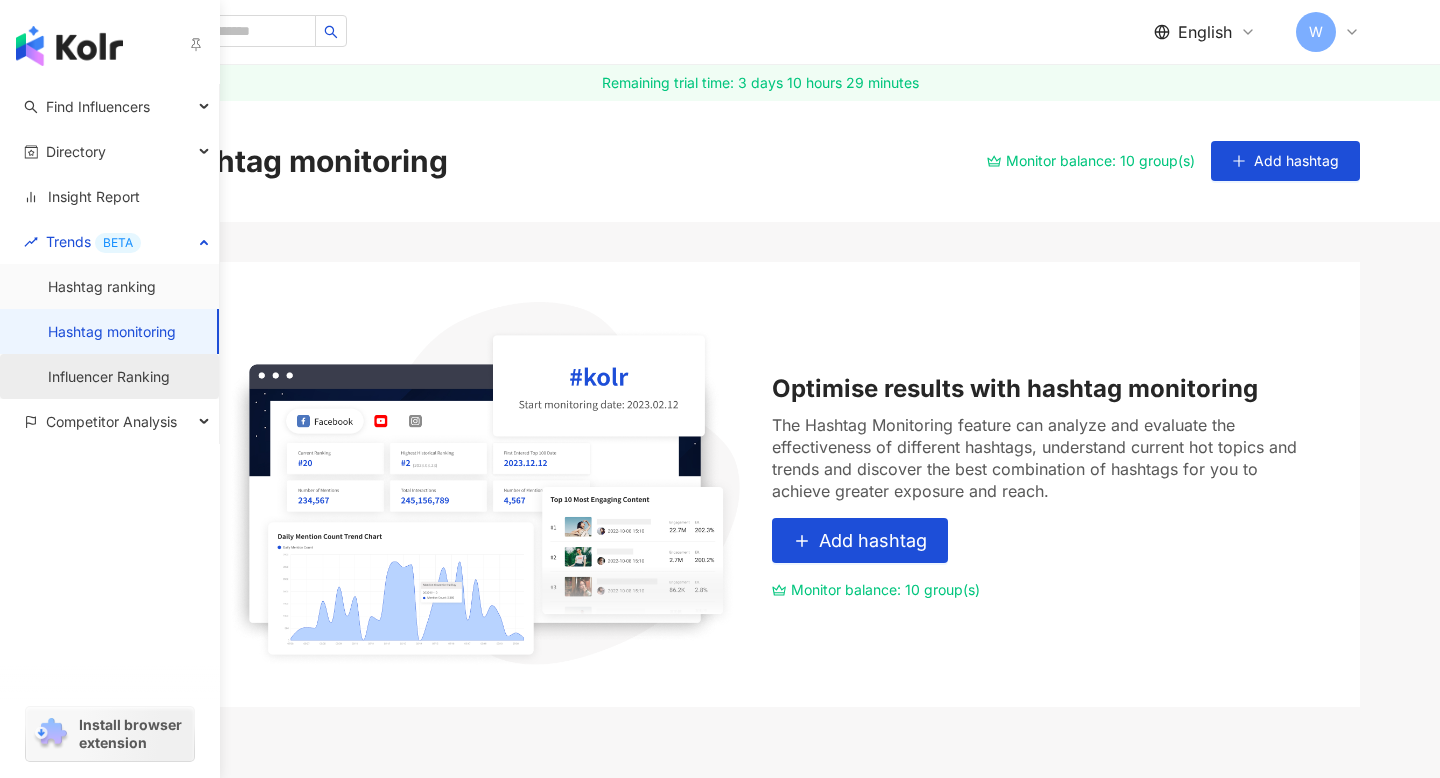 click on "Influencer Ranking" at bounding box center (109, 377) 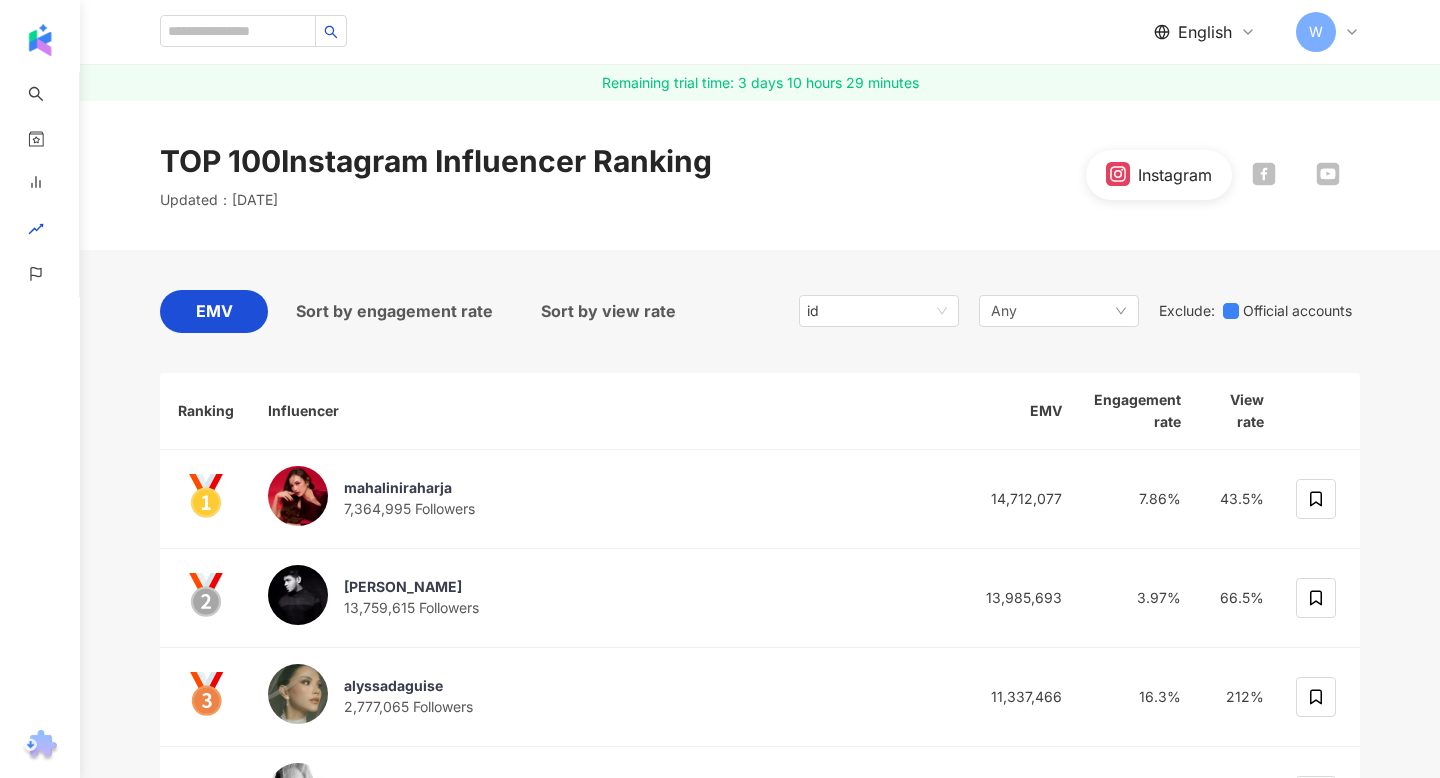 click 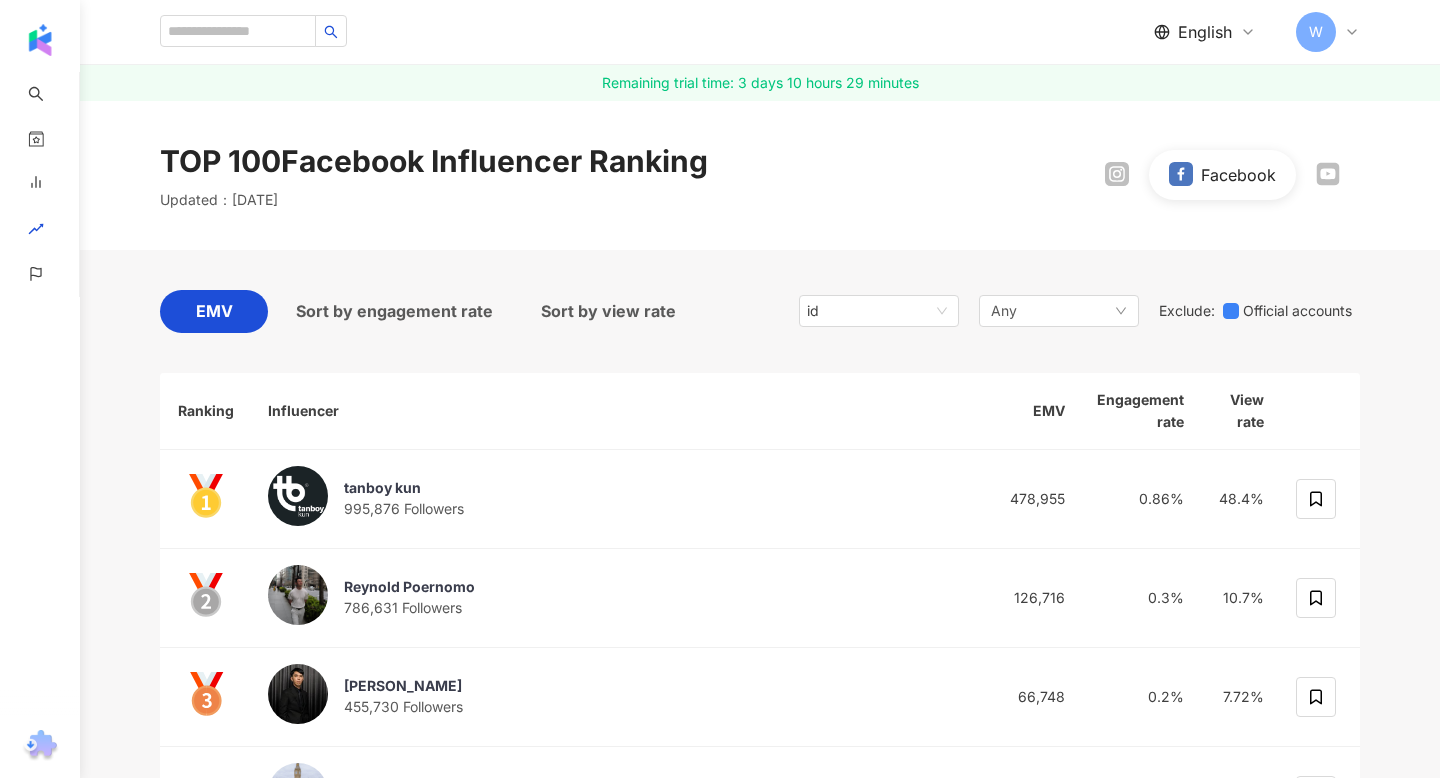 click on "TOP 100  Facebook   Influencer Ranking Updated ： [DATE] Facebook" at bounding box center [760, 175] 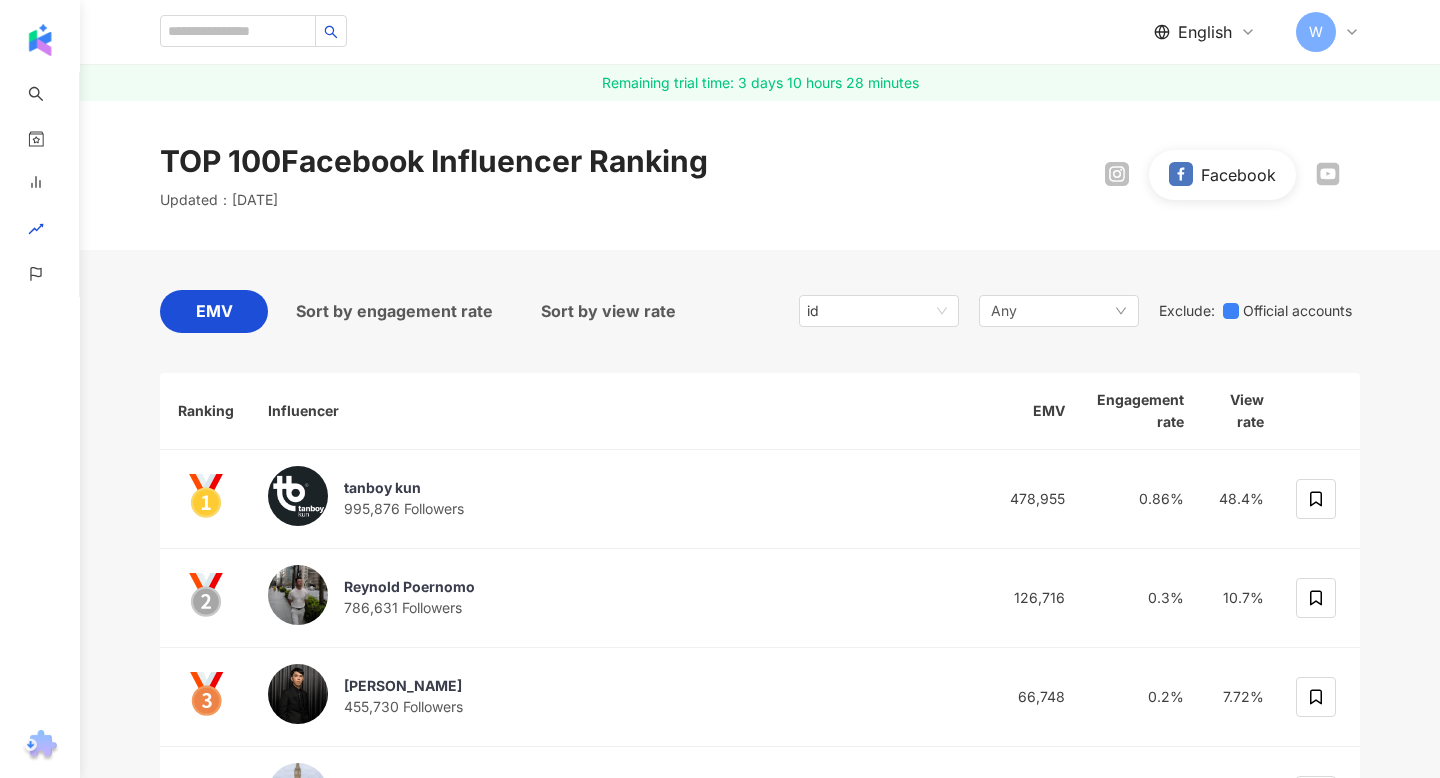 click 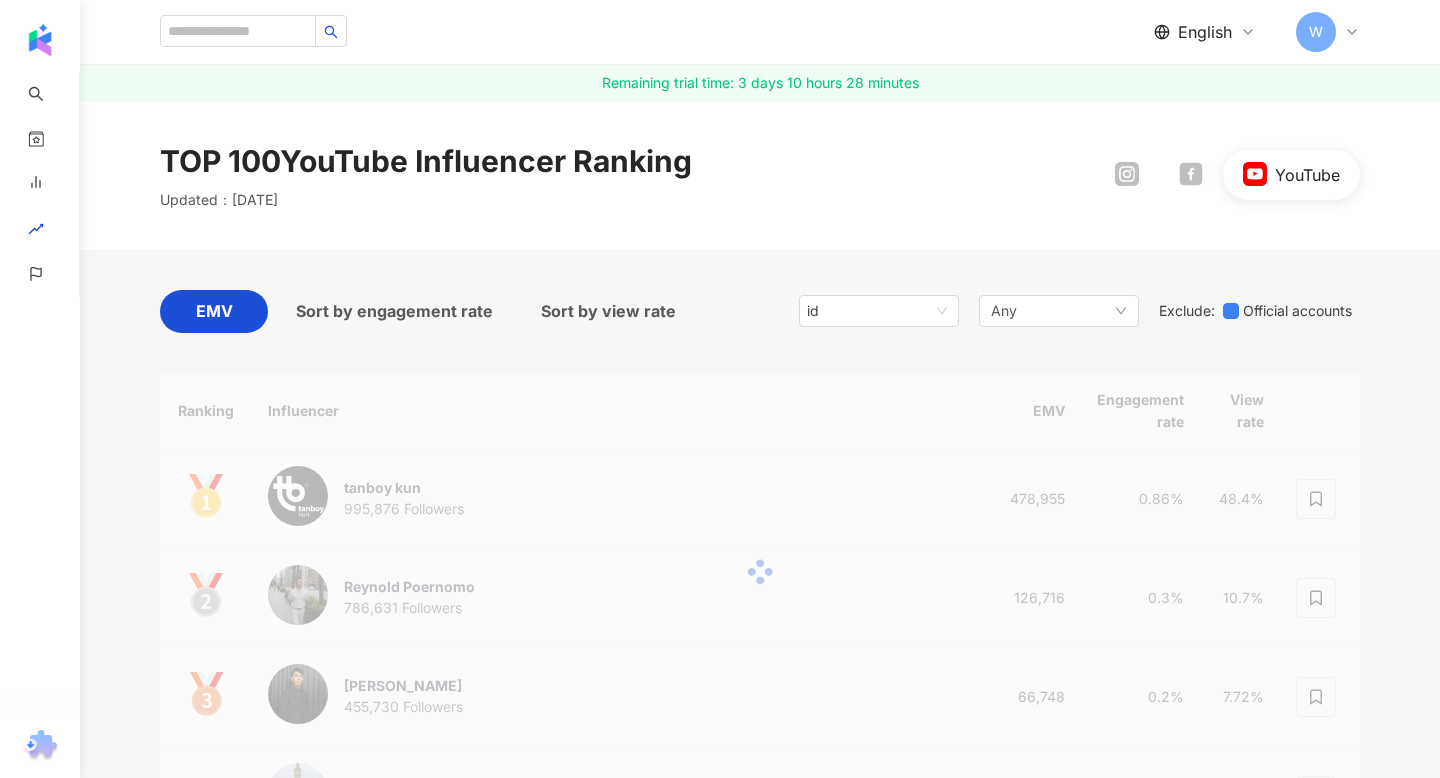 click on "TOP 100  YouTube   Influencer Ranking Updated ： [DATE] YouTube" at bounding box center [760, 175] 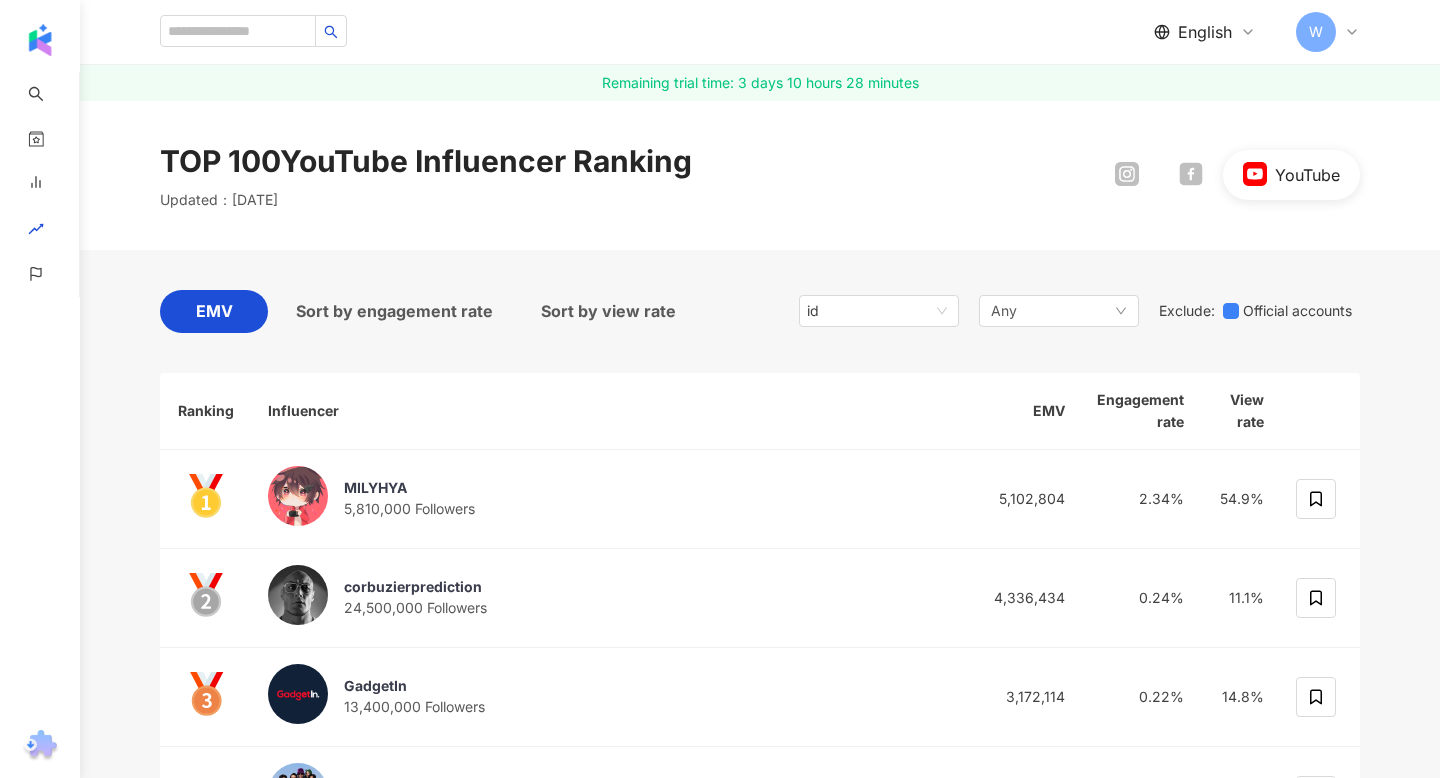 click on "TOP 100  YouTube   Influencer Ranking Updated ： [DATE] YouTube" at bounding box center [760, 175] 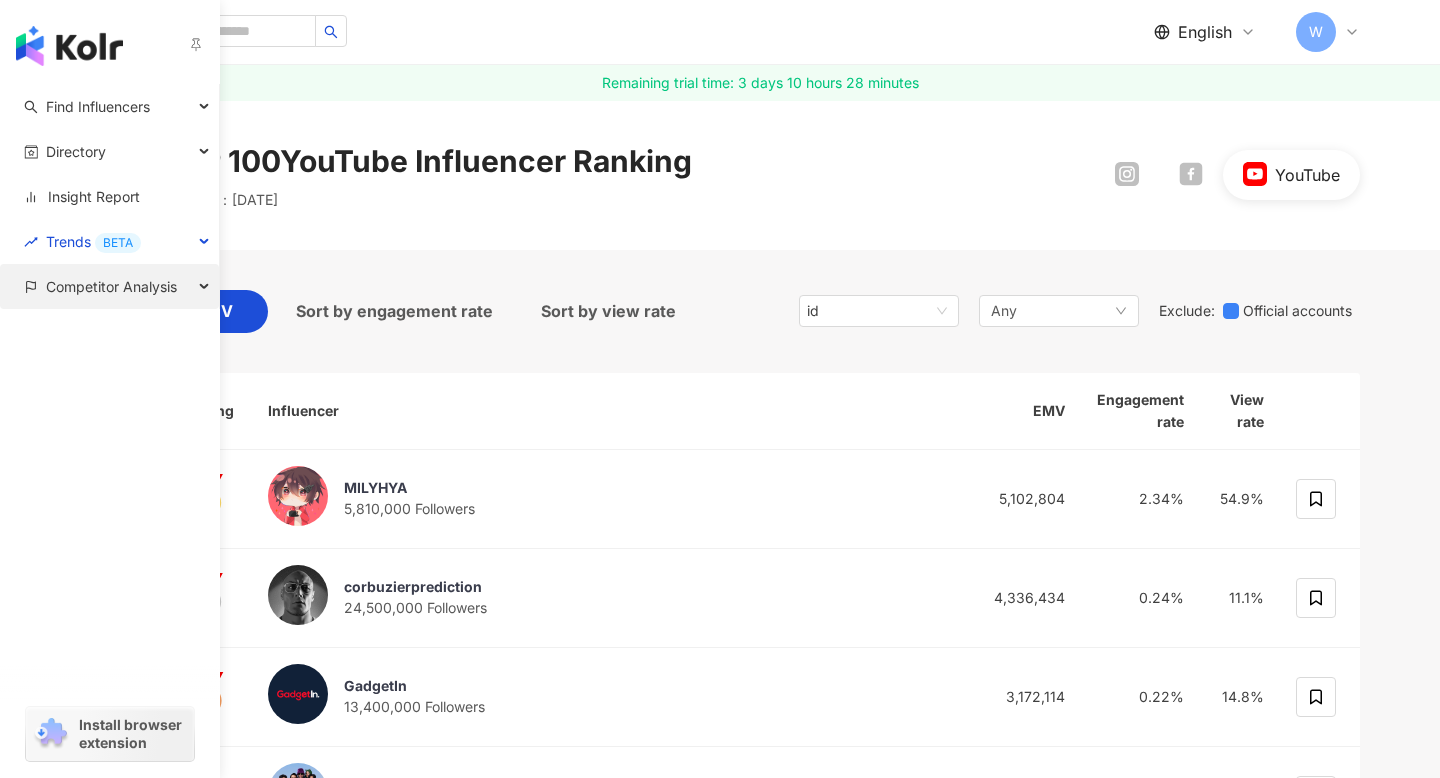 click on "Competitor Analysis" at bounding box center (111, 286) 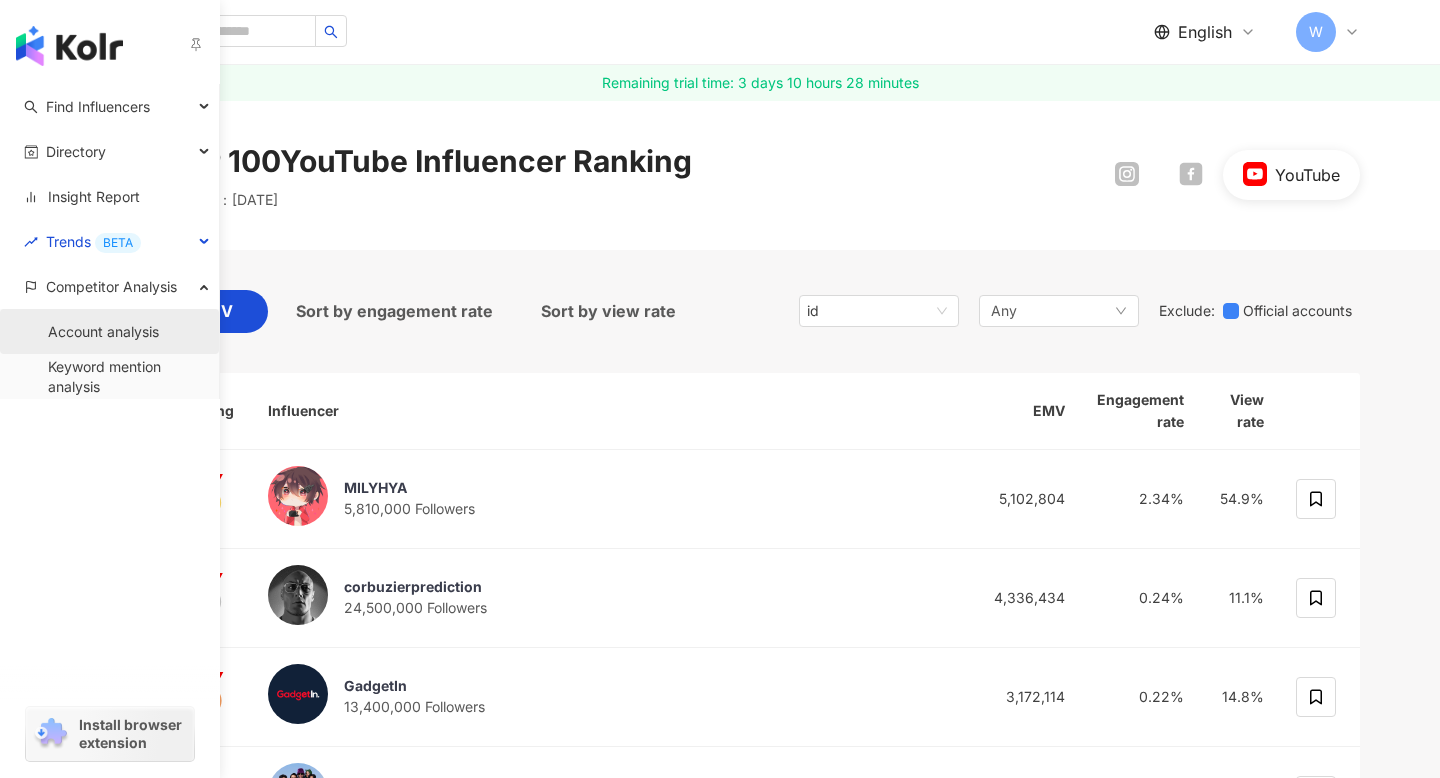 click on "Account analysis" at bounding box center [103, 332] 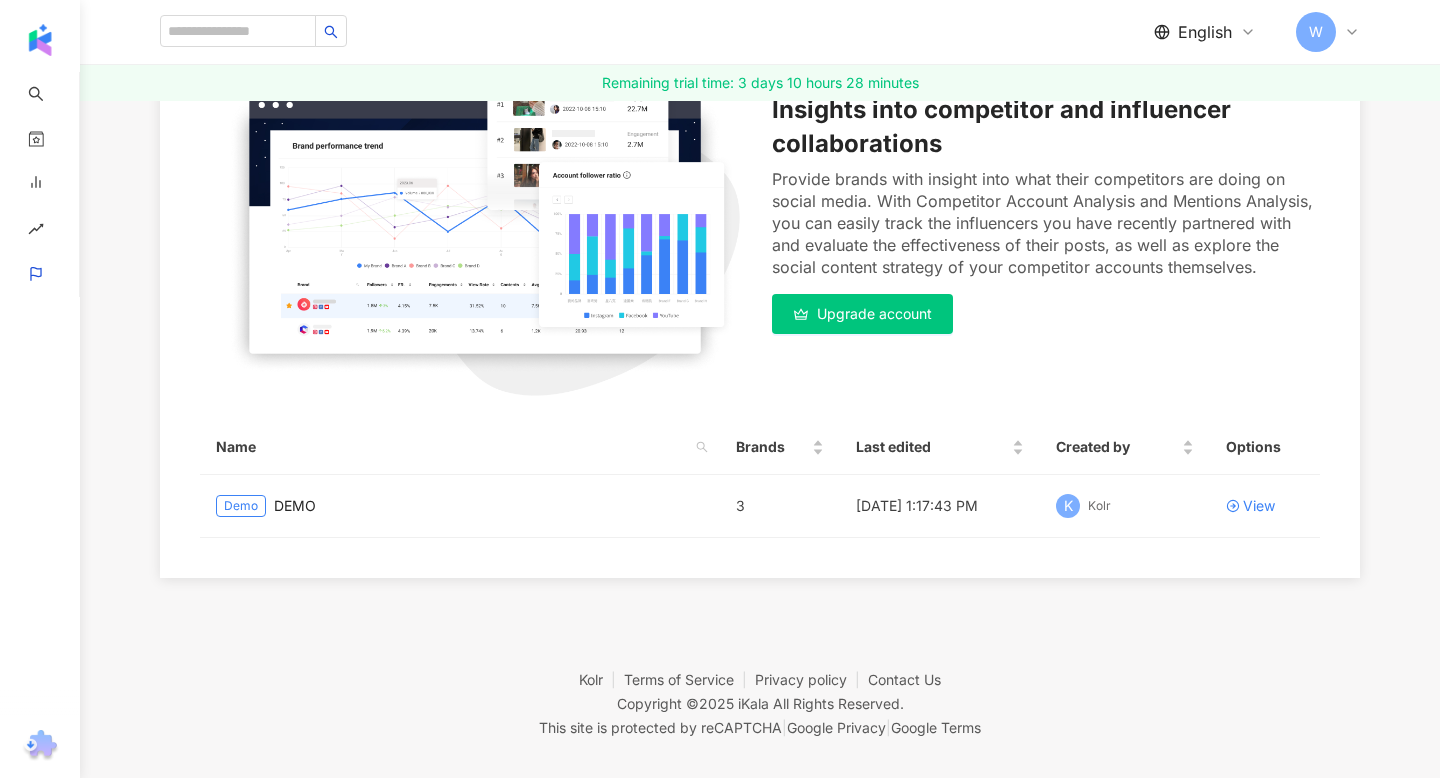 scroll, scrollTop: 259, scrollLeft: 0, axis: vertical 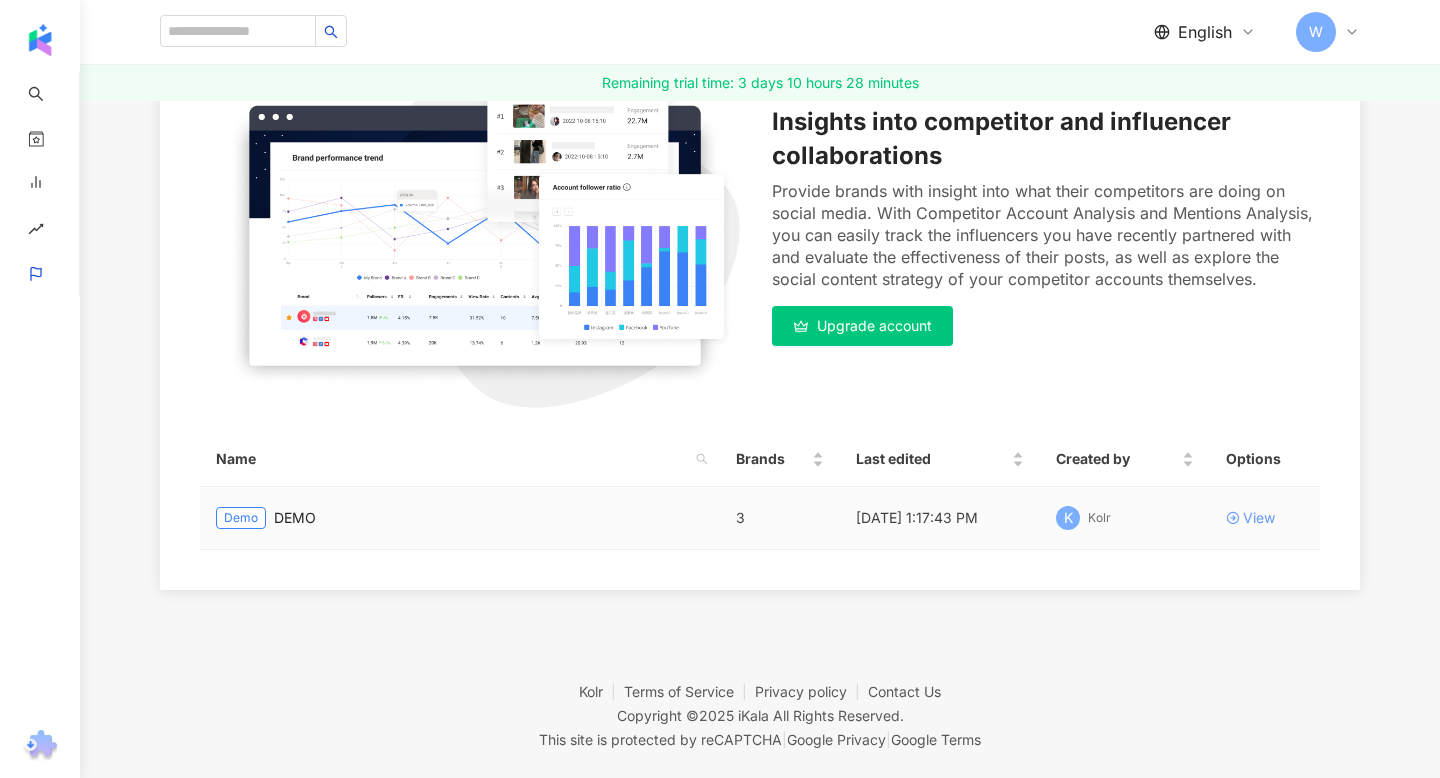 click on "View" at bounding box center [1259, 518] 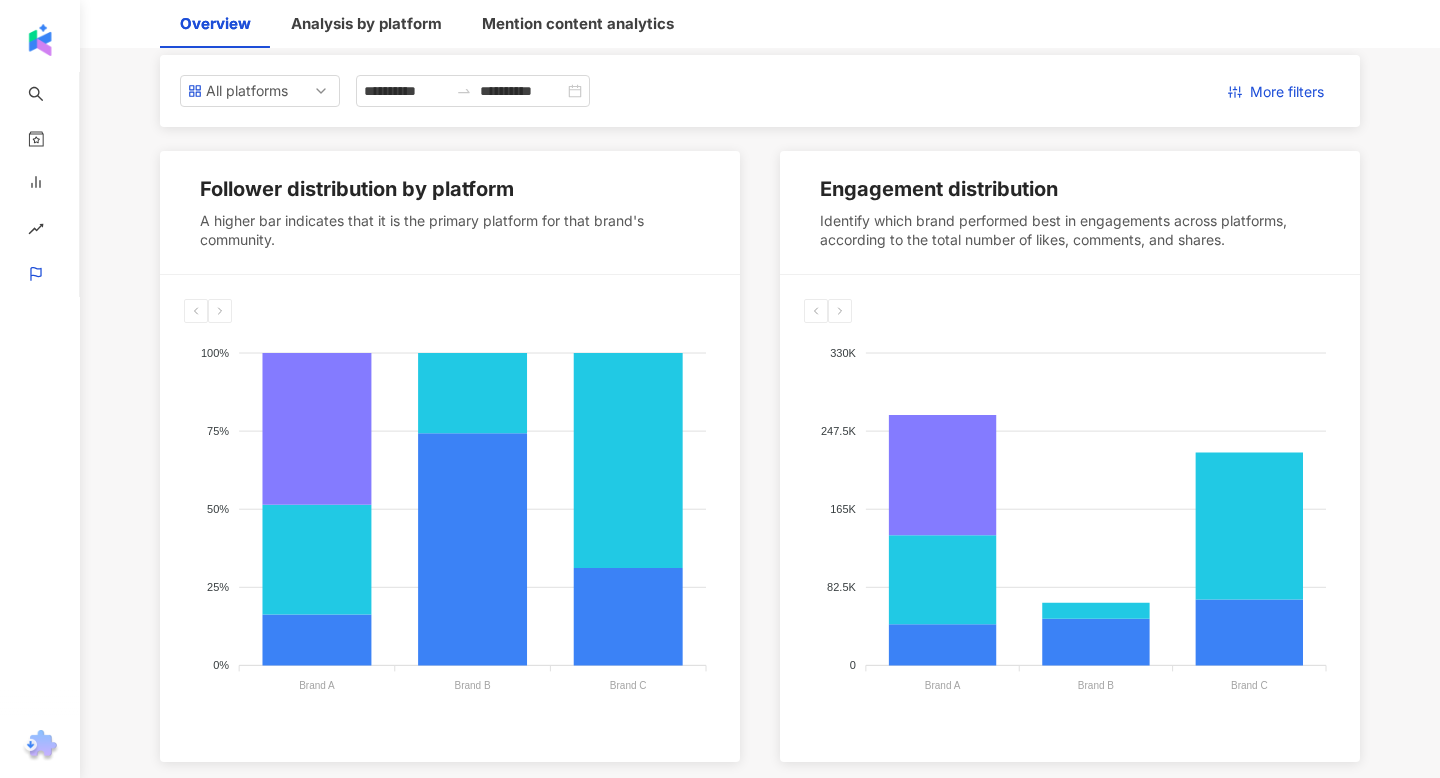 scroll, scrollTop: 287, scrollLeft: 0, axis: vertical 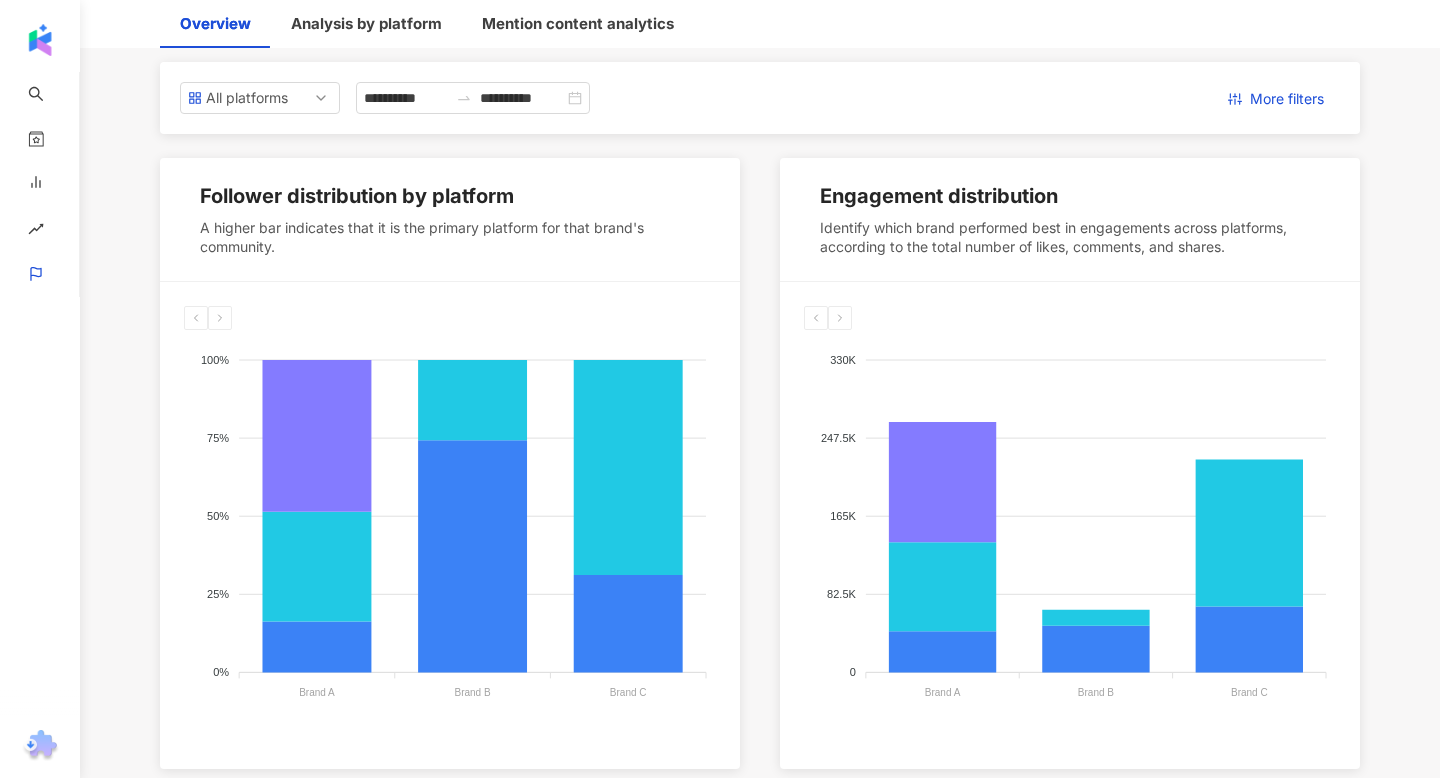 click on "**********" at bounding box center [760, 640] 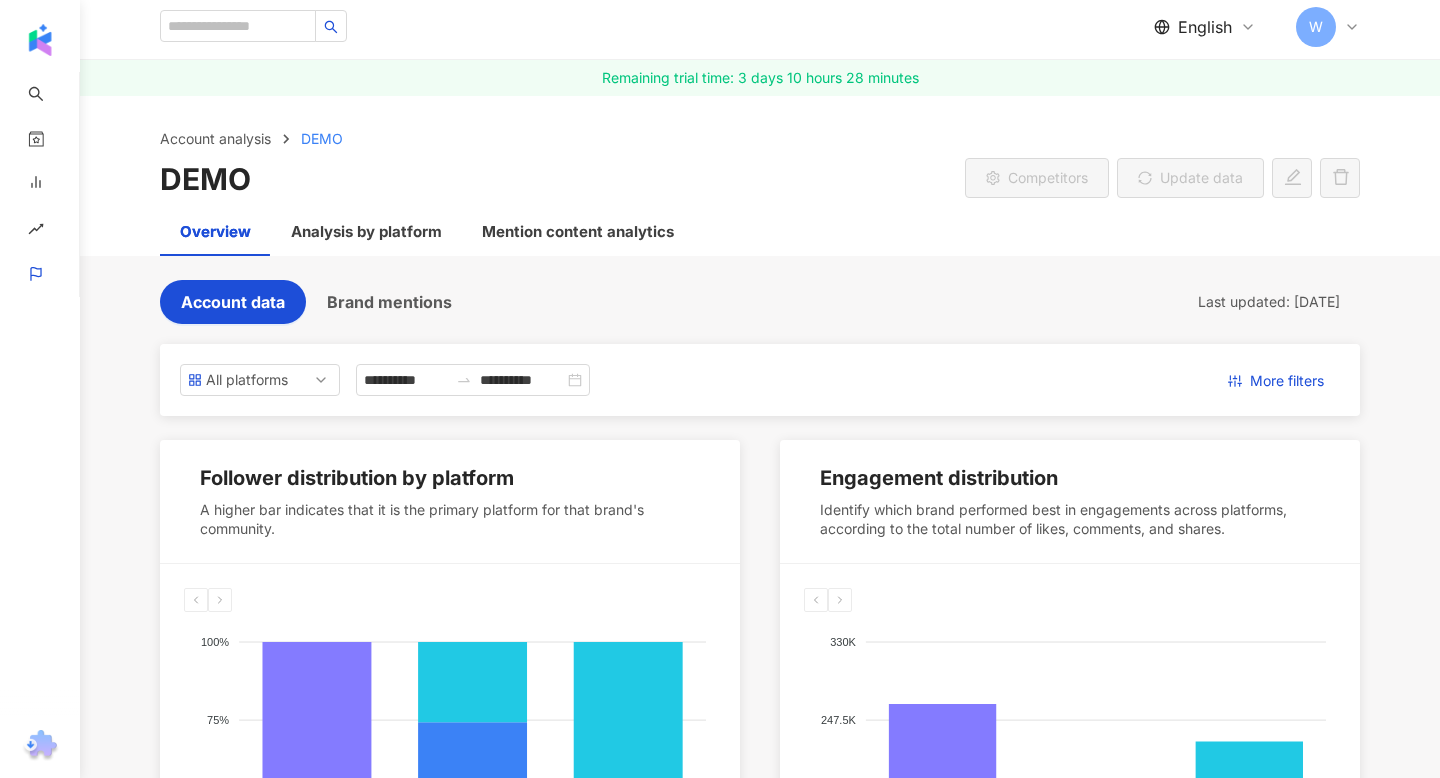 scroll, scrollTop: 0, scrollLeft: 0, axis: both 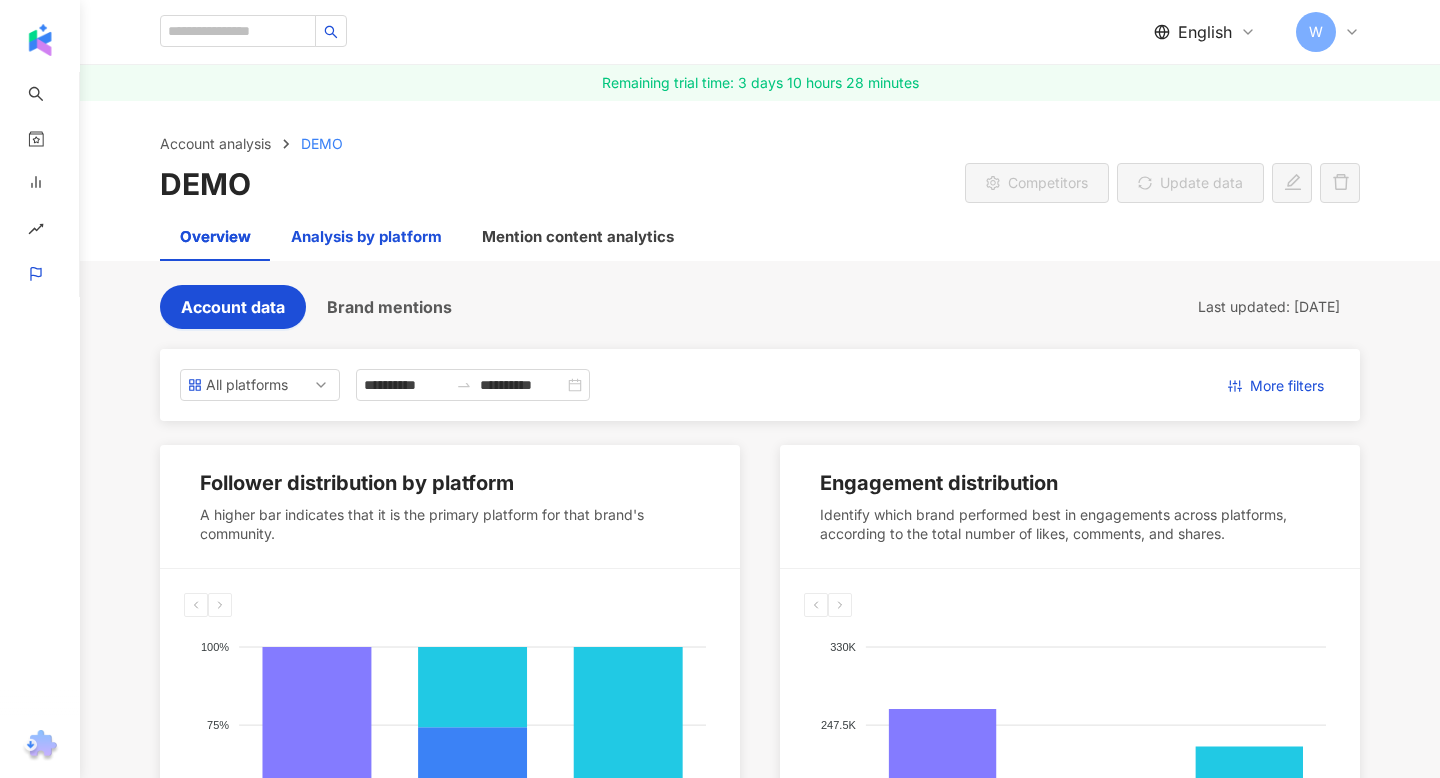 click on "Analysis by platform" at bounding box center (366, 237) 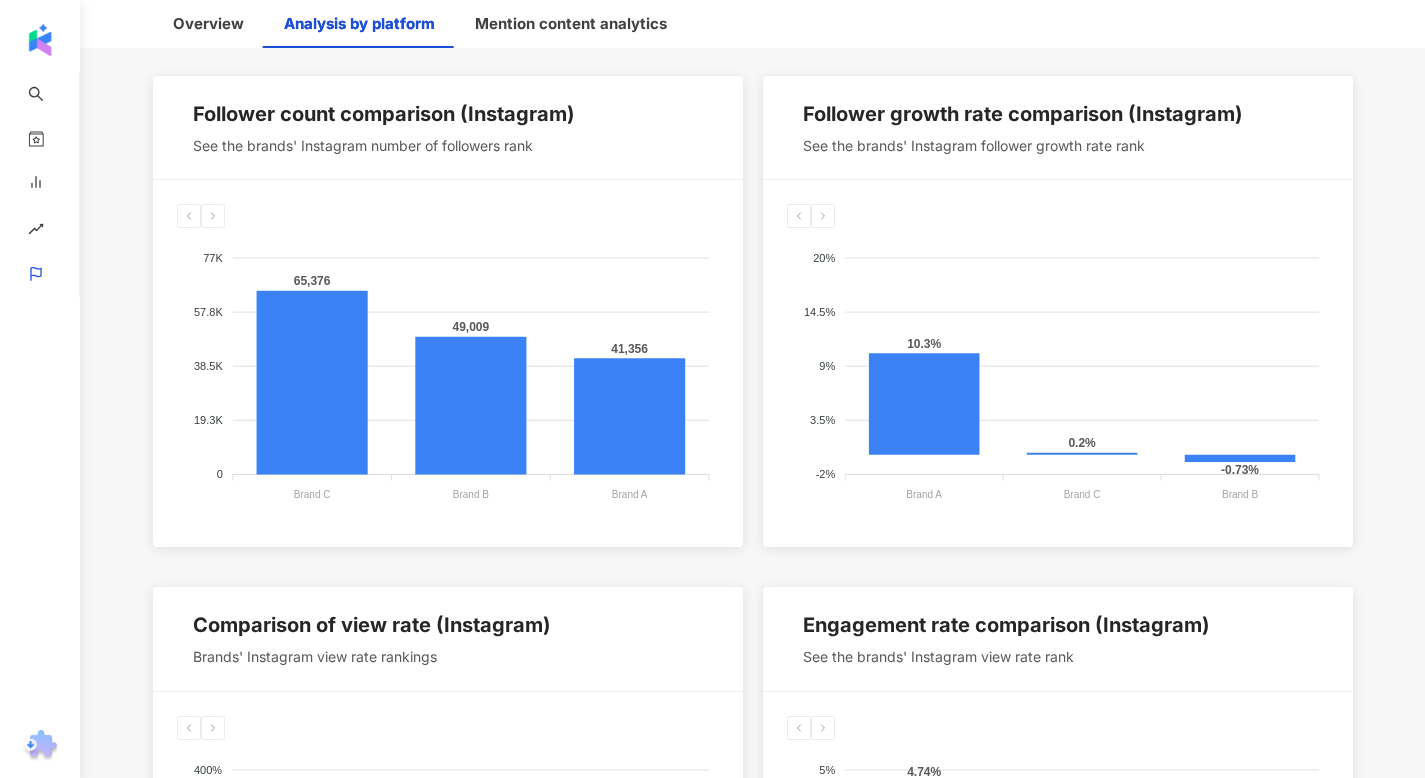 scroll, scrollTop: 959, scrollLeft: 0, axis: vertical 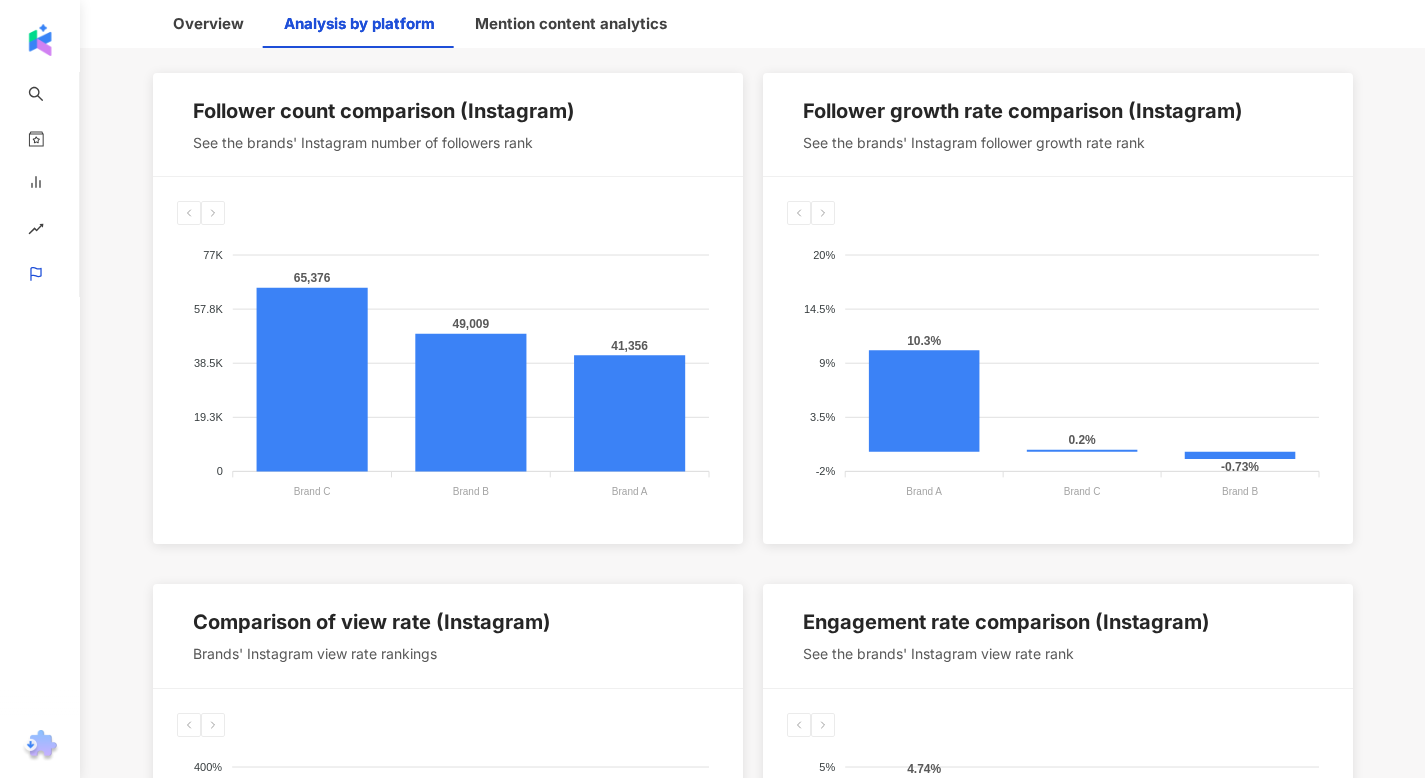 click on "**********" at bounding box center (752, 1126) 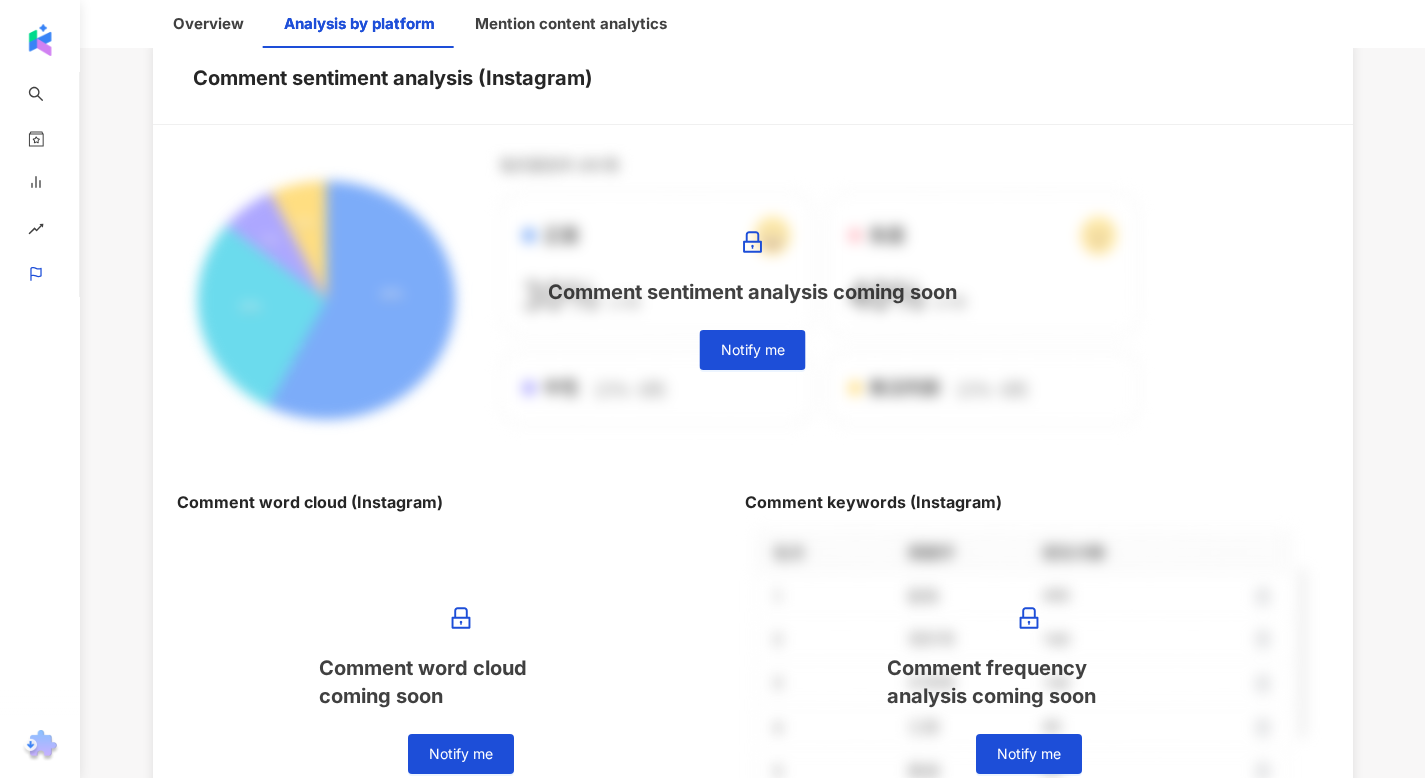 scroll, scrollTop: 3164, scrollLeft: 0, axis: vertical 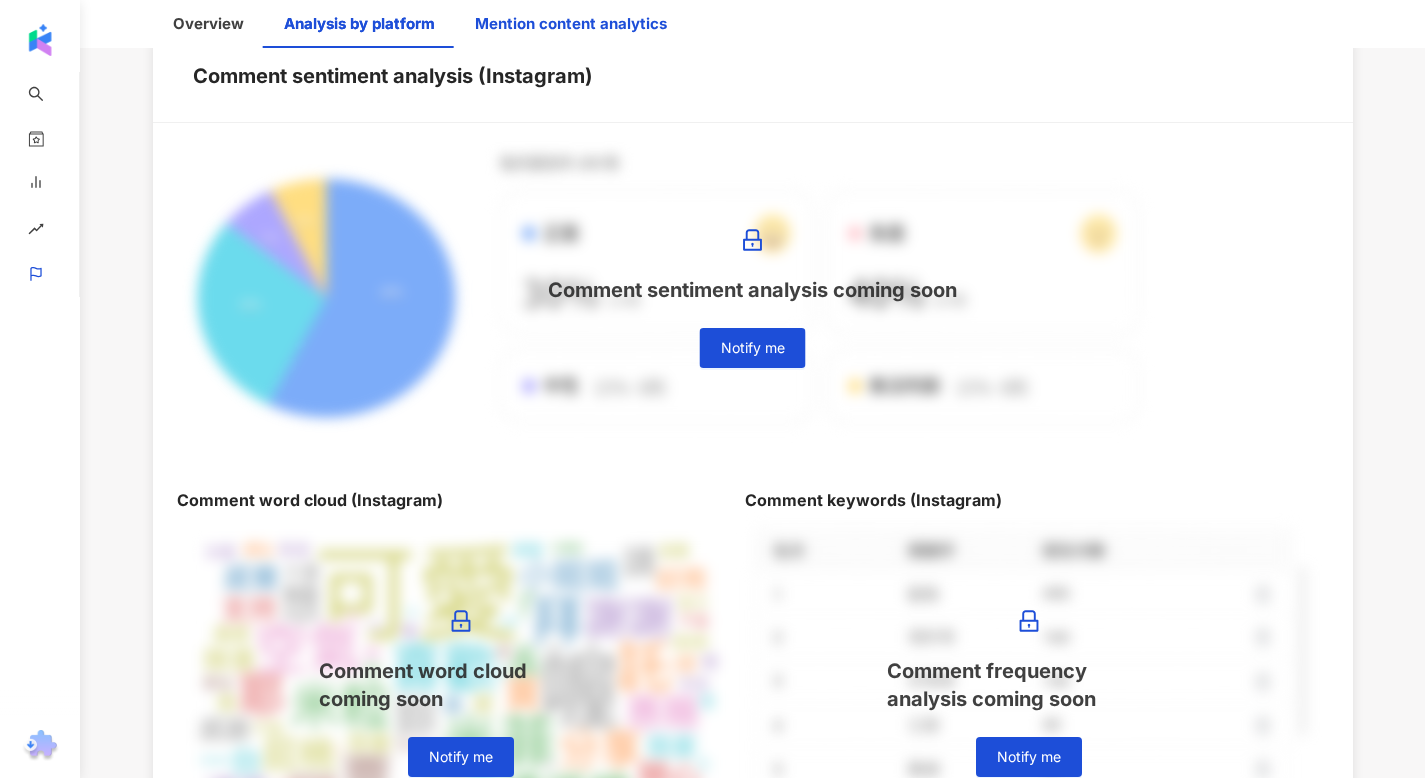 click on "Mention content analytics" at bounding box center [571, 24] 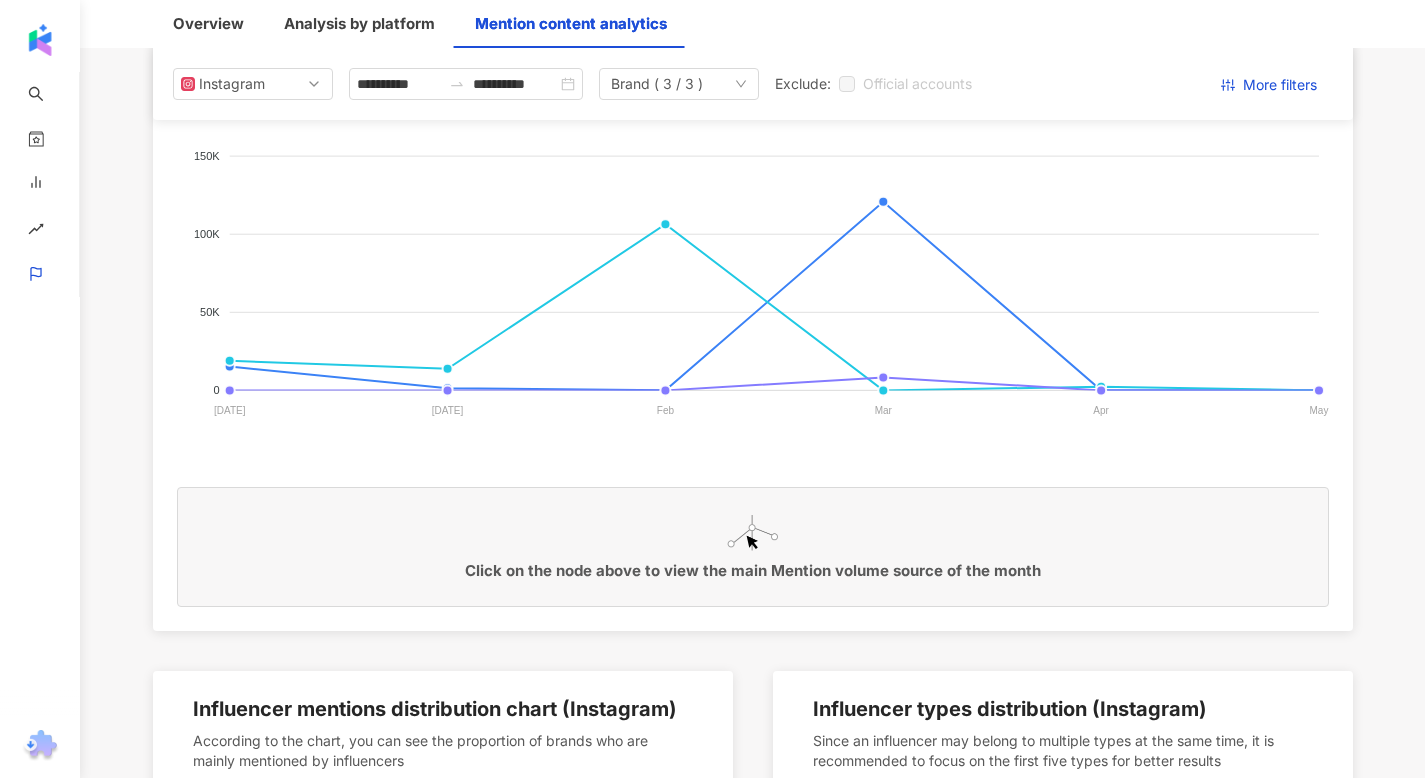 scroll, scrollTop: 0, scrollLeft: 0, axis: both 